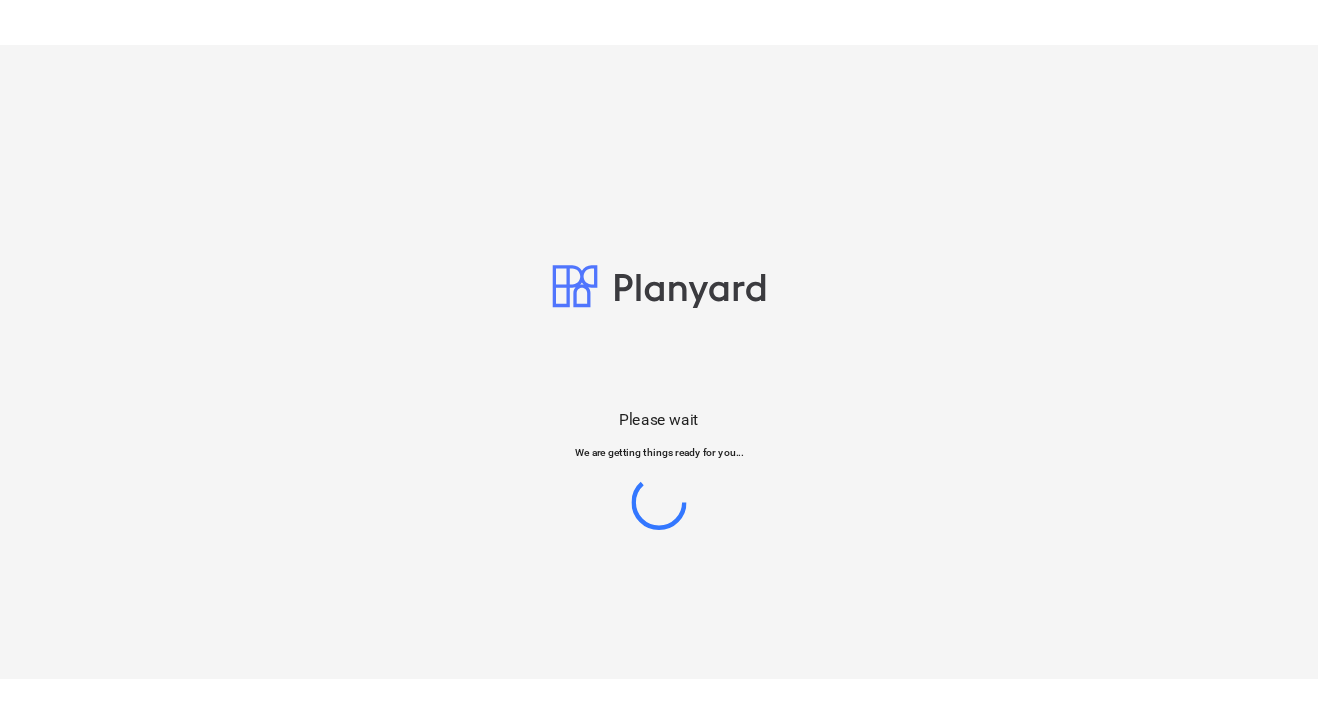 scroll, scrollTop: 0, scrollLeft: 0, axis: both 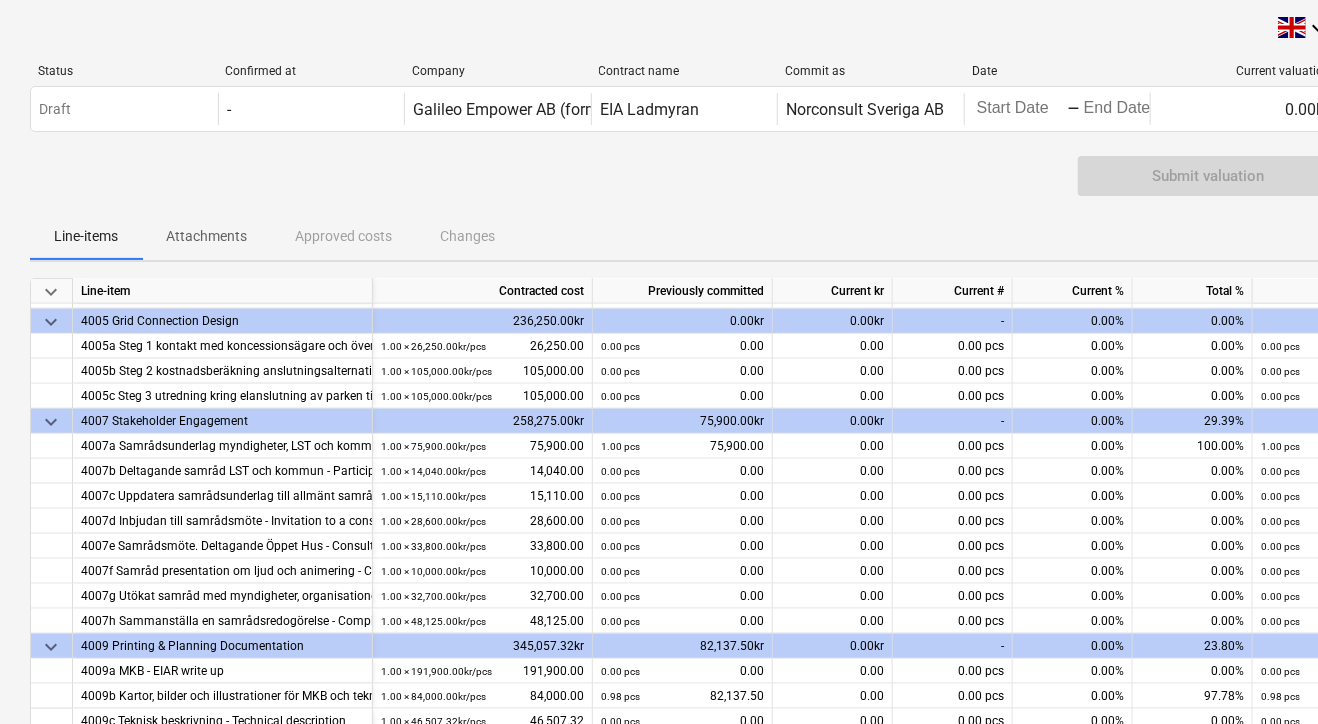 click on "Submit valuation" at bounding box center [684, 184] 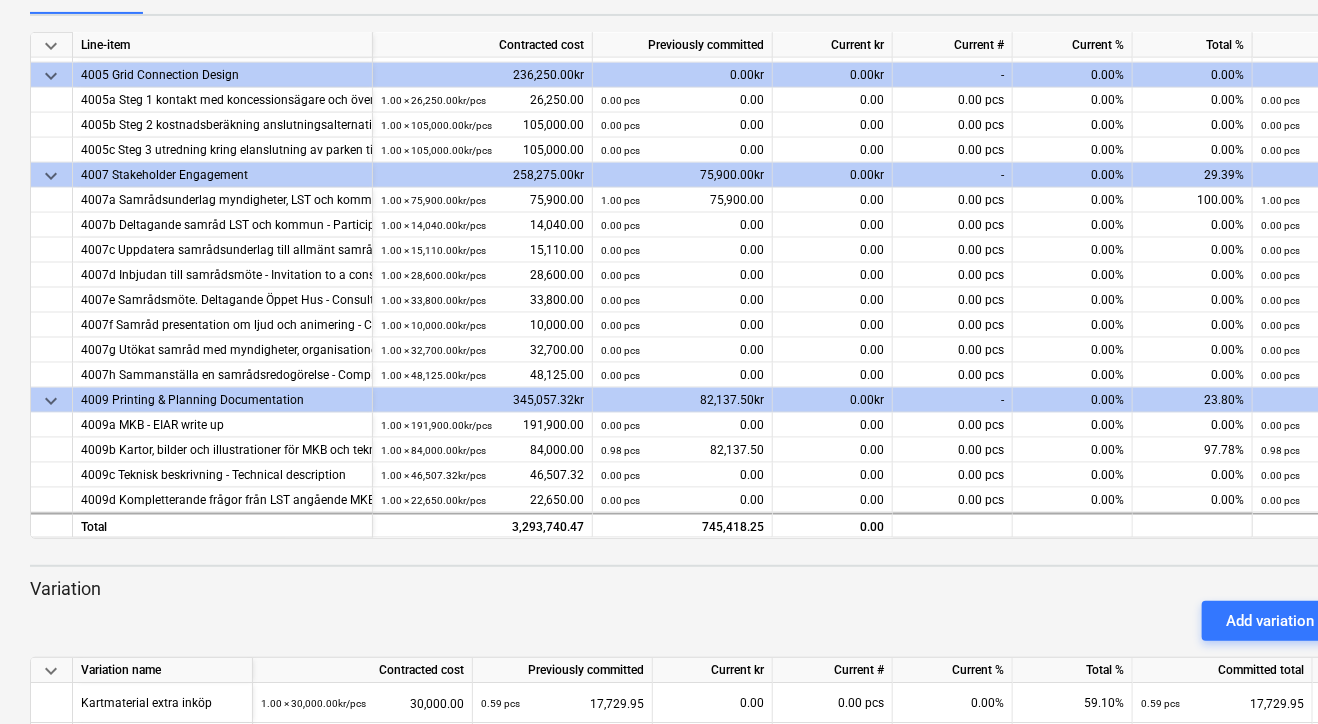 scroll, scrollTop: 716, scrollLeft: 0, axis: vertical 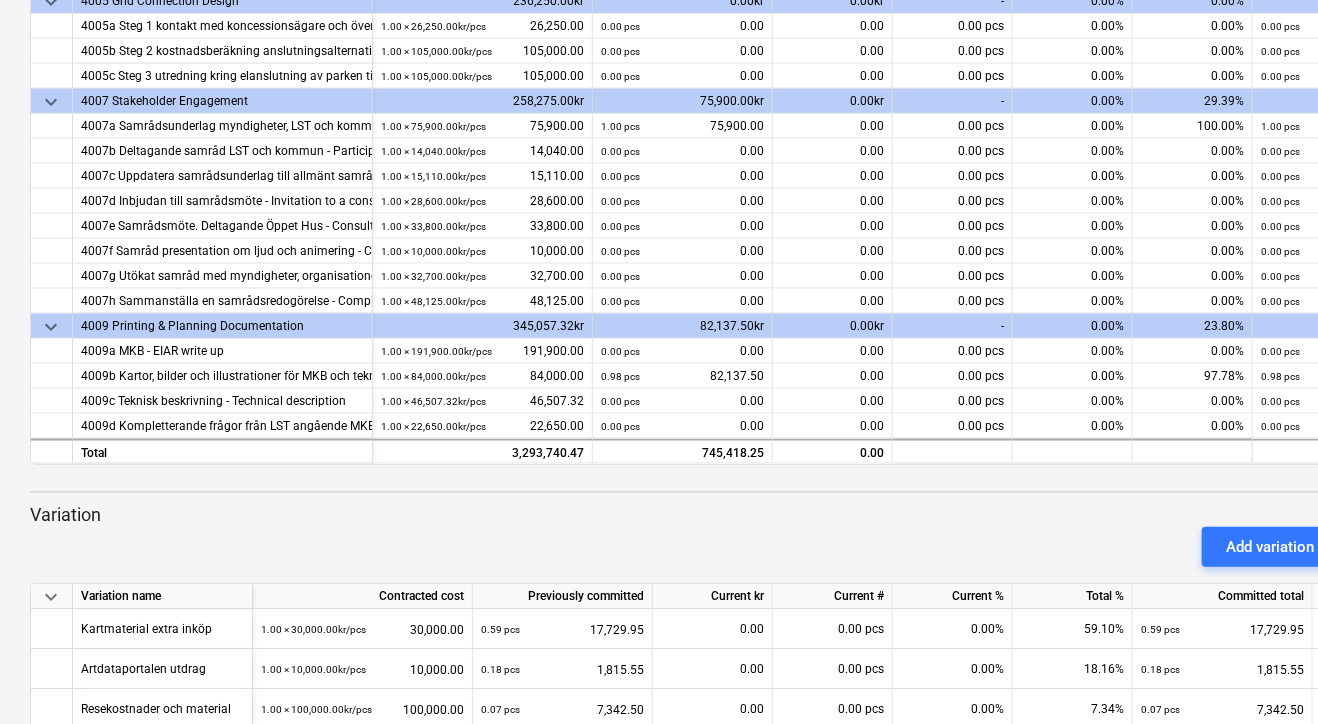 click on "Variation" at bounding box center (684, 515) 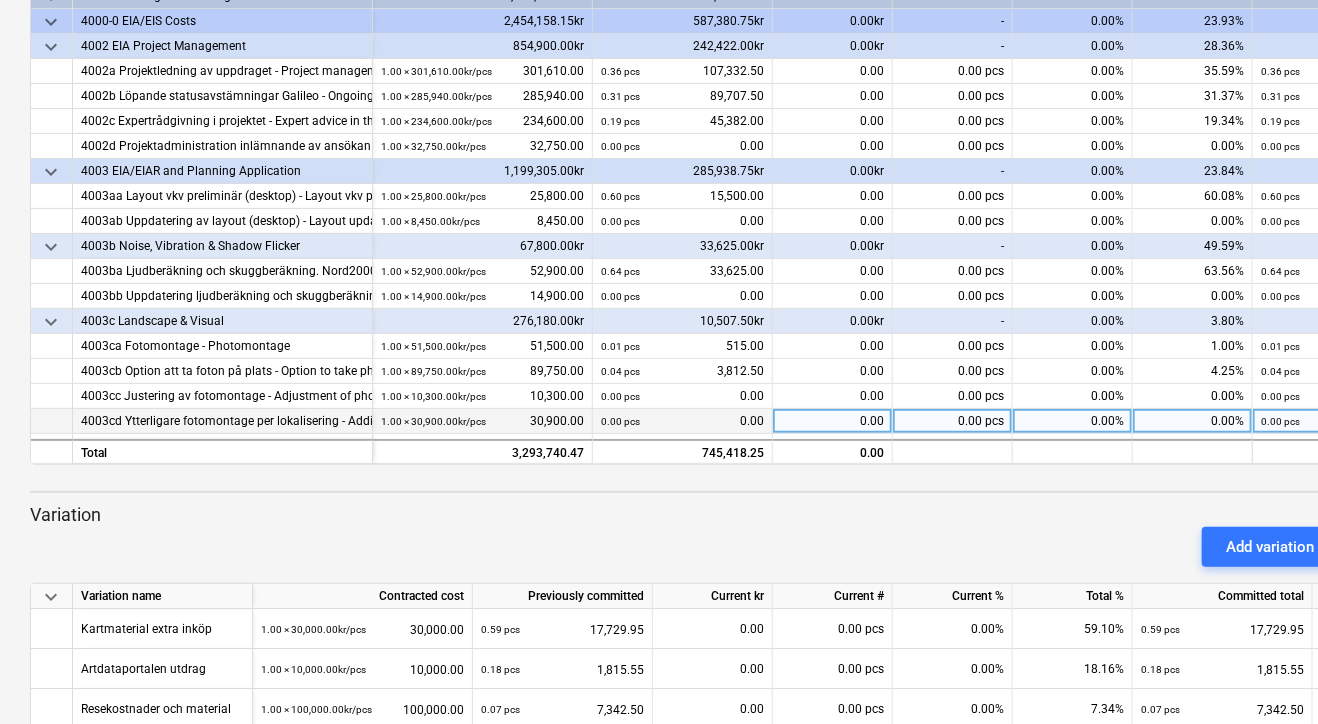 scroll, scrollTop: 0, scrollLeft: 0, axis: both 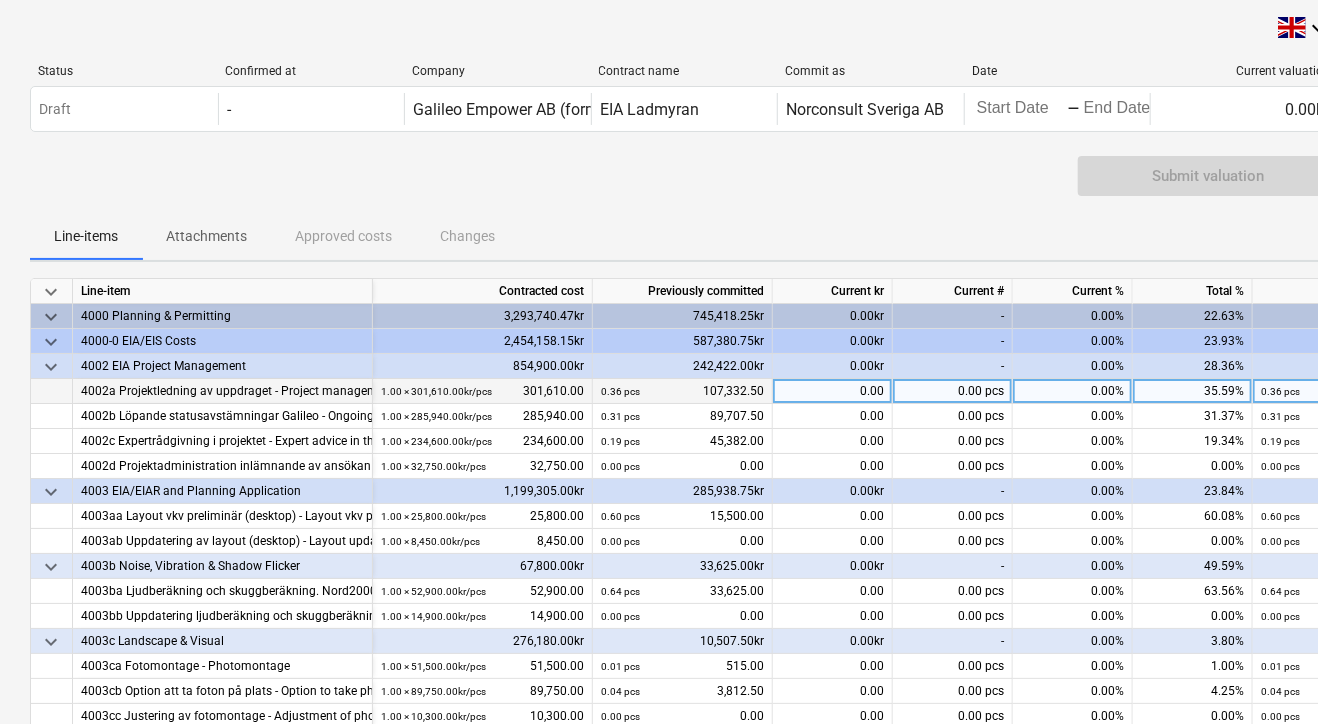 click on "0.00" at bounding box center (833, 391) 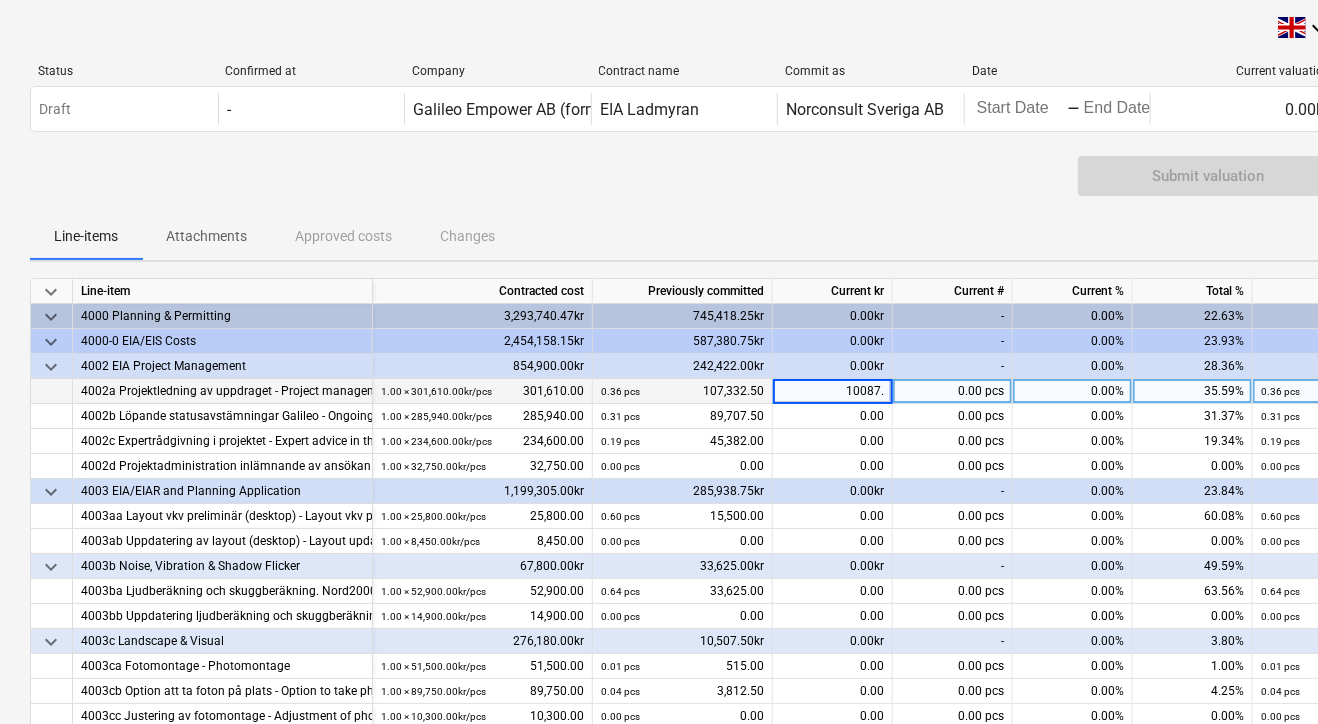 type on "10087.5" 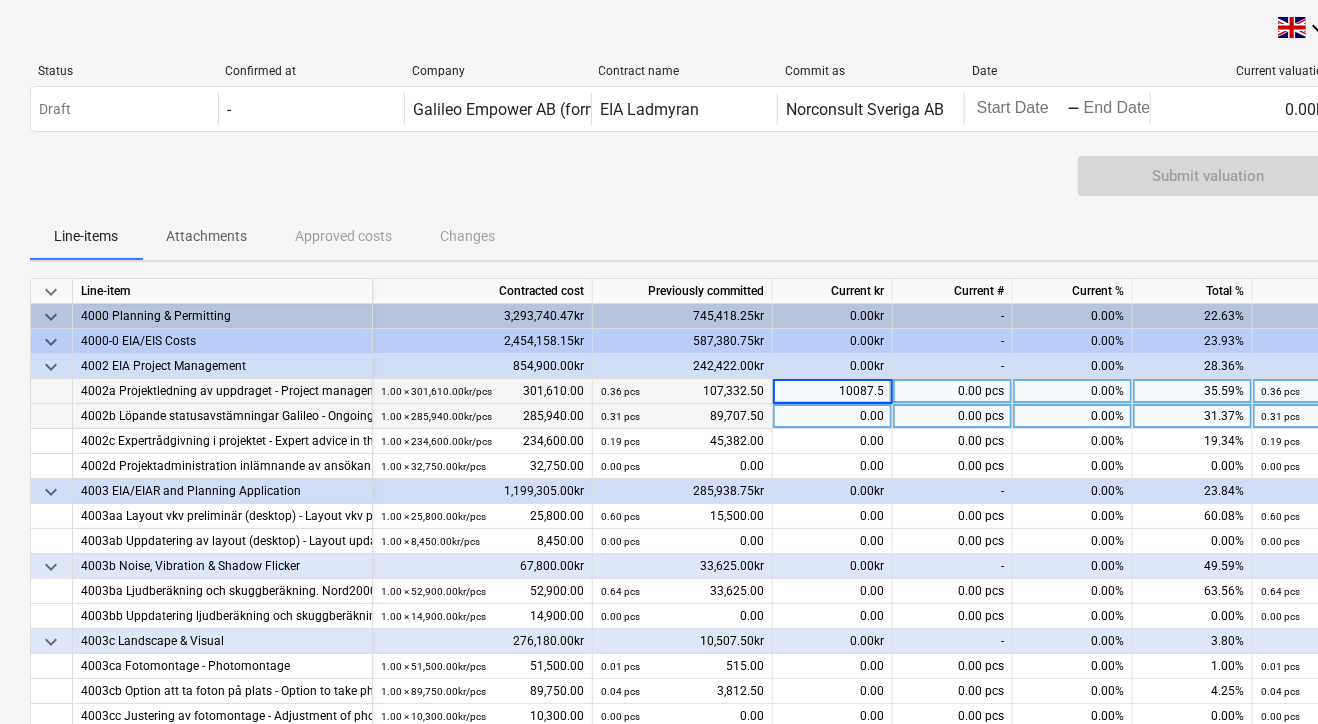 click on "0.00" at bounding box center (833, 416) 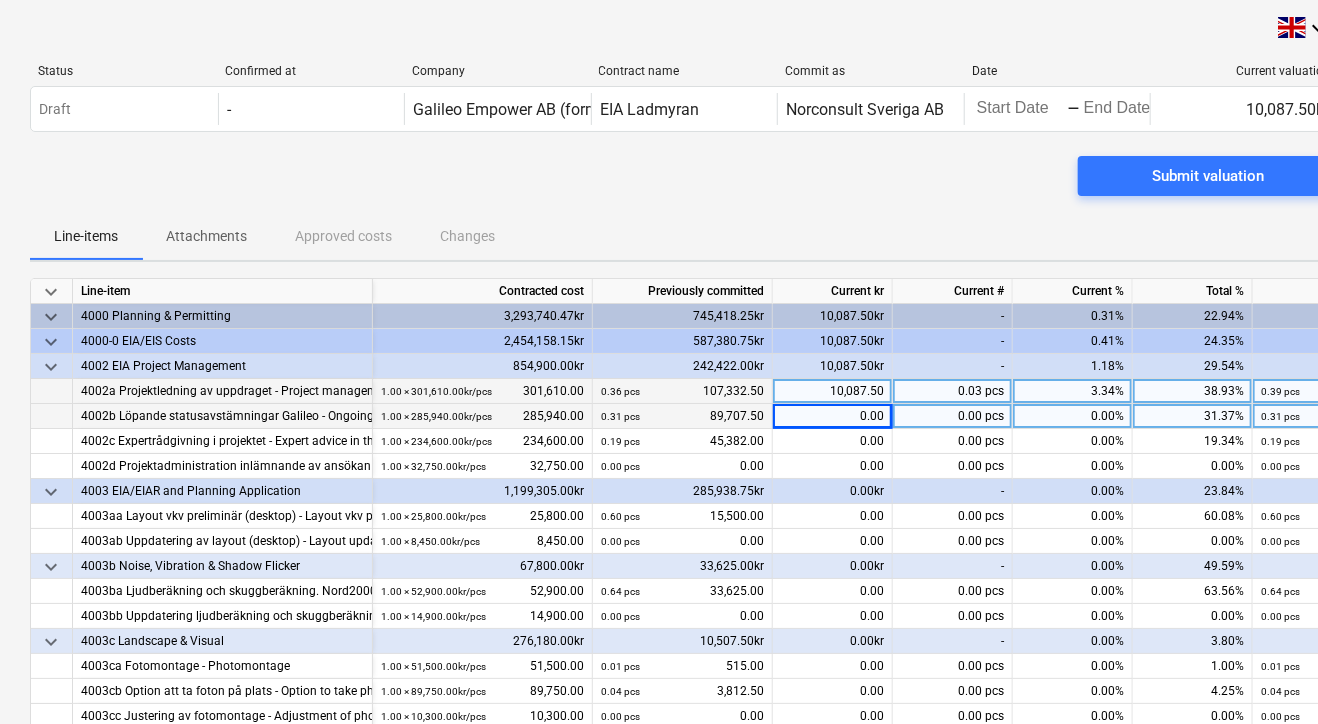 click on "0.00" at bounding box center (833, 416) 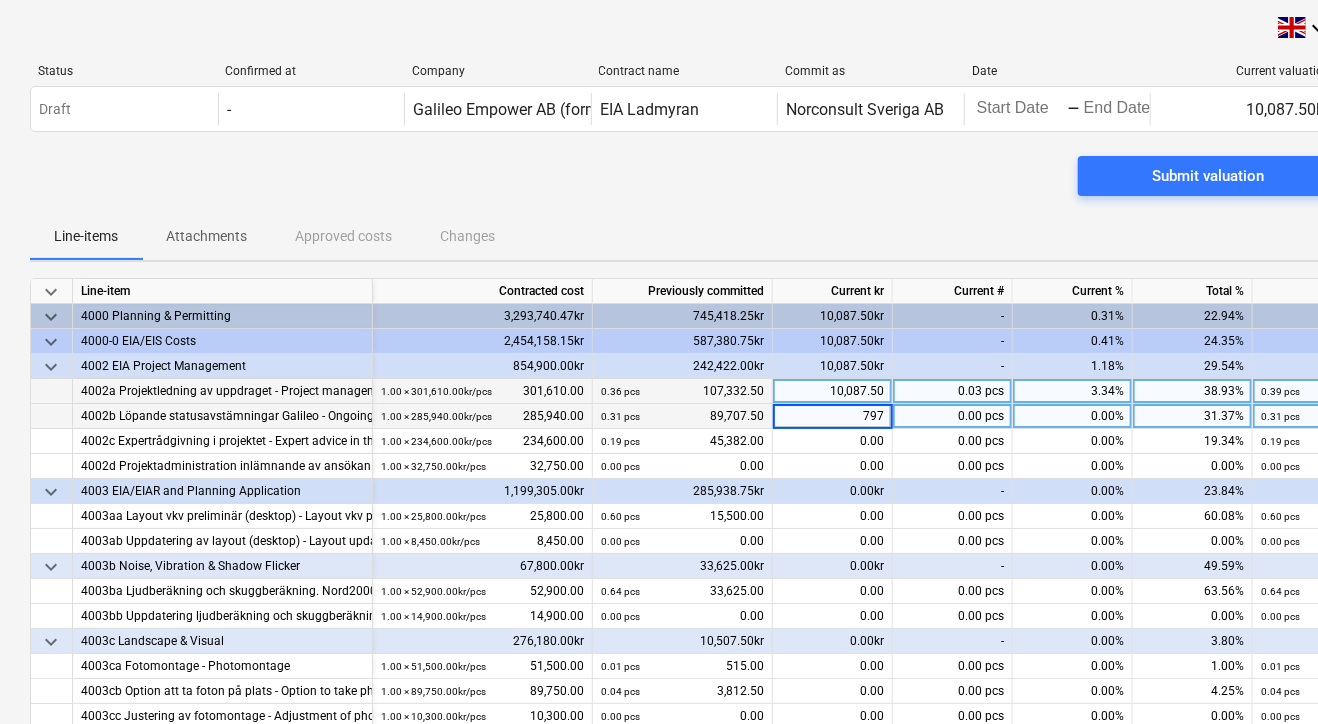 type on "7970" 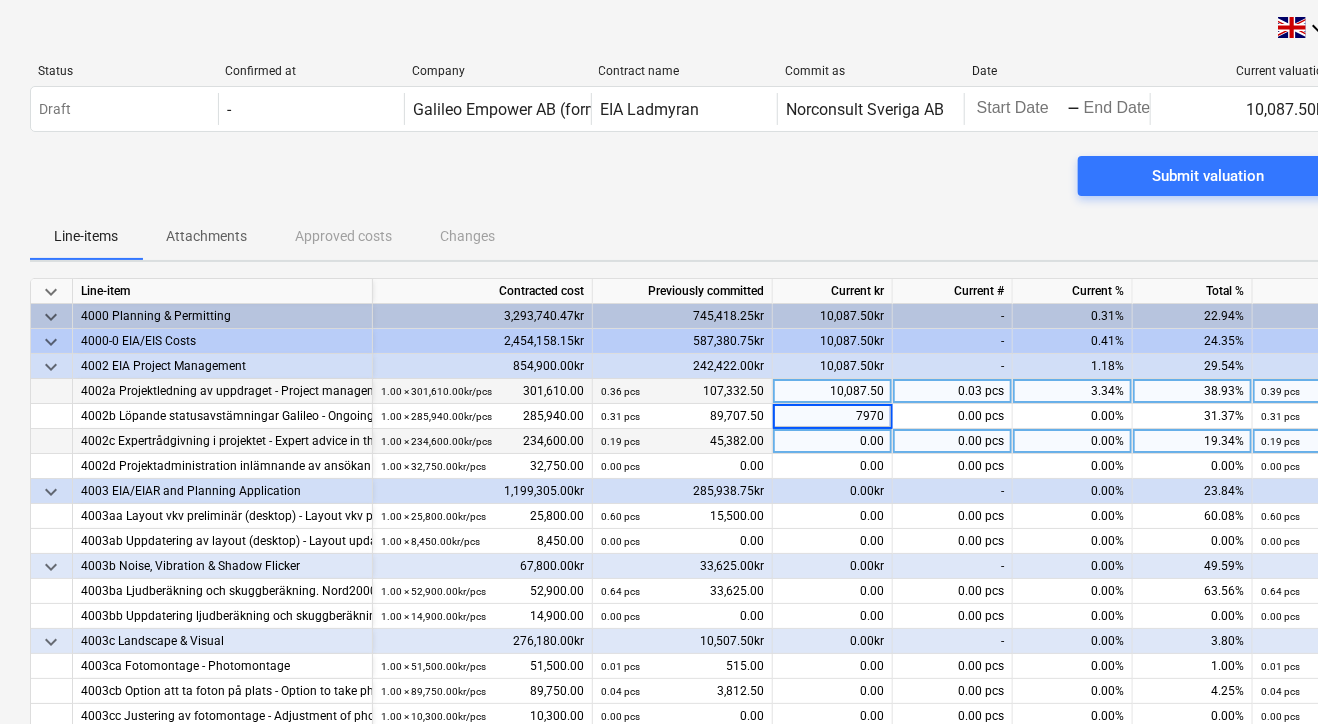 click on "0.00" at bounding box center (833, 441) 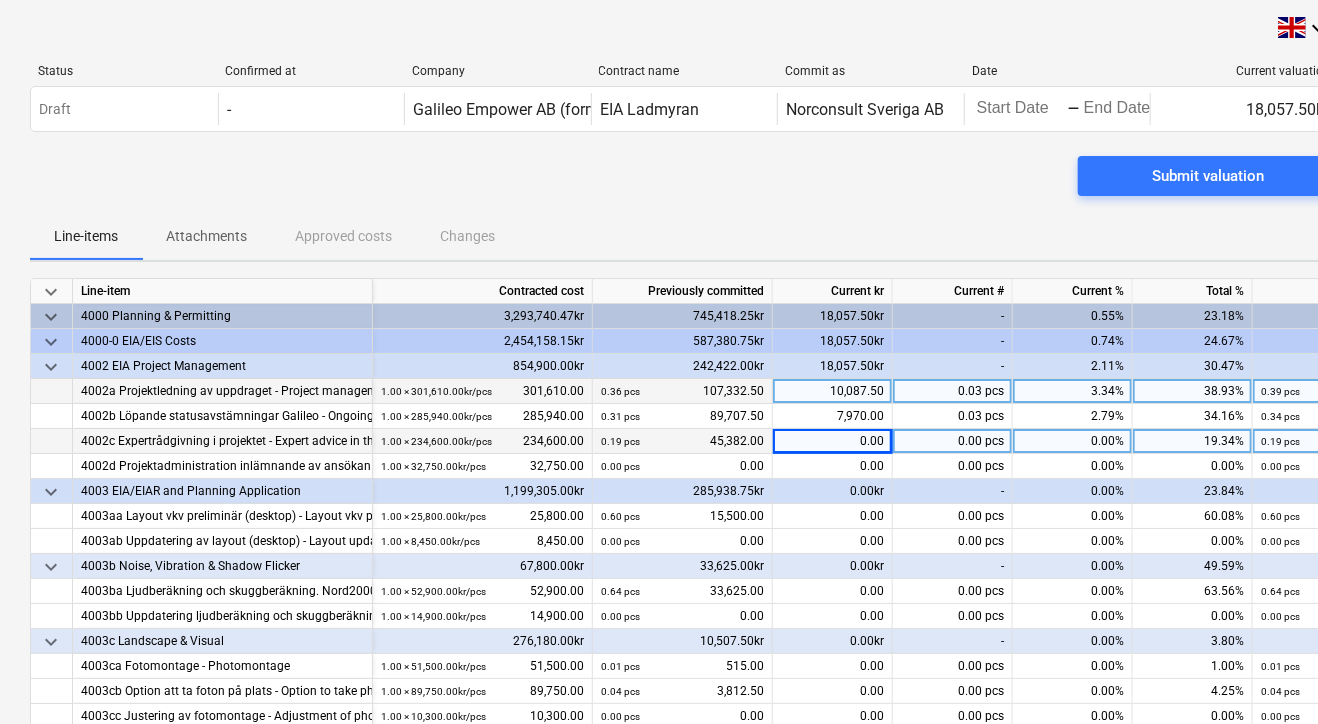 click on "0.00" at bounding box center [833, 441] 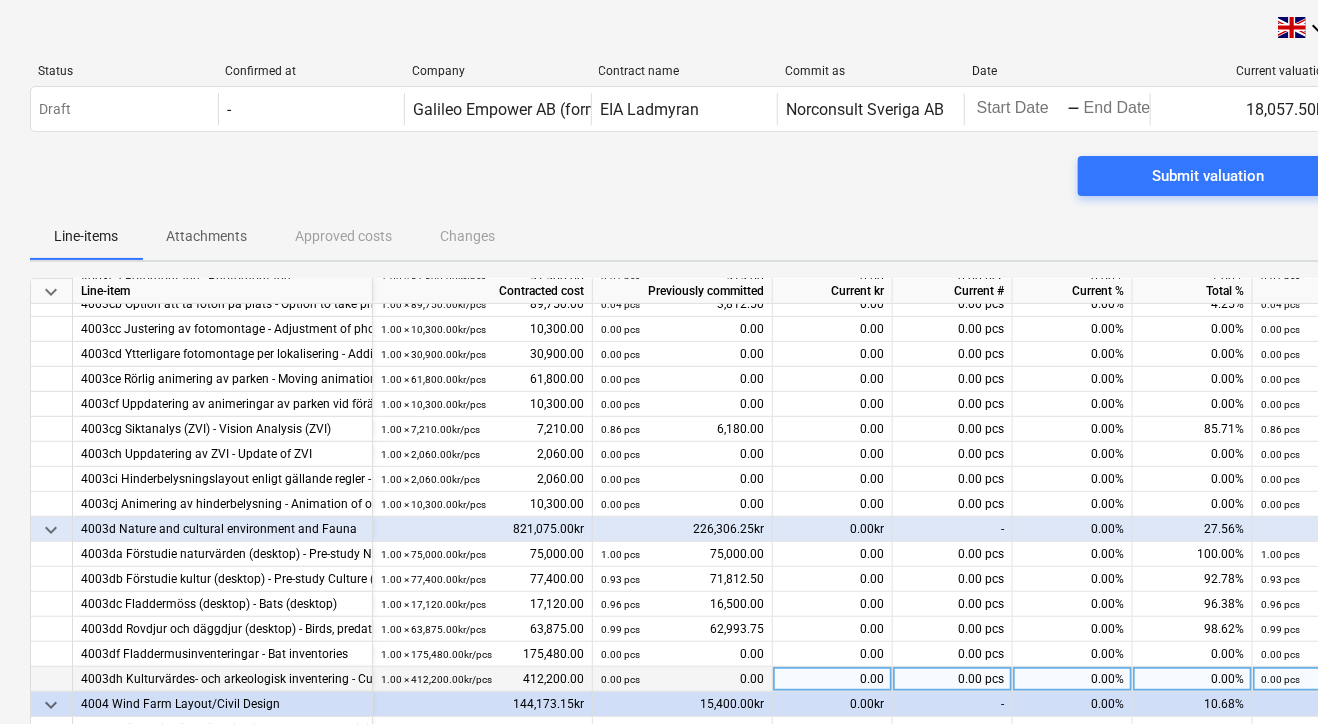 scroll, scrollTop: 480, scrollLeft: 0, axis: vertical 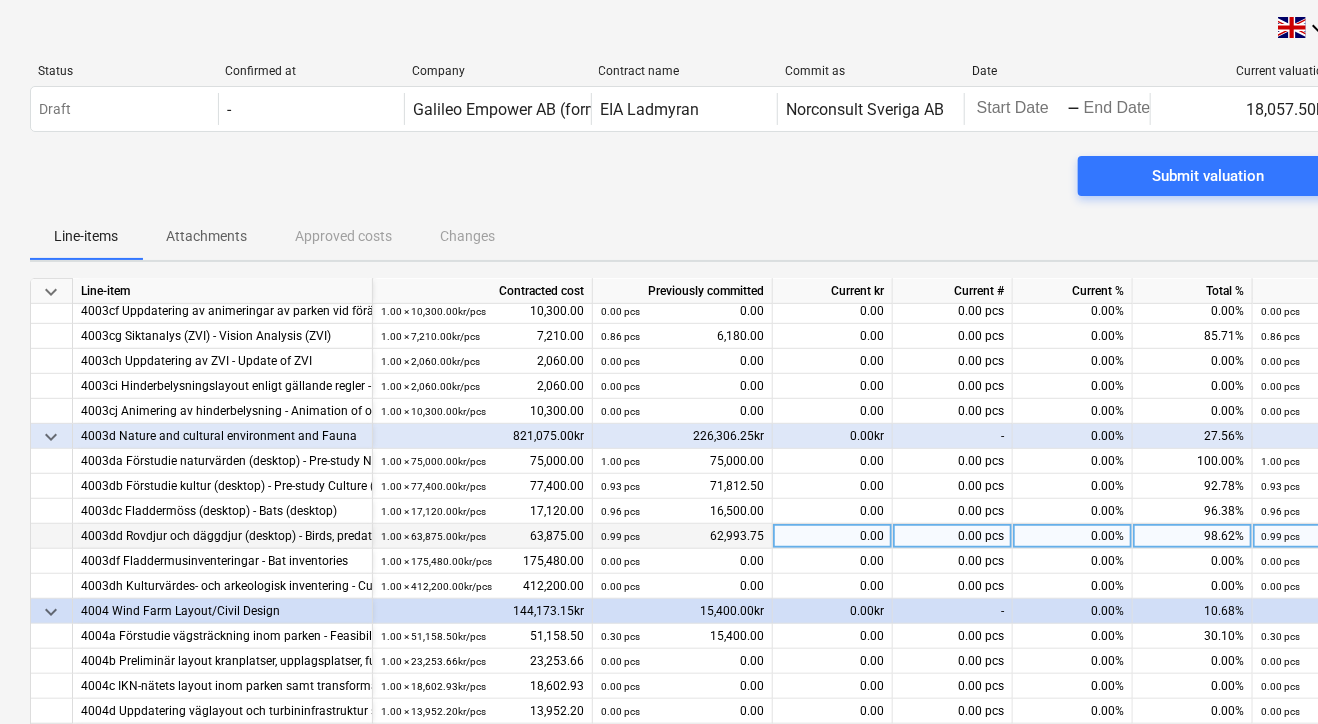 click on "0.00" at bounding box center [833, 536] 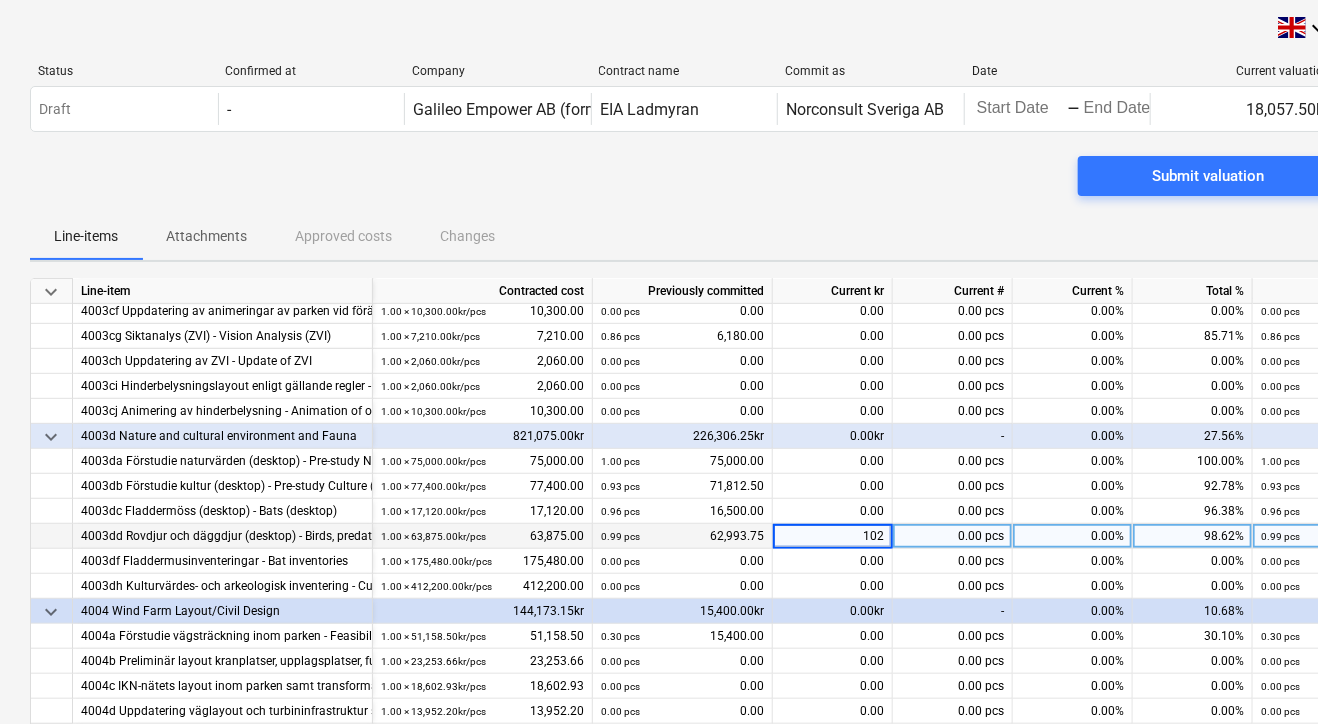 type on "1025" 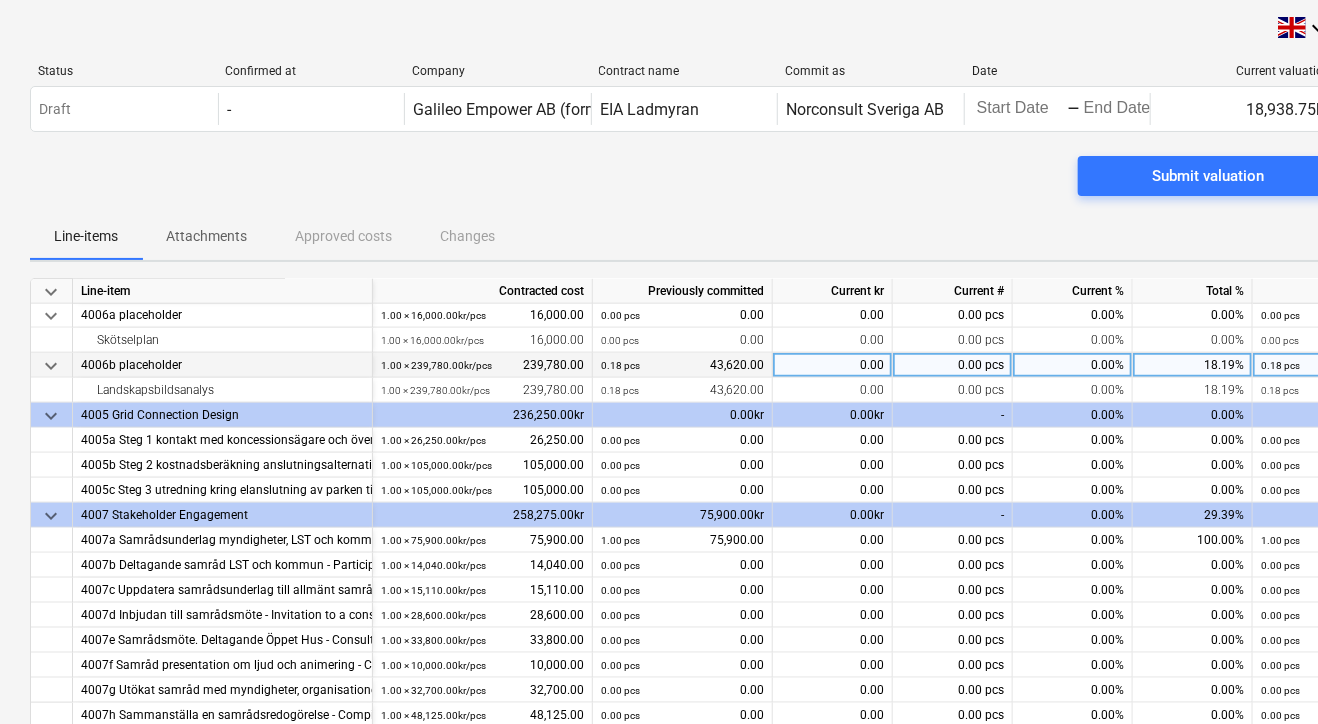 scroll, scrollTop: 1076, scrollLeft: 0, axis: vertical 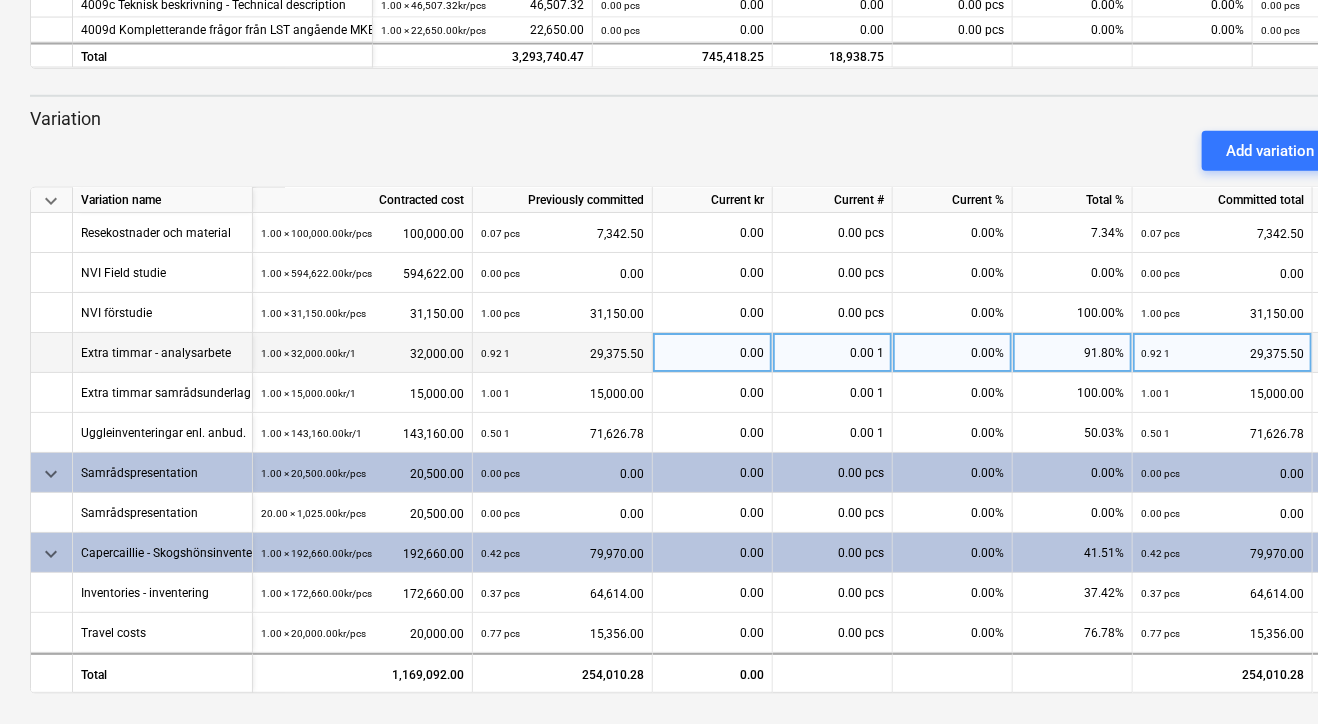 click on "0.00" at bounding box center [712, 353] 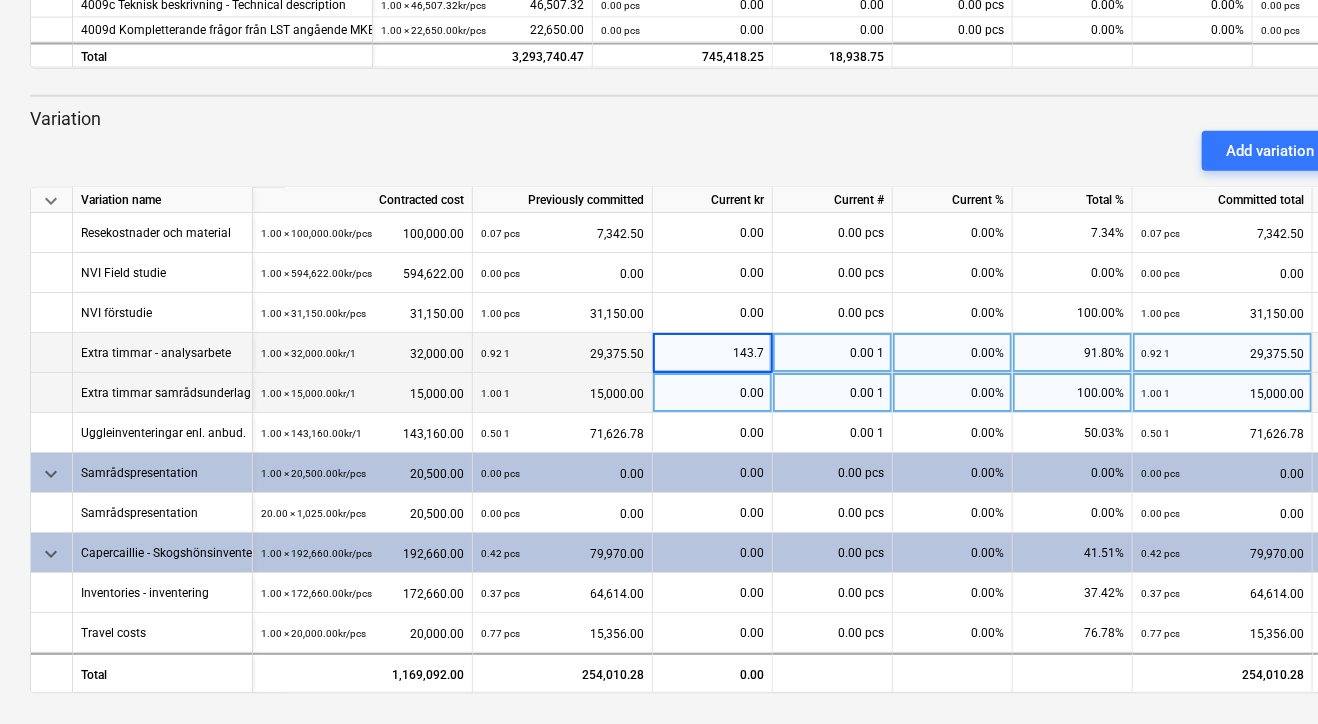 type on "143.75" 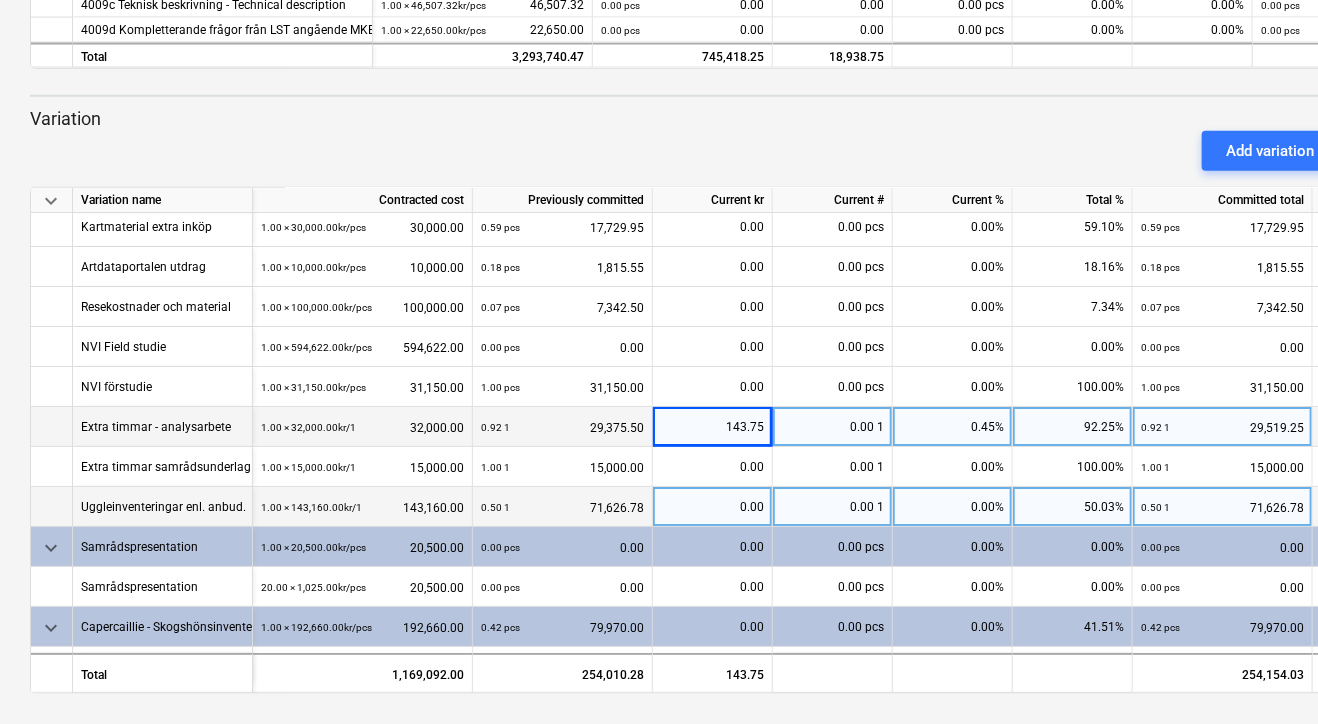scroll, scrollTop: 0, scrollLeft: 0, axis: both 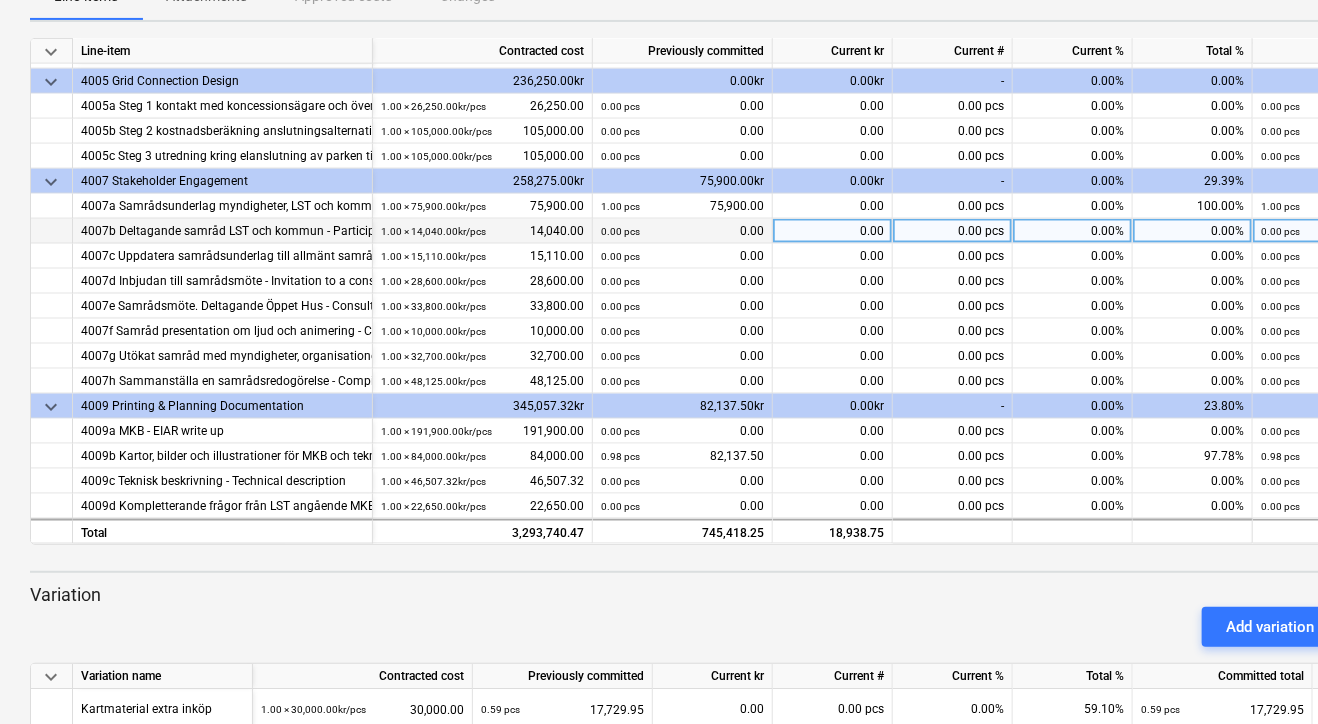 click on "0.00   pcs 0.00" at bounding box center (682, 231) 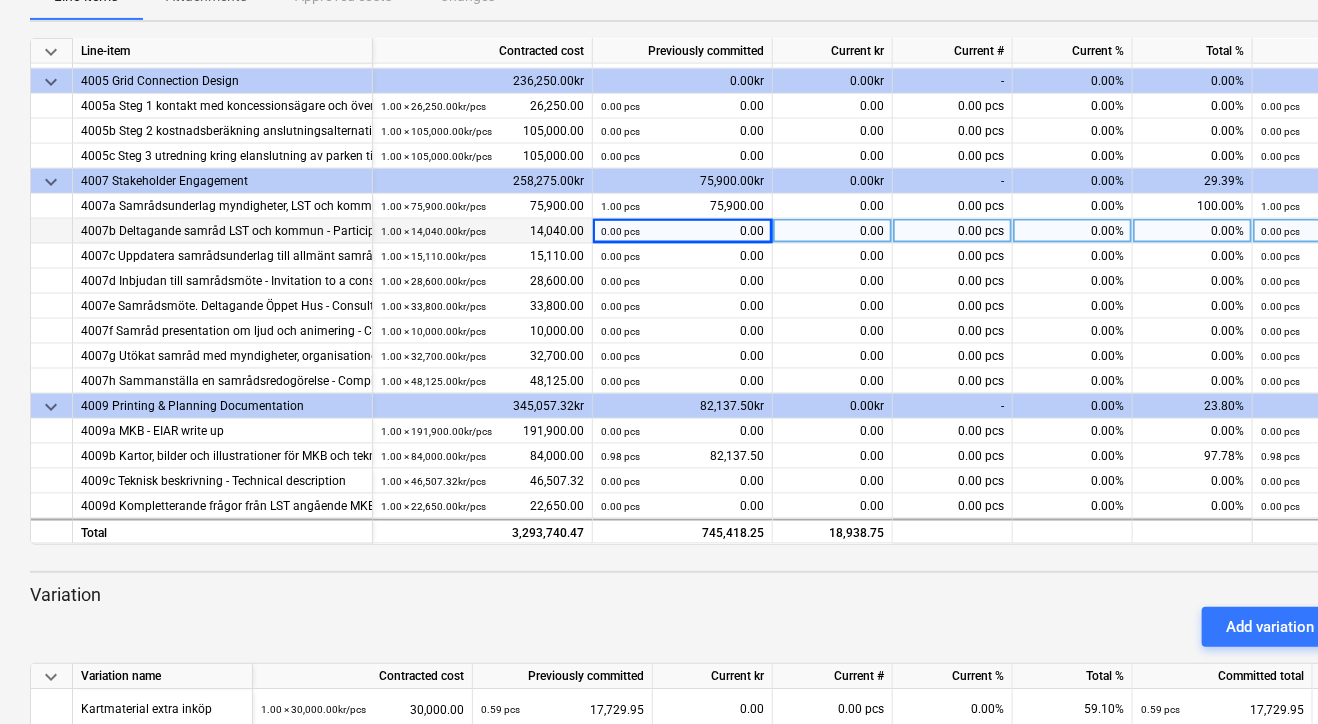 click on "0.00   pcs 0.00" at bounding box center (682, 231) 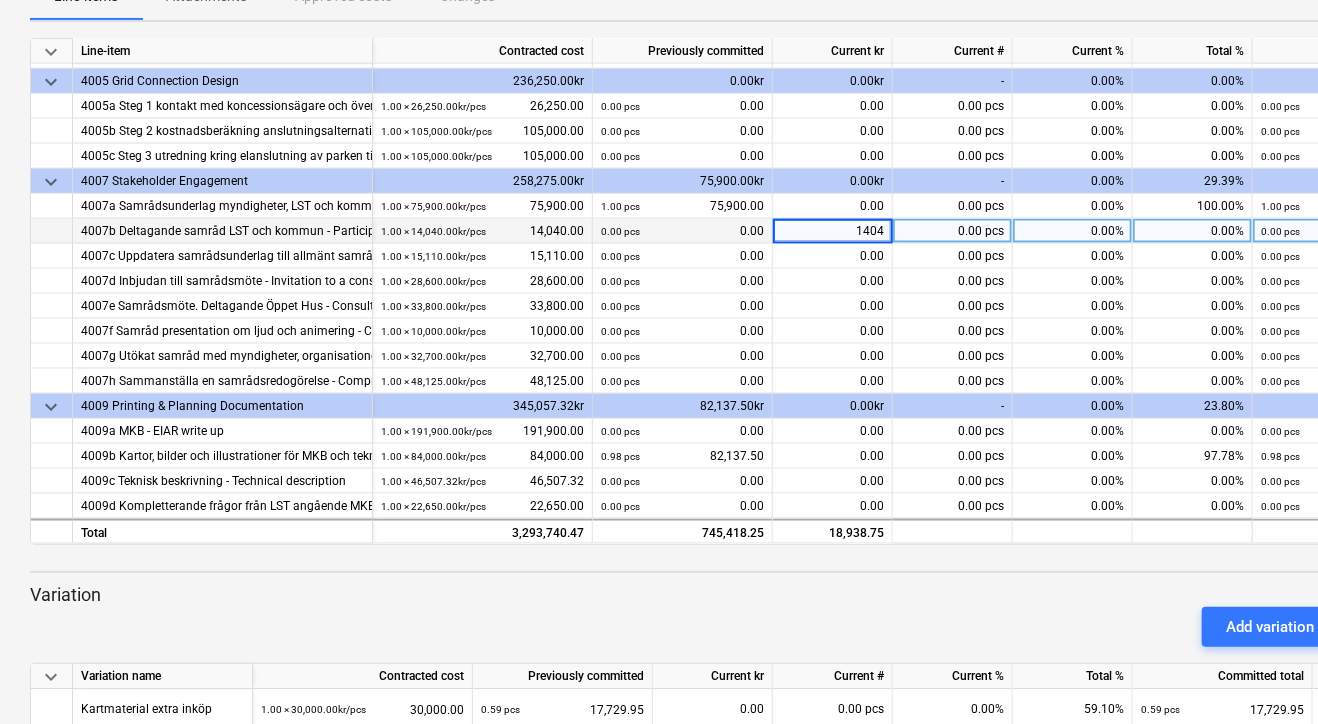 type on "14040" 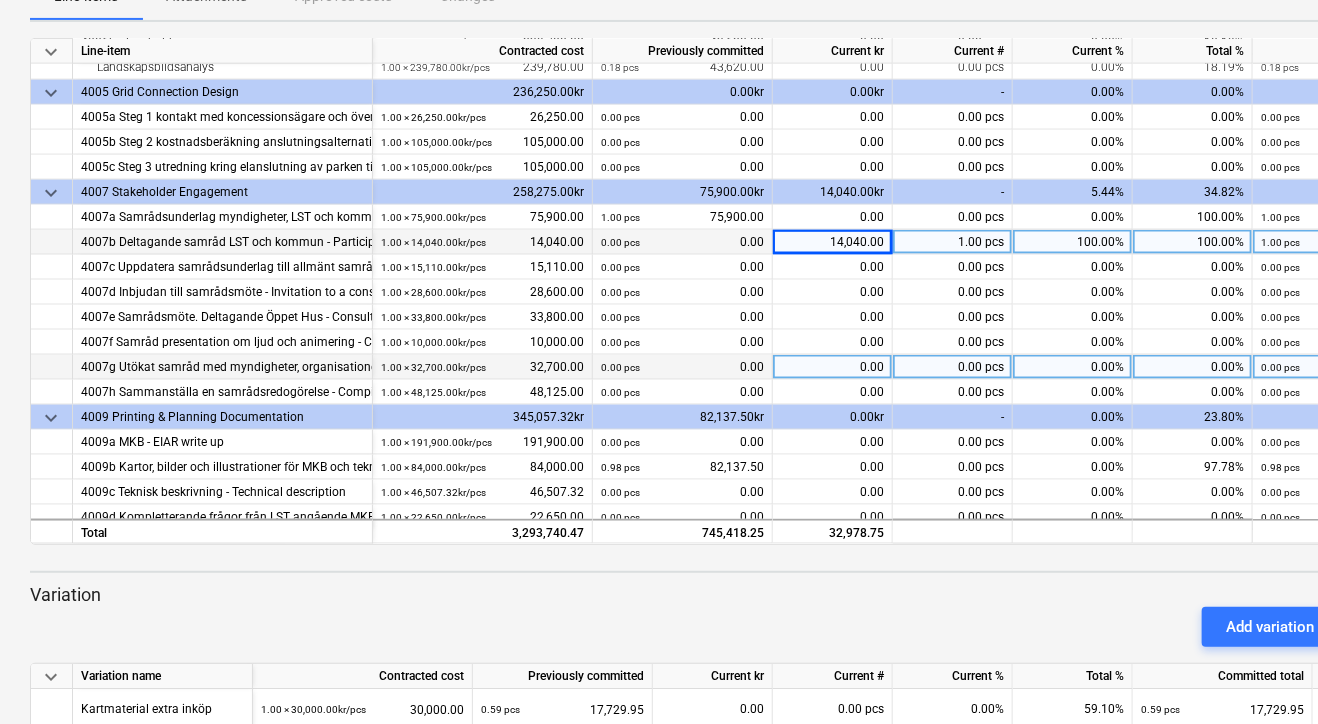 scroll, scrollTop: 1076, scrollLeft: 0, axis: vertical 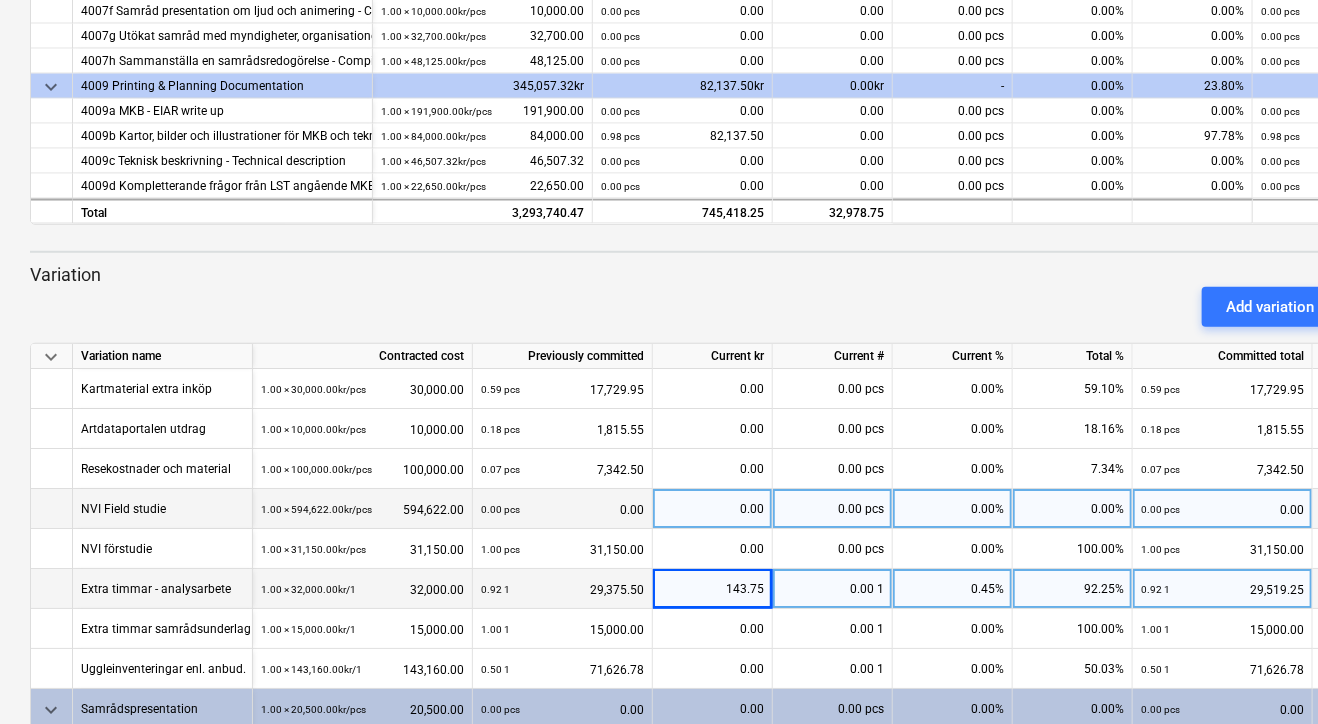 click on "0.00" at bounding box center (712, 509) 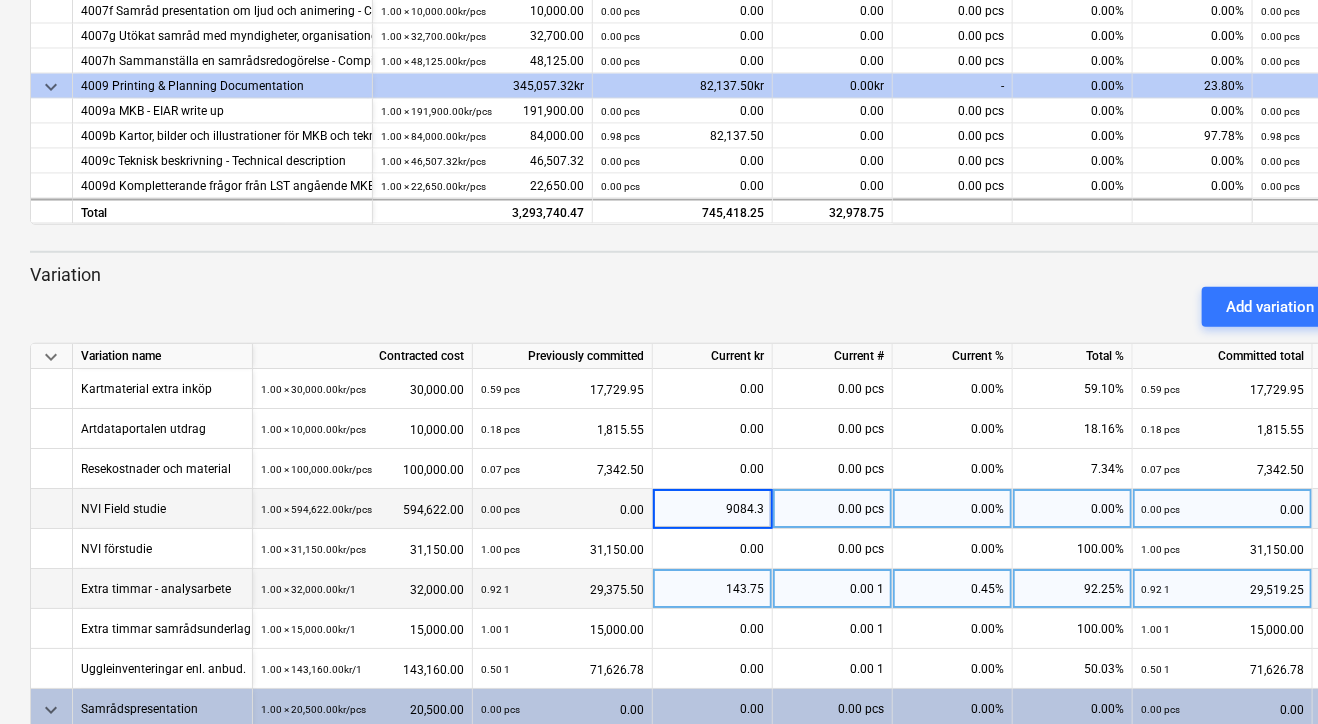 type on "9084.37" 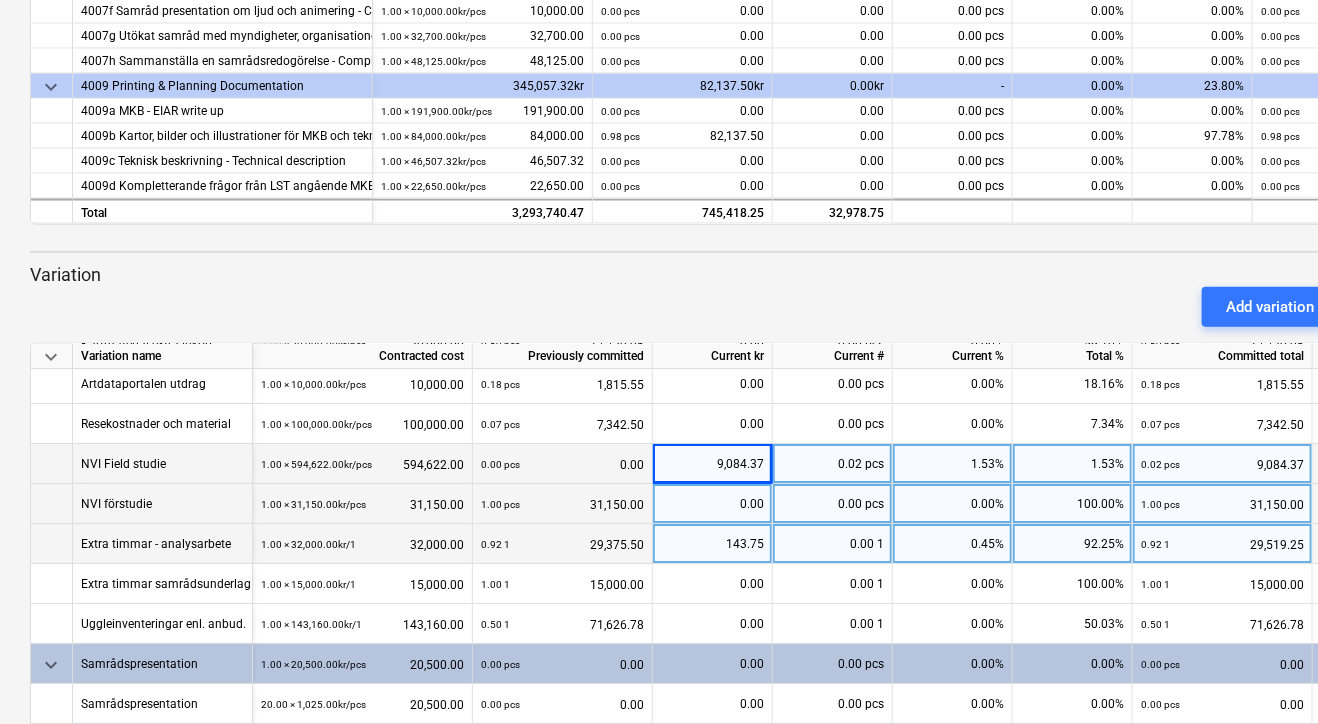 scroll, scrollTop: 80, scrollLeft: 0, axis: vertical 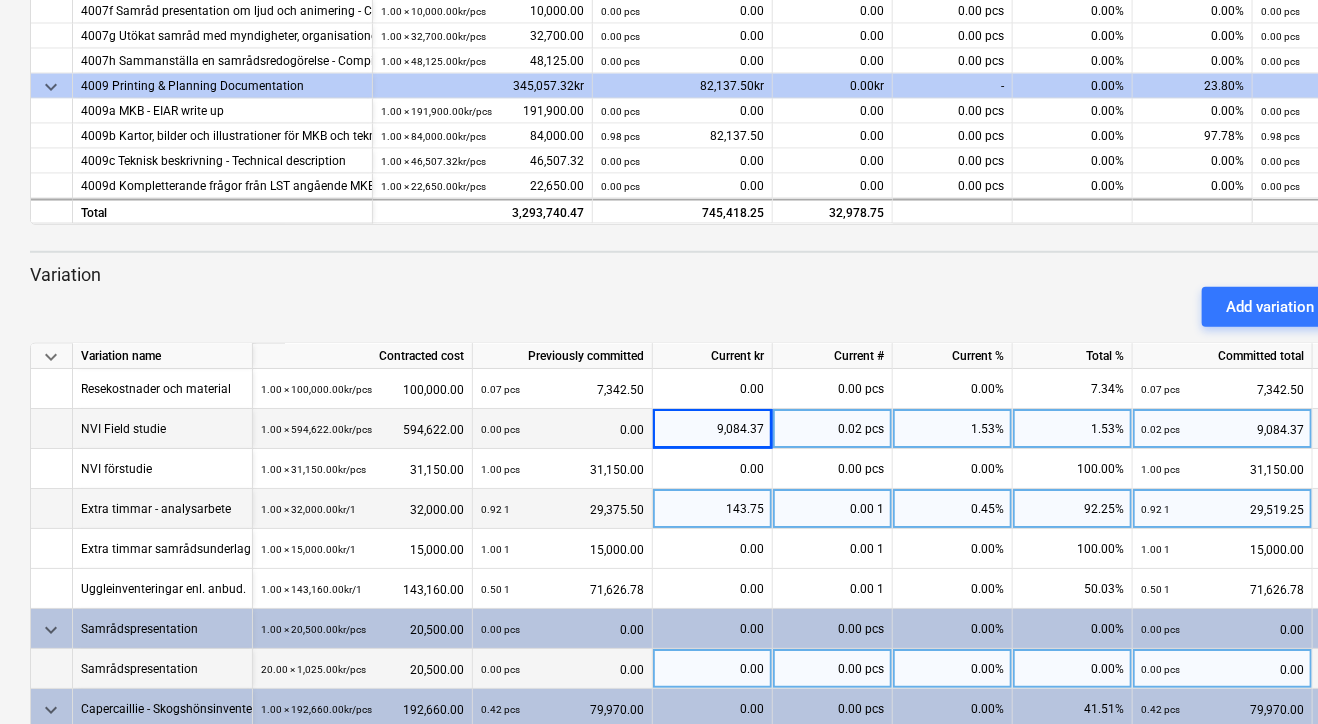 click on "0.00" at bounding box center [712, 669] 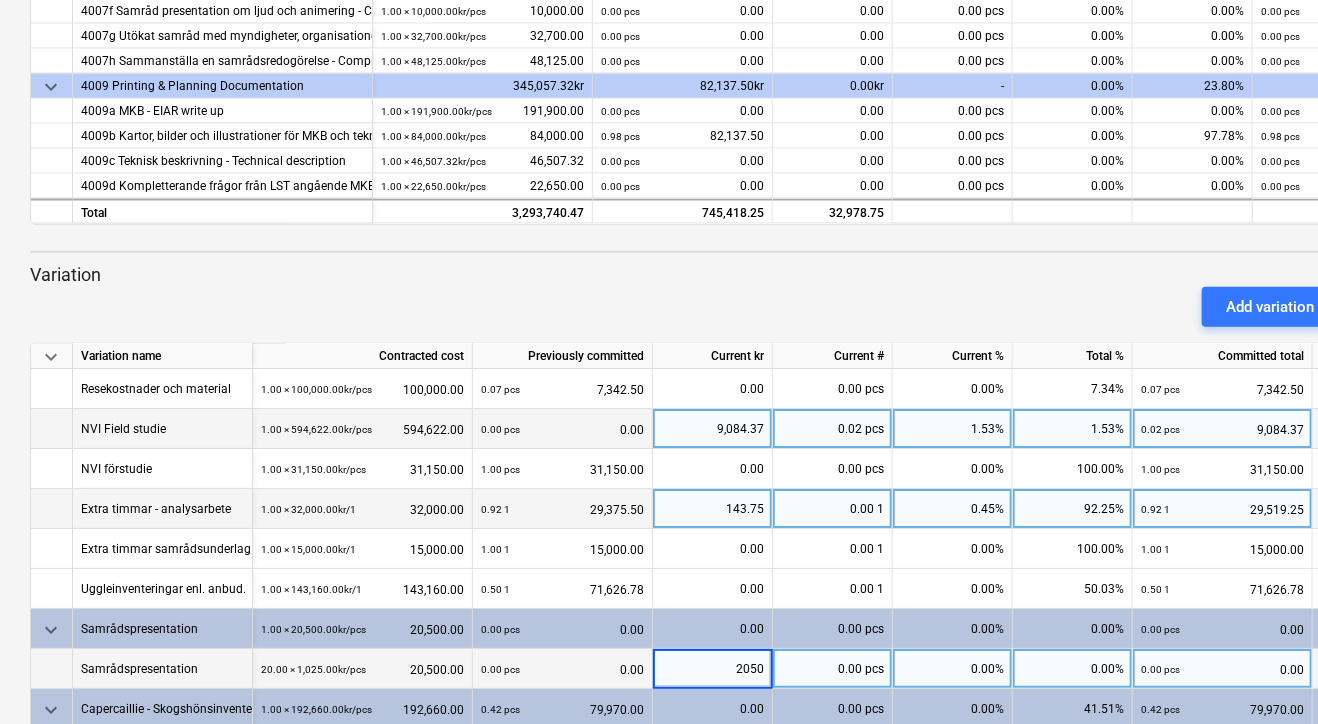 type on "20500" 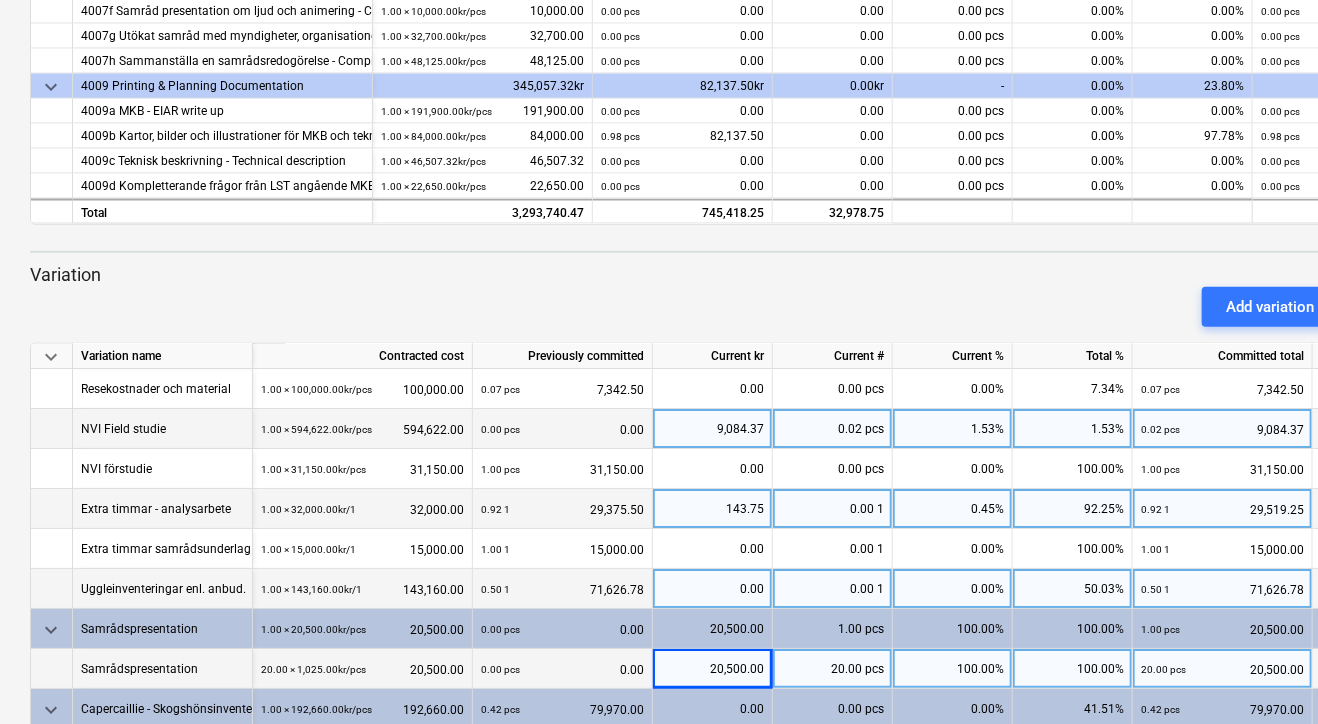 click on "0.00" at bounding box center (712, 589) 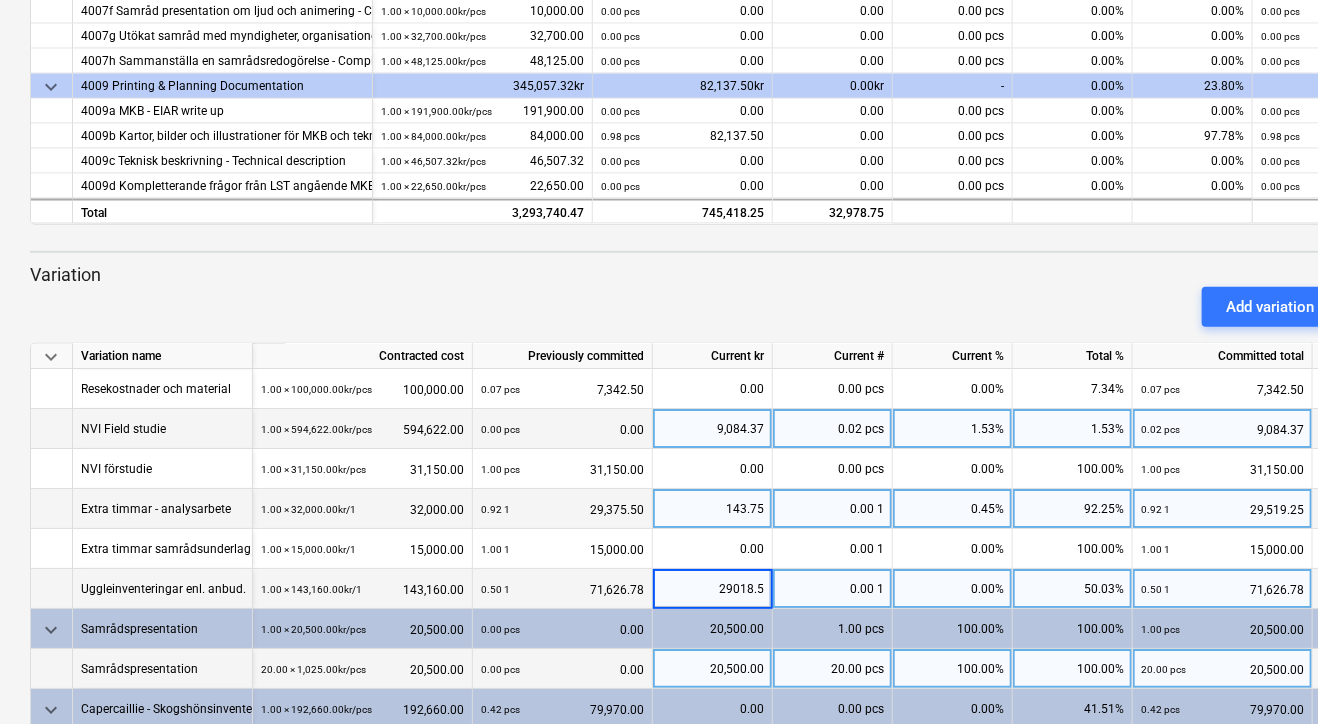 type on "29018.55" 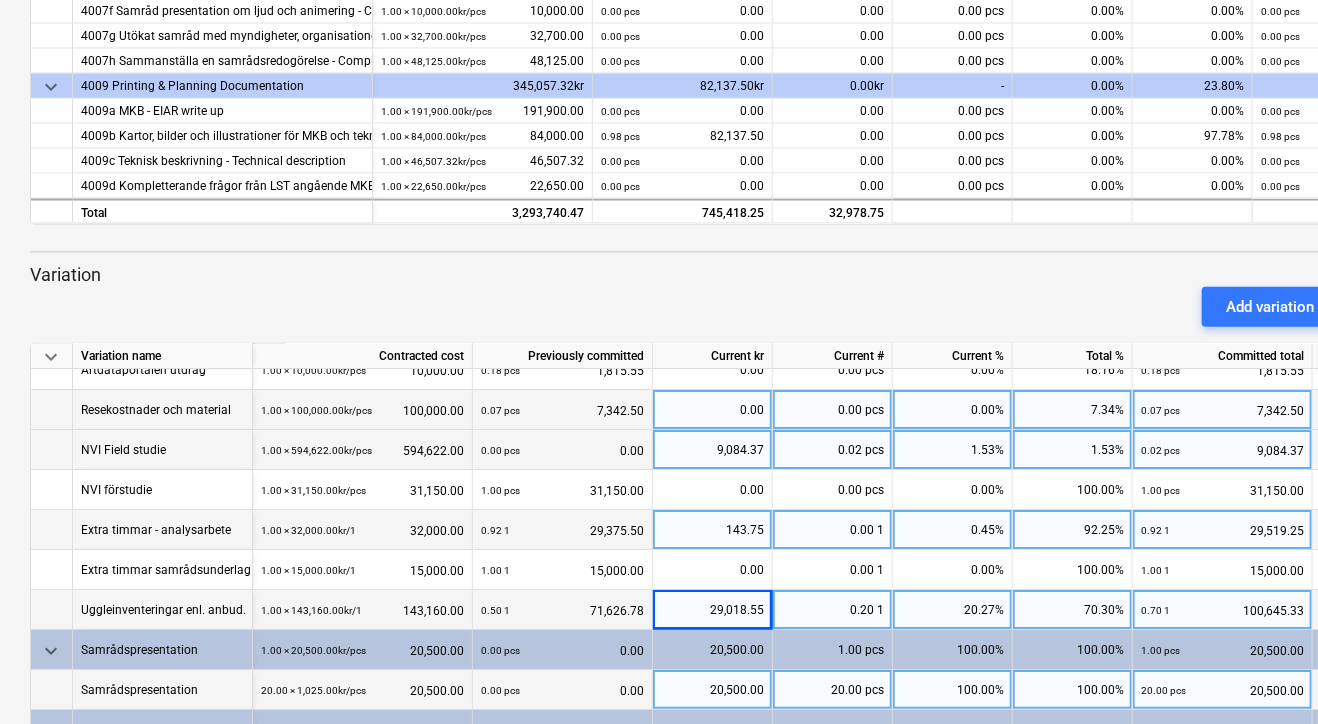 scroll, scrollTop: 0, scrollLeft: 0, axis: both 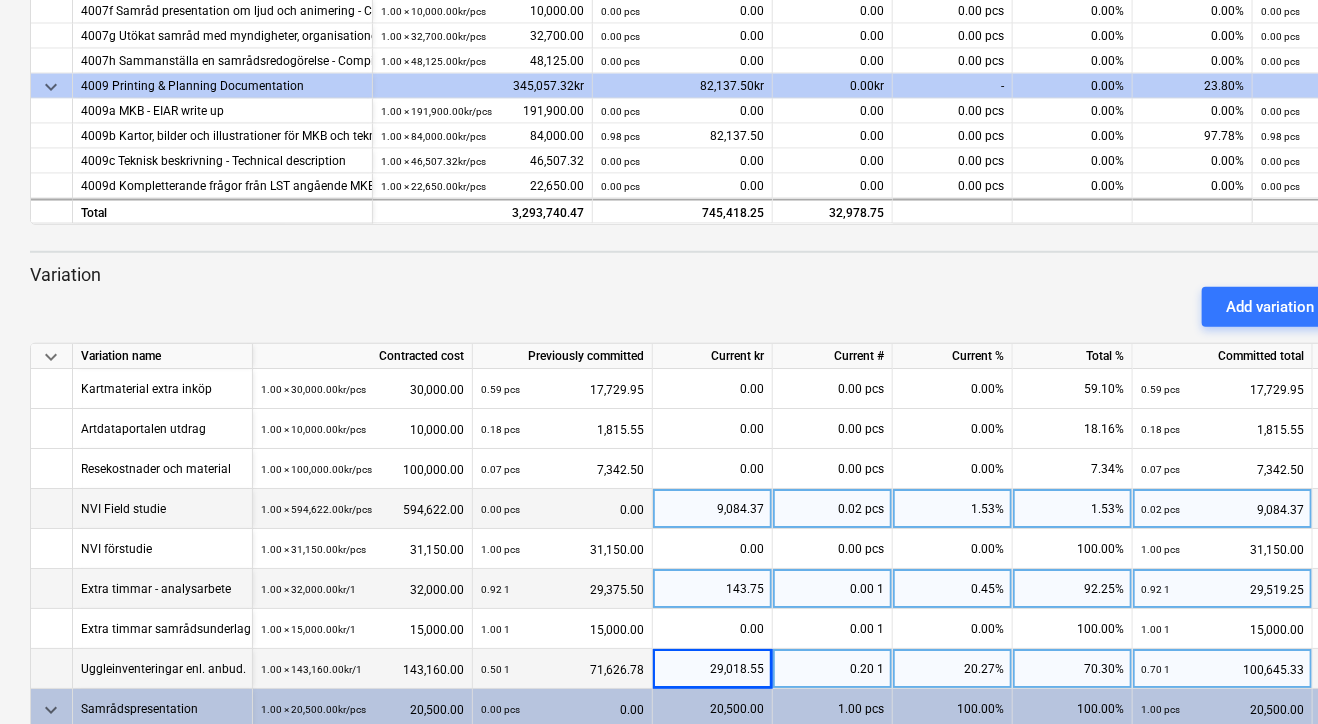 click on "9,084.37" at bounding box center [712, 509] 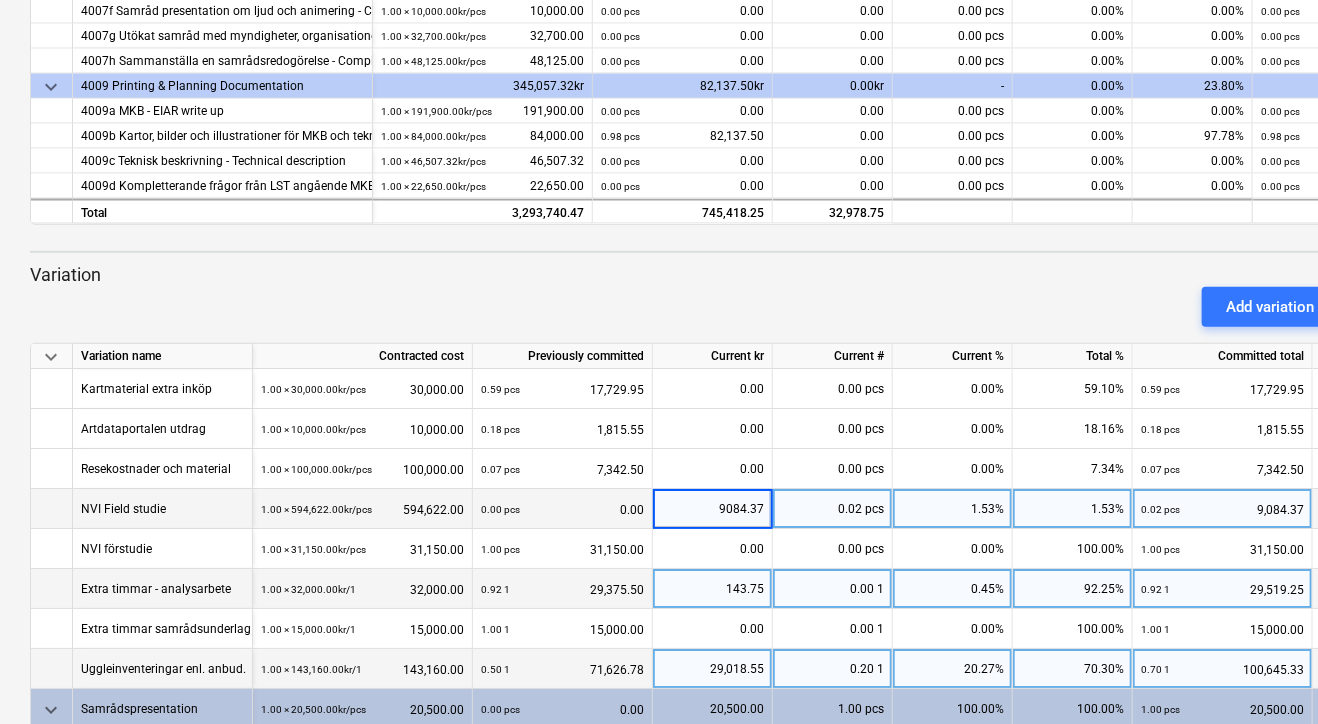 type 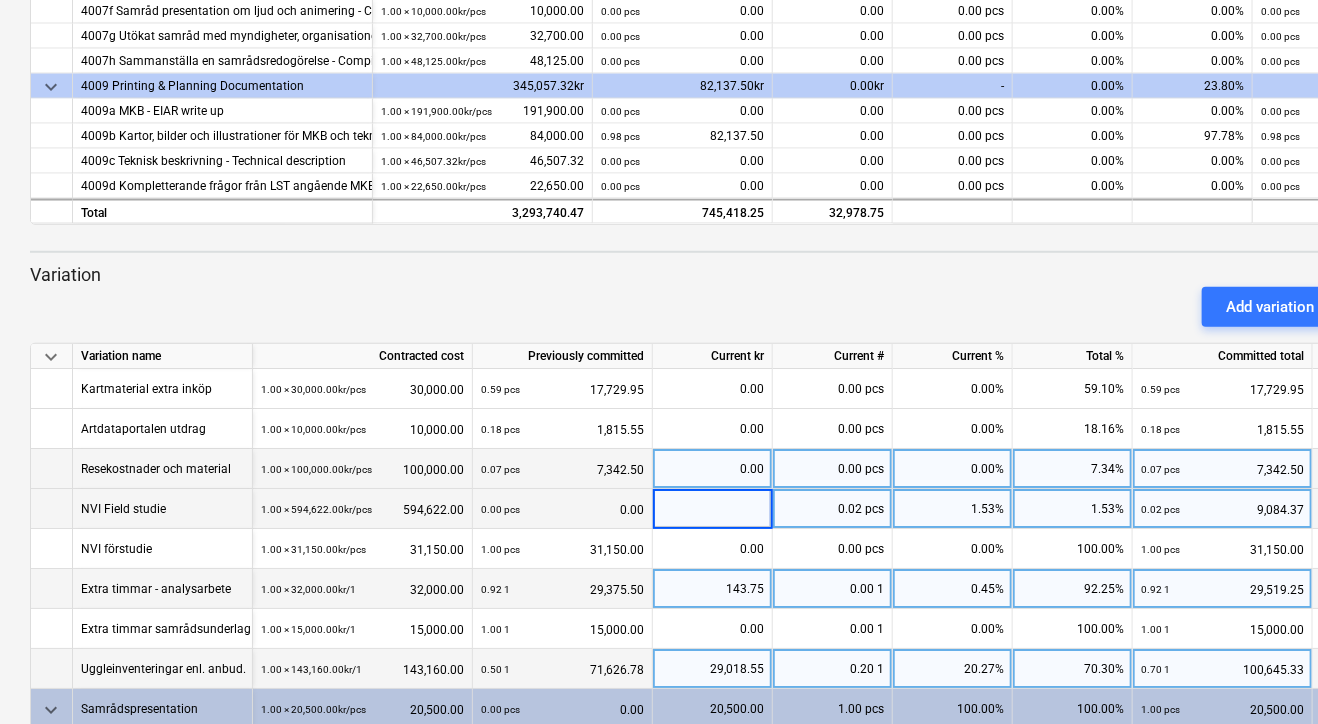 click on "0.00" at bounding box center [712, 469] 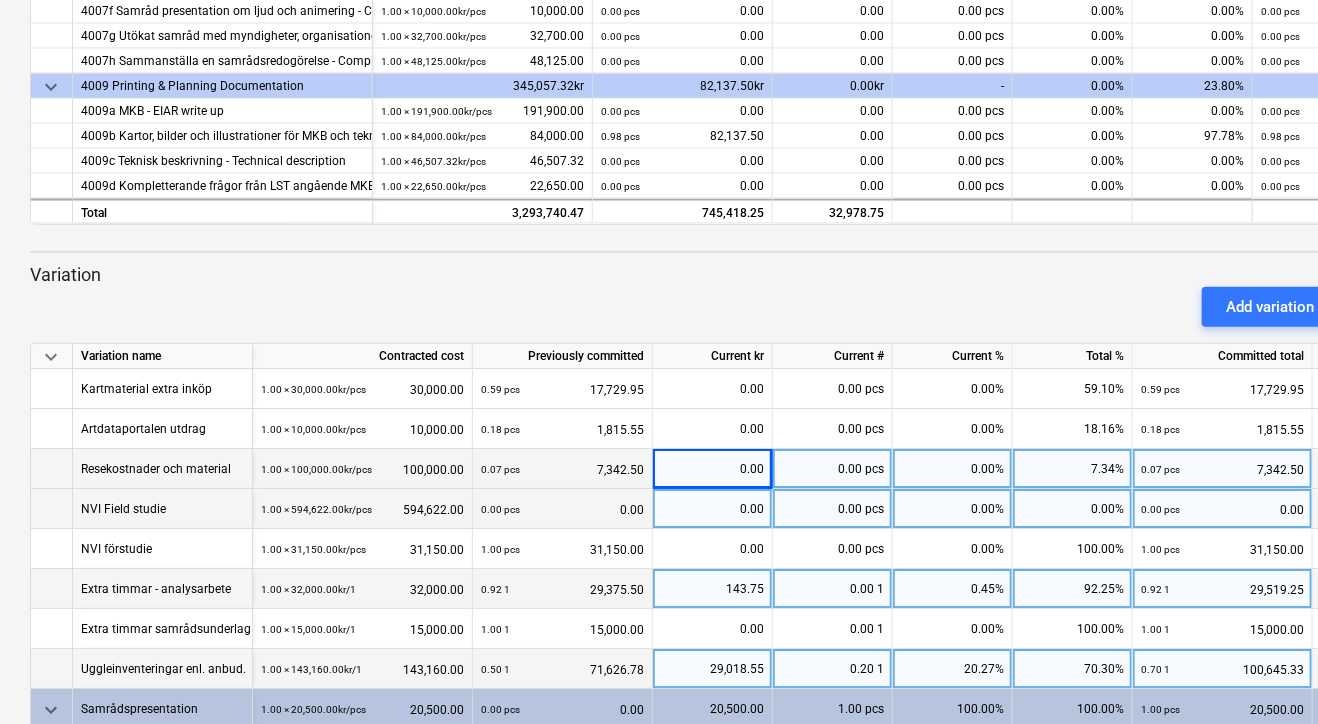 click on "0.00" at bounding box center (712, 469) 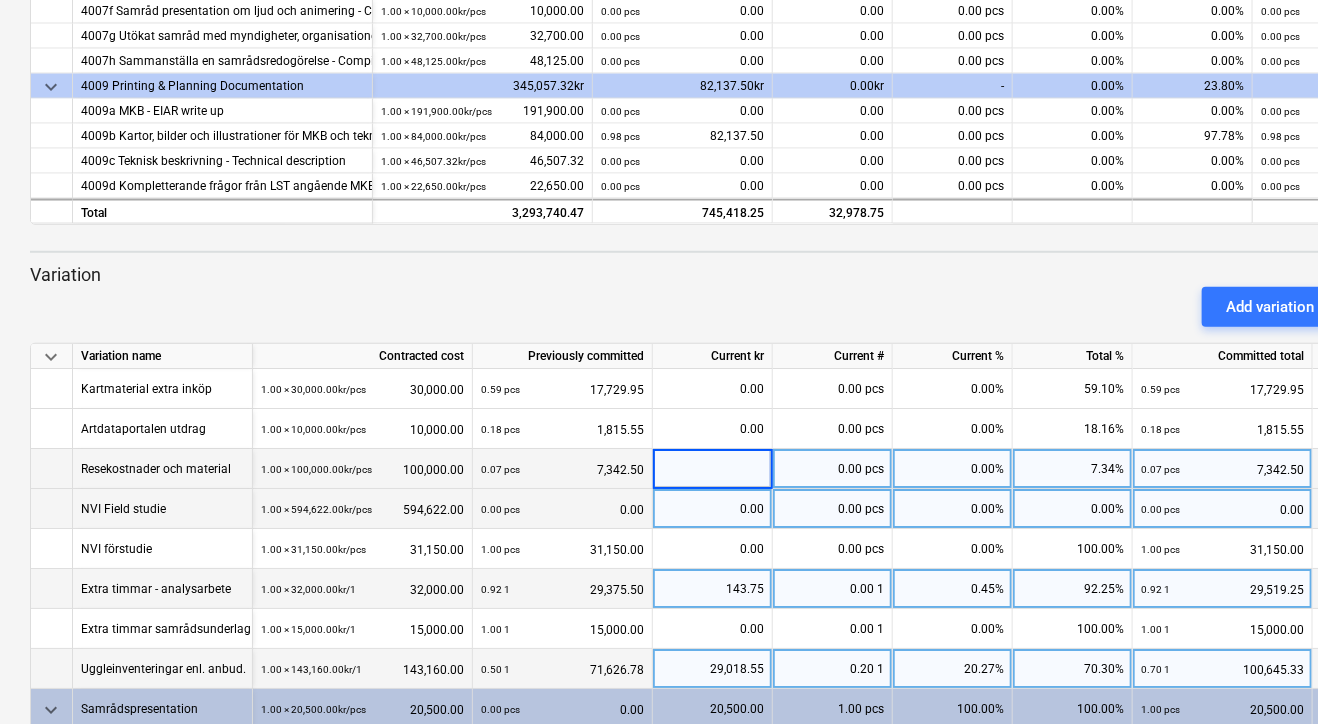 click on "29,018.55" at bounding box center (712, 669) 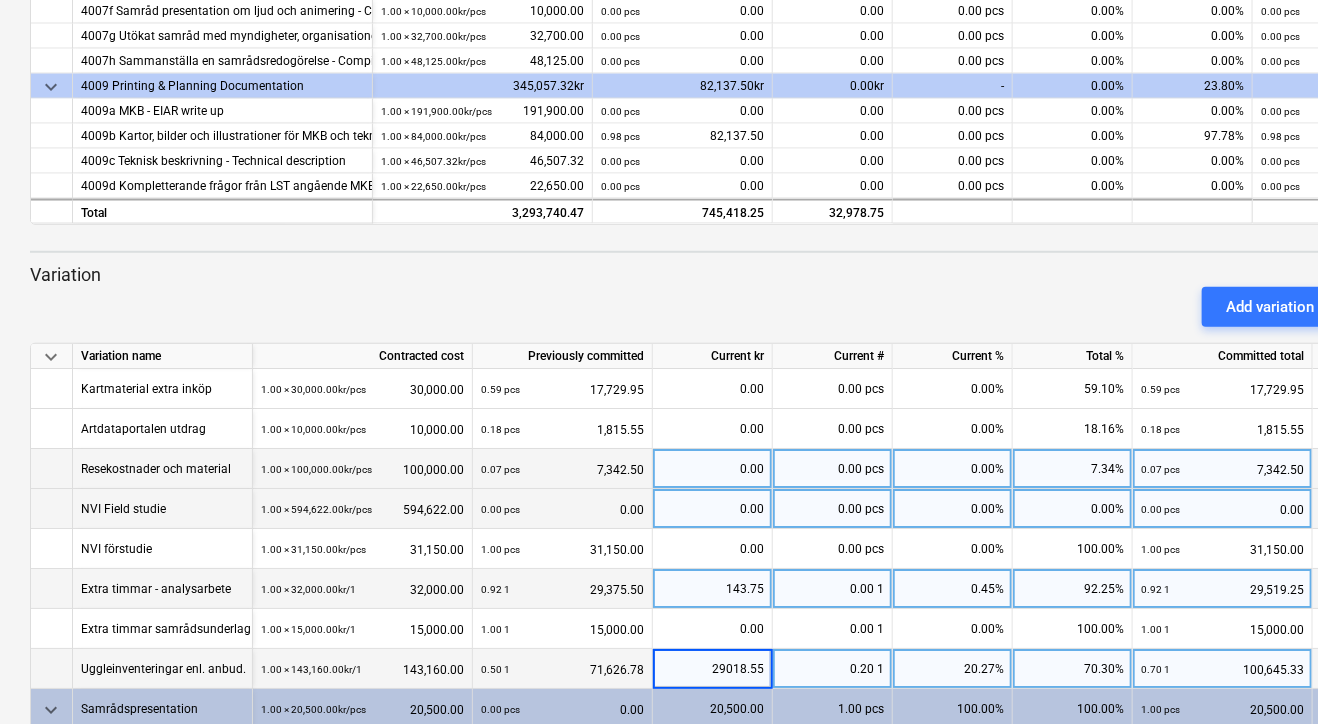type 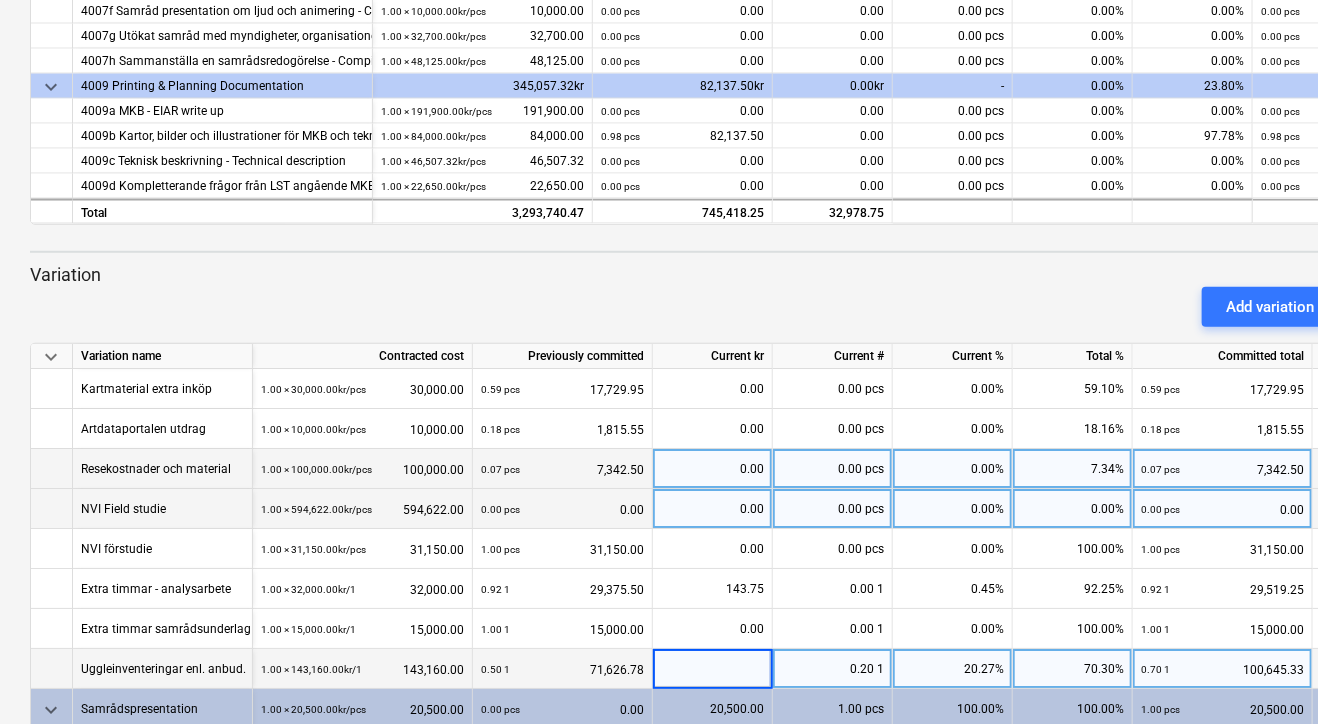 click on "0.00" at bounding box center (712, 469) 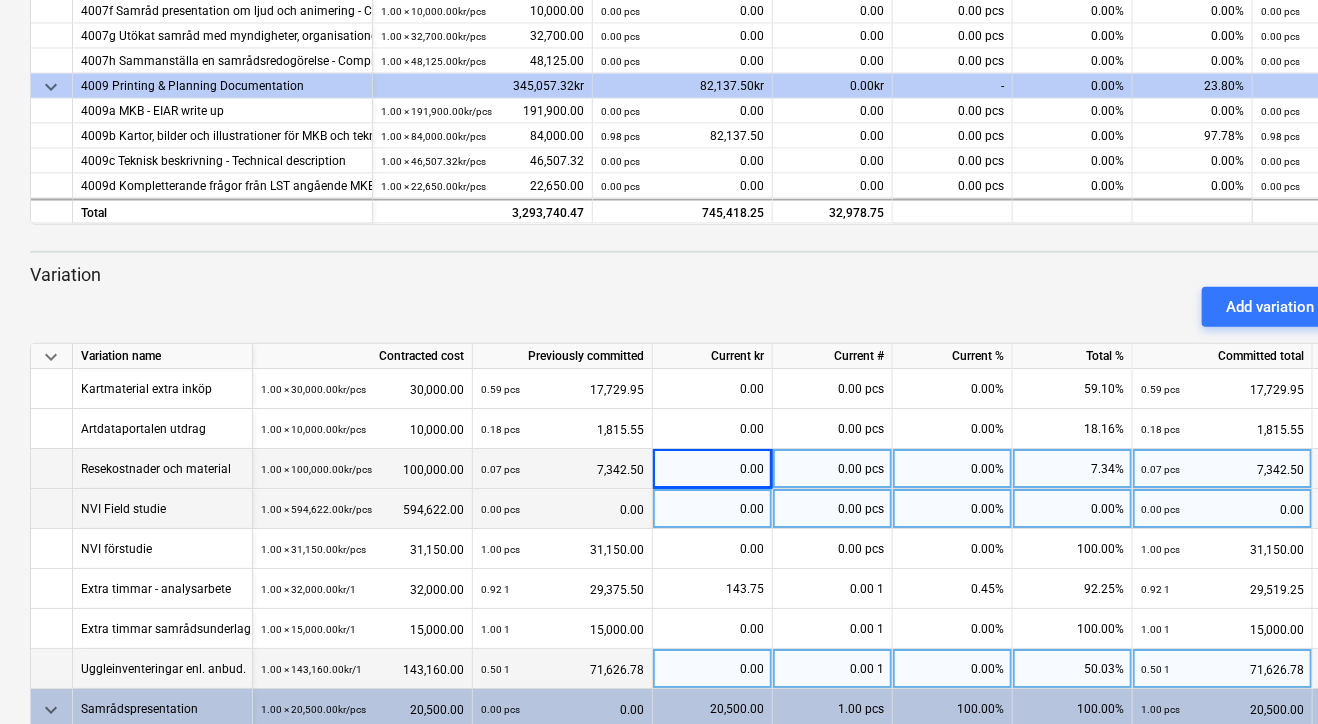 click on "0.00   pcs" at bounding box center [833, 469] 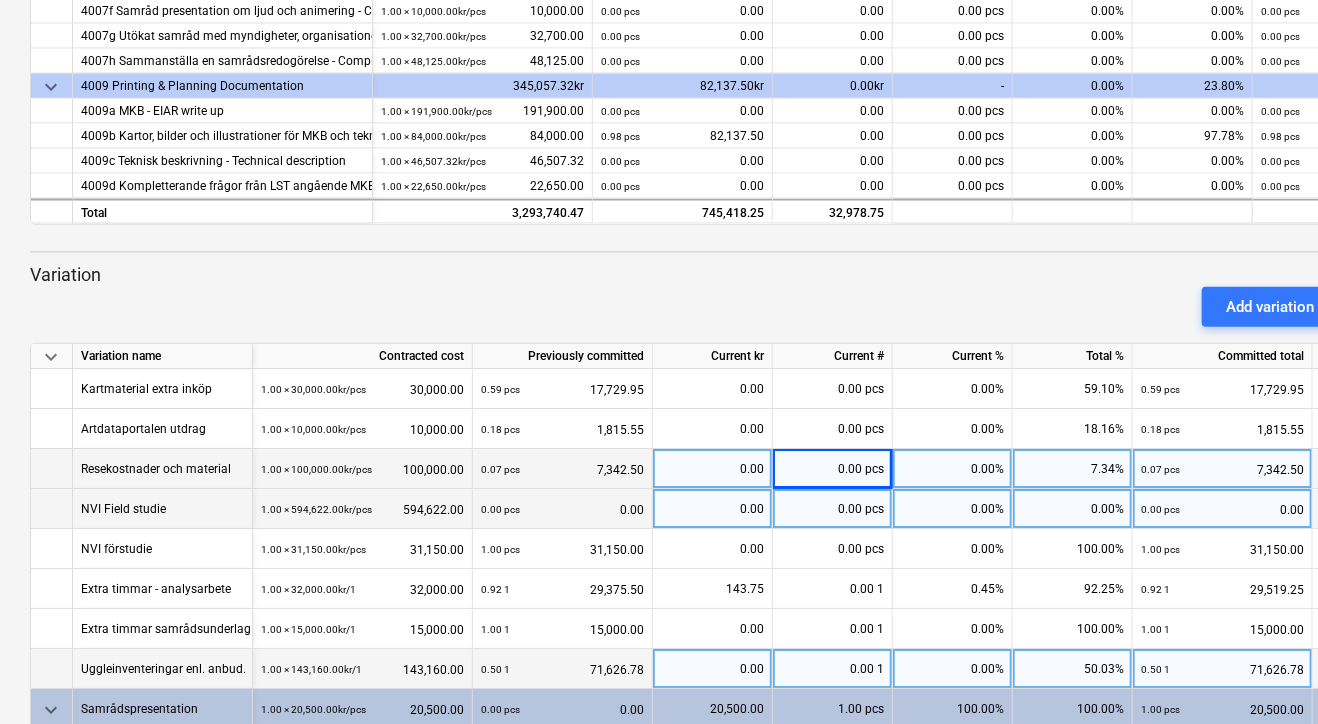 click on "0.00" at bounding box center [712, 469] 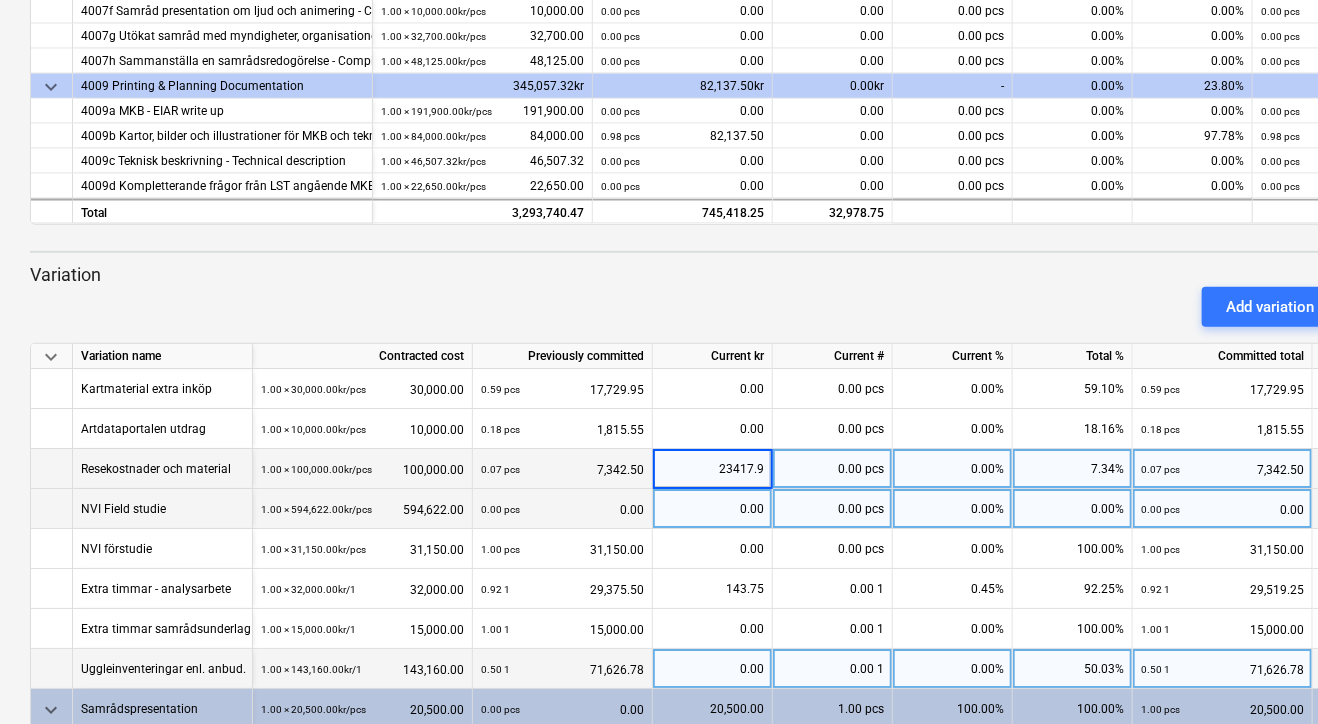 type on "23417.92" 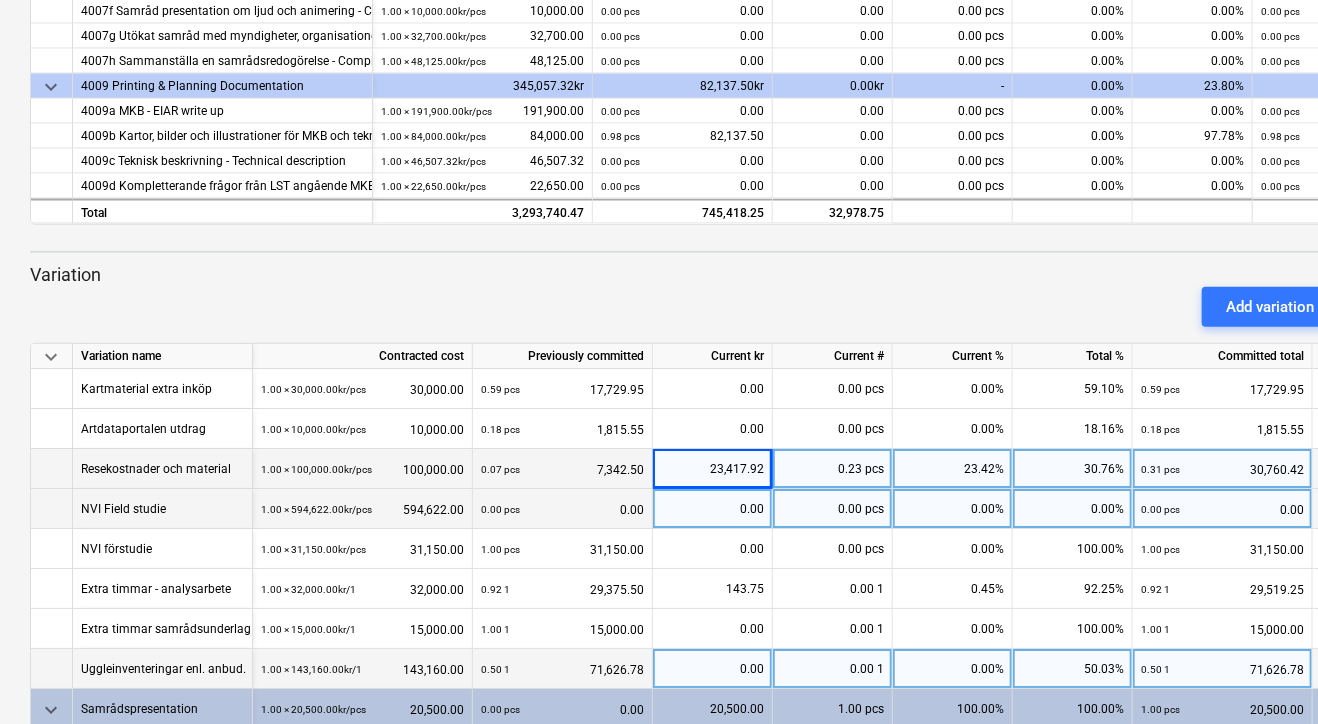 click on "0.00" at bounding box center (712, 669) 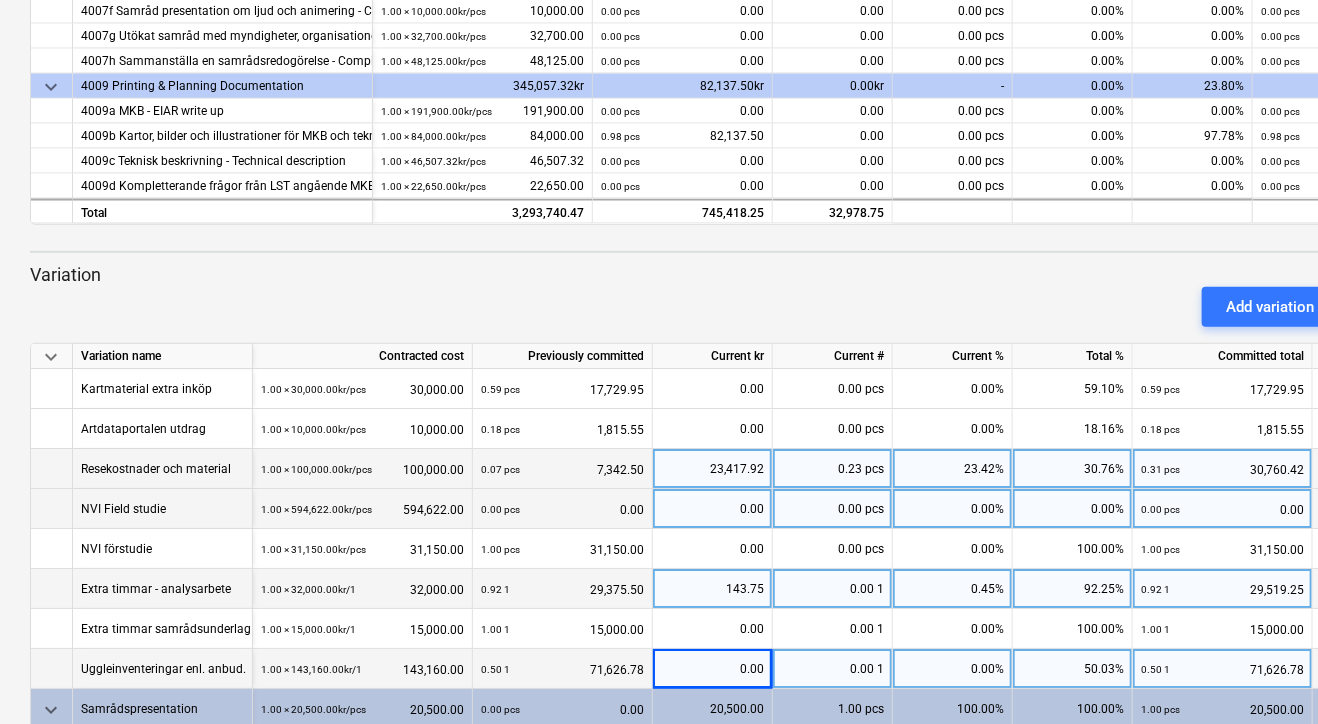 click on "0.00   1" at bounding box center (833, 589) 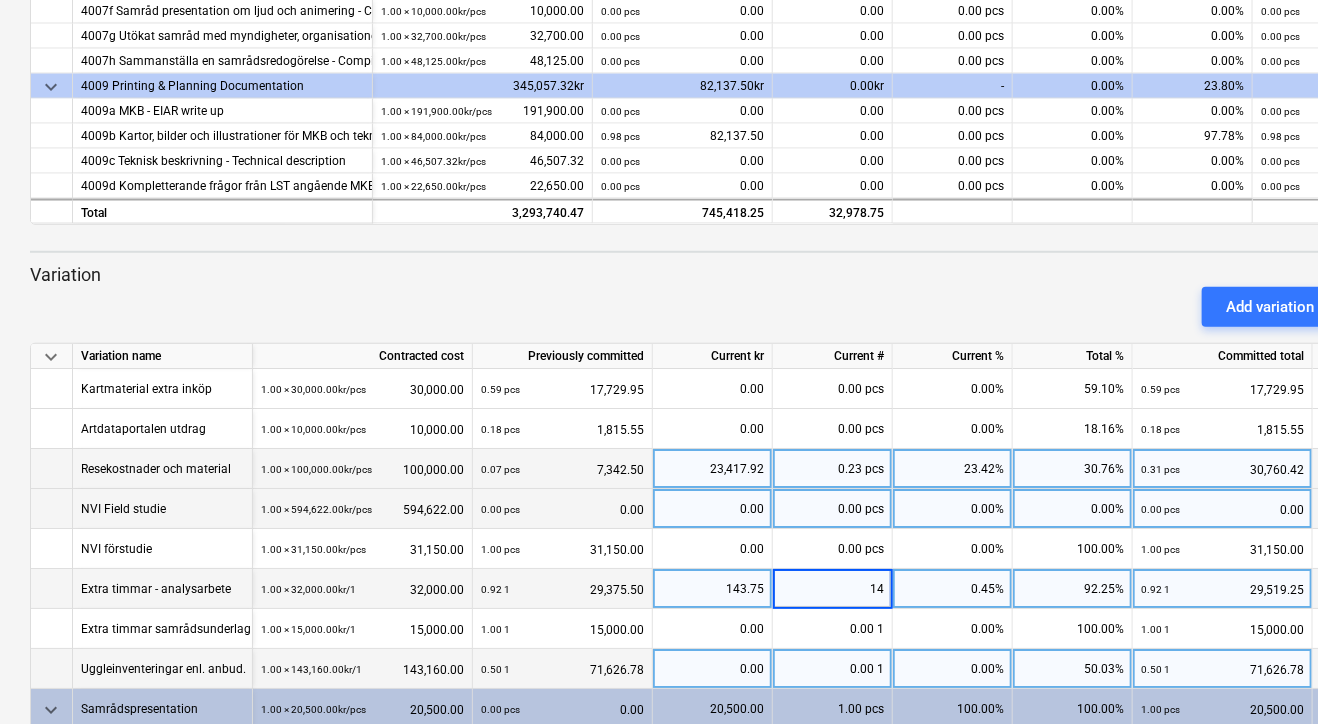 type on "1" 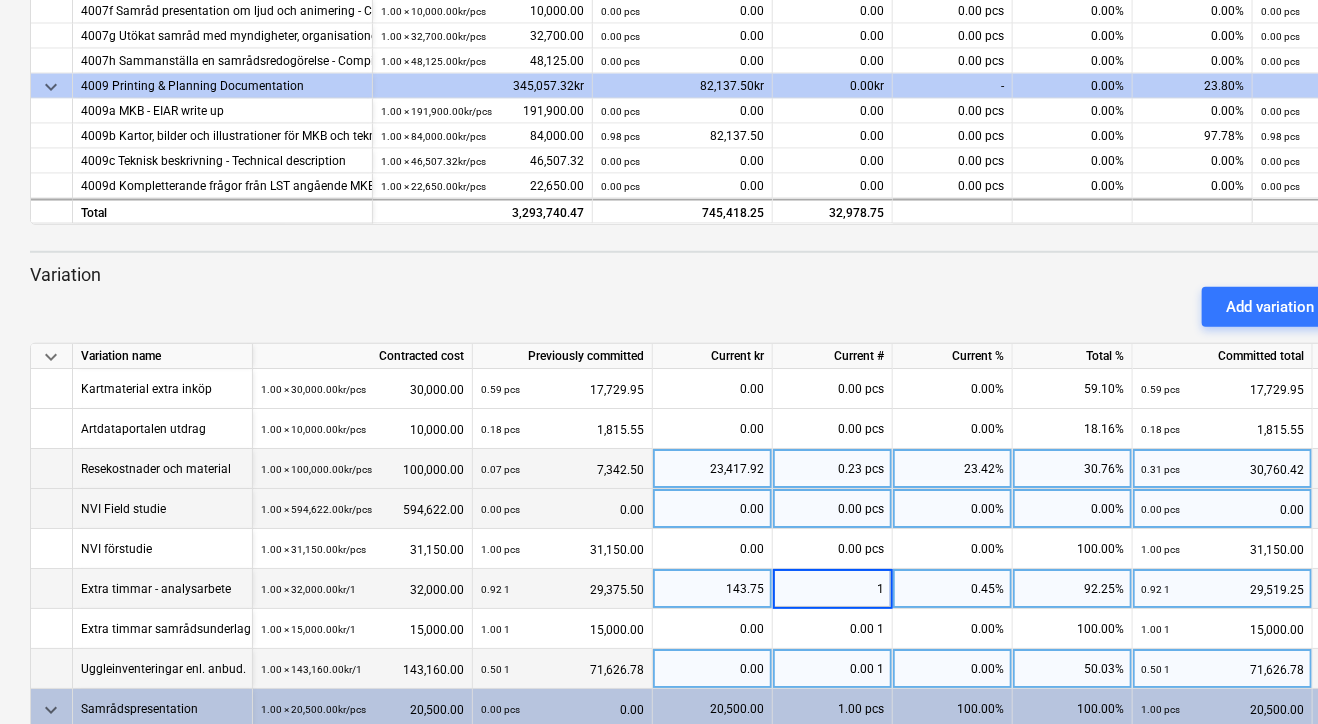type 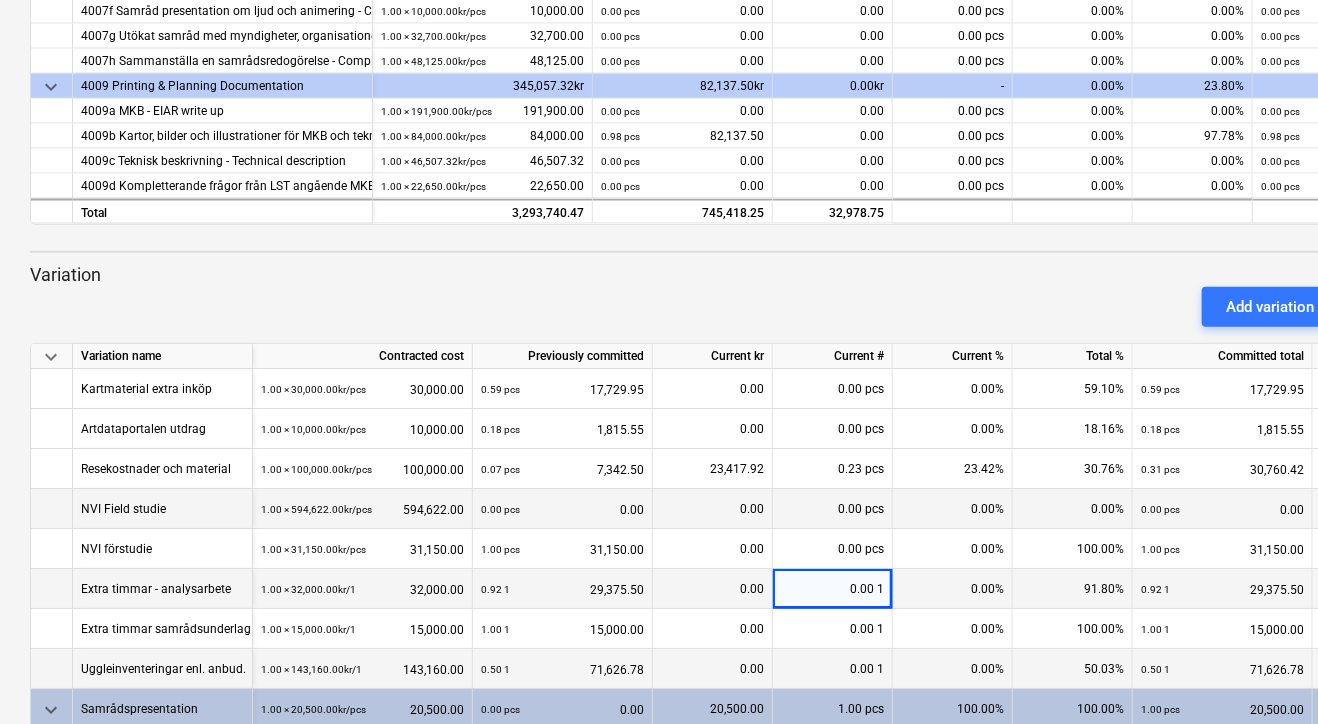 click on "0.00" at bounding box center [712, 669] 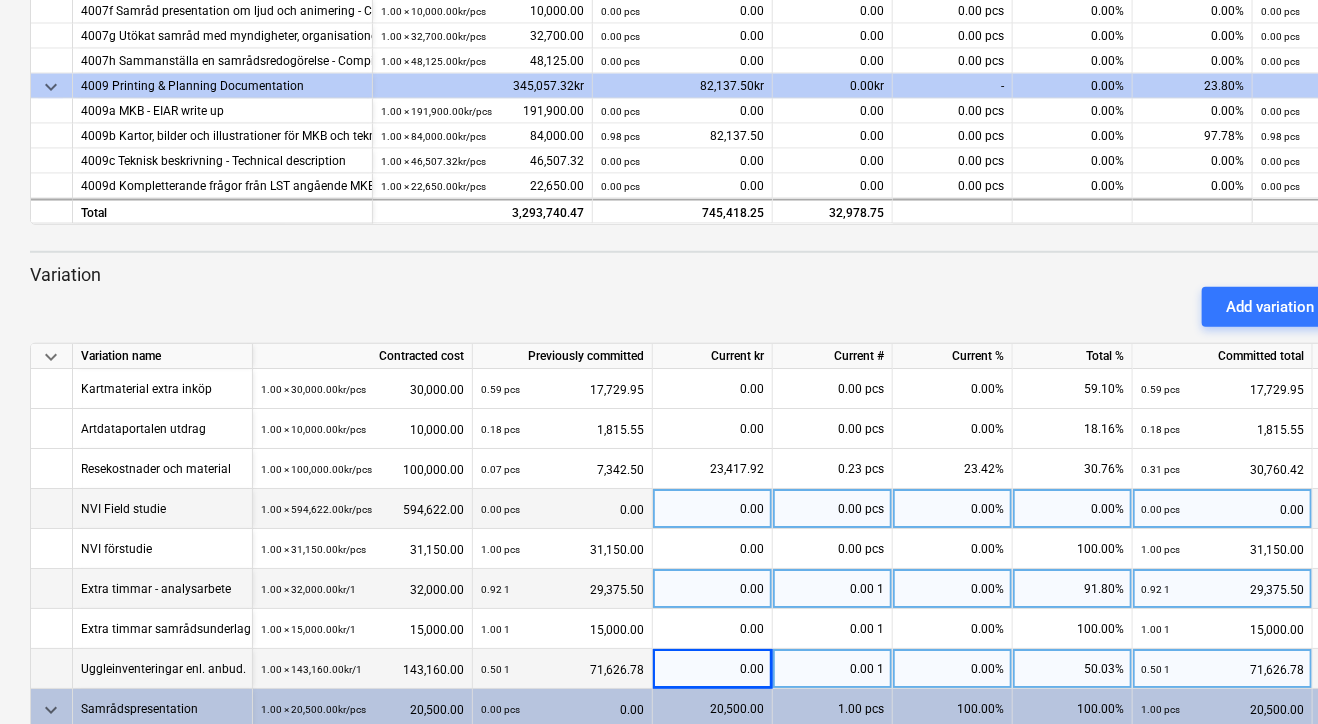 click on "0.00" at bounding box center (712, 669) 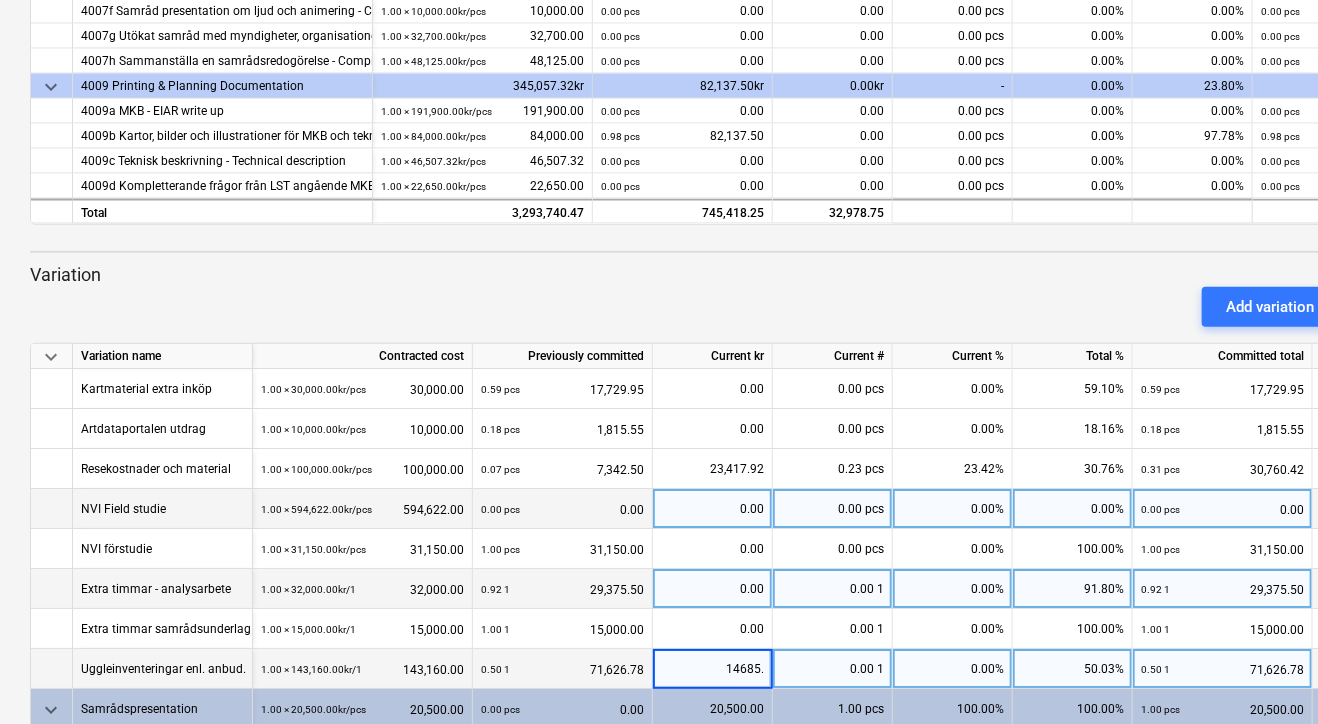 type on "14685" 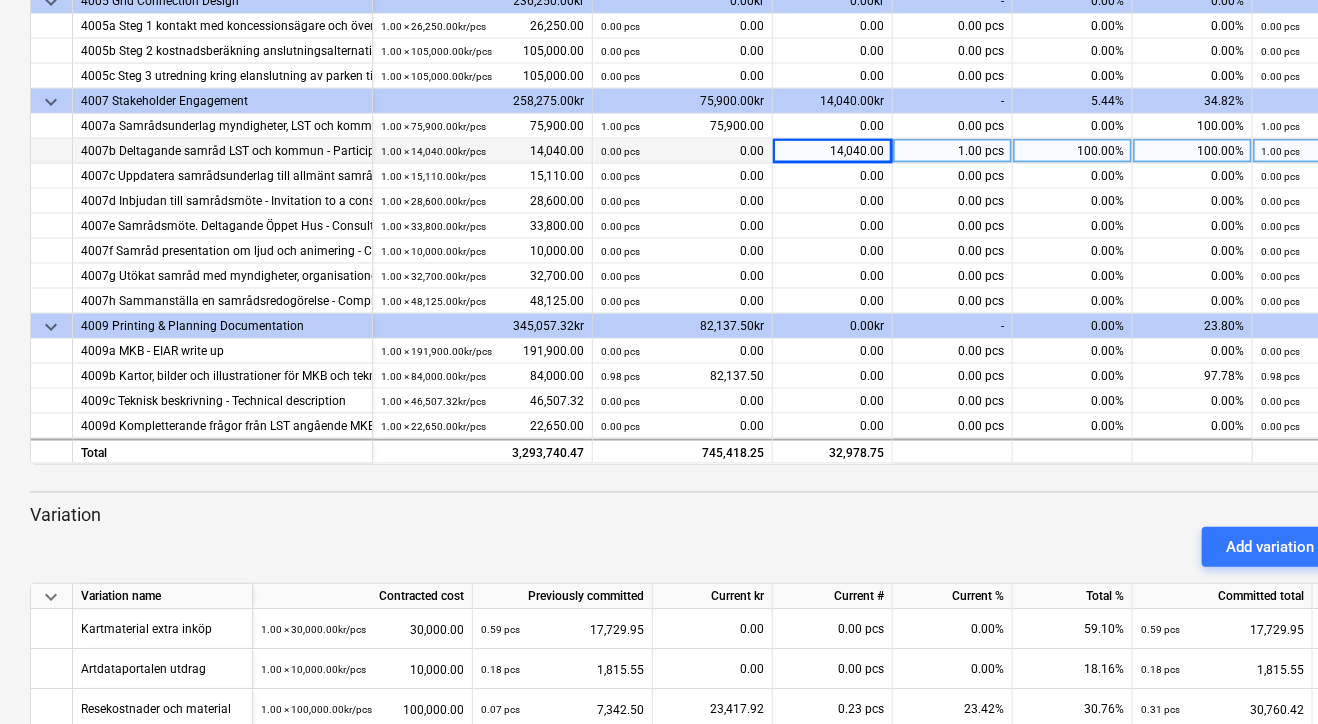 scroll, scrollTop: 0, scrollLeft: 0, axis: both 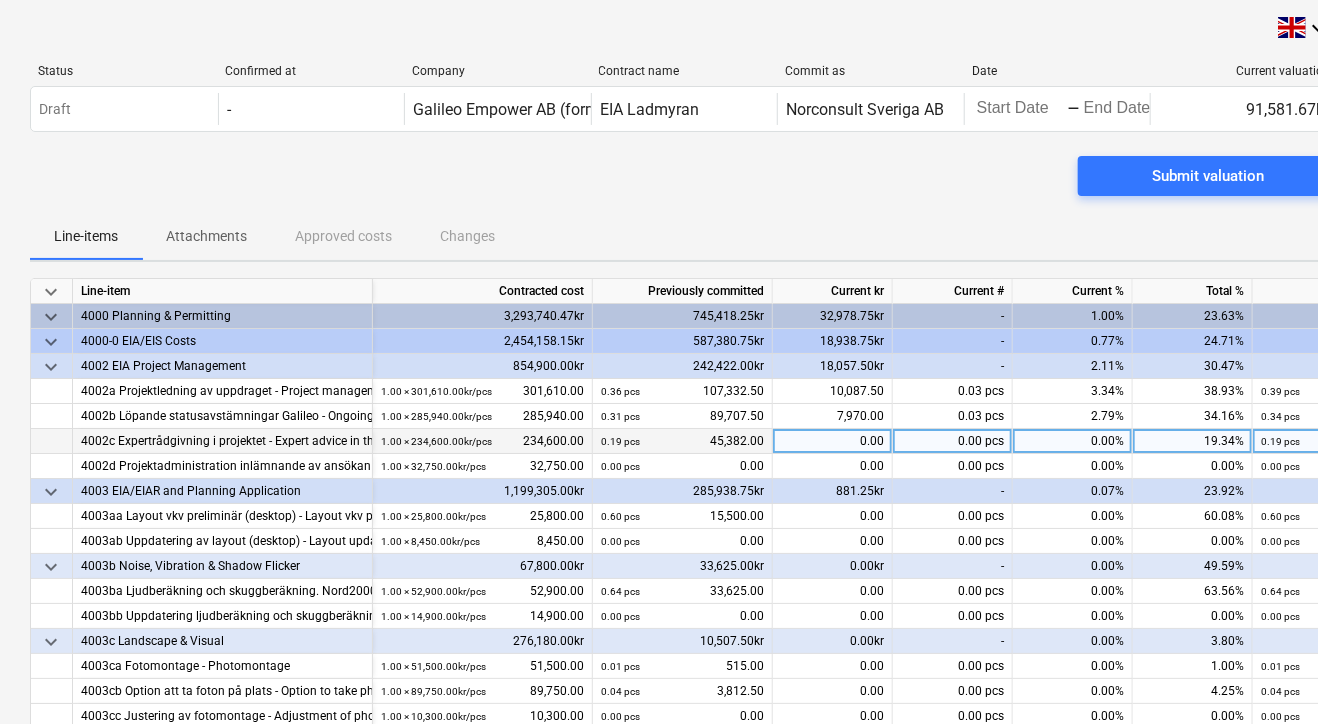 click on "0.00" at bounding box center [833, 441] 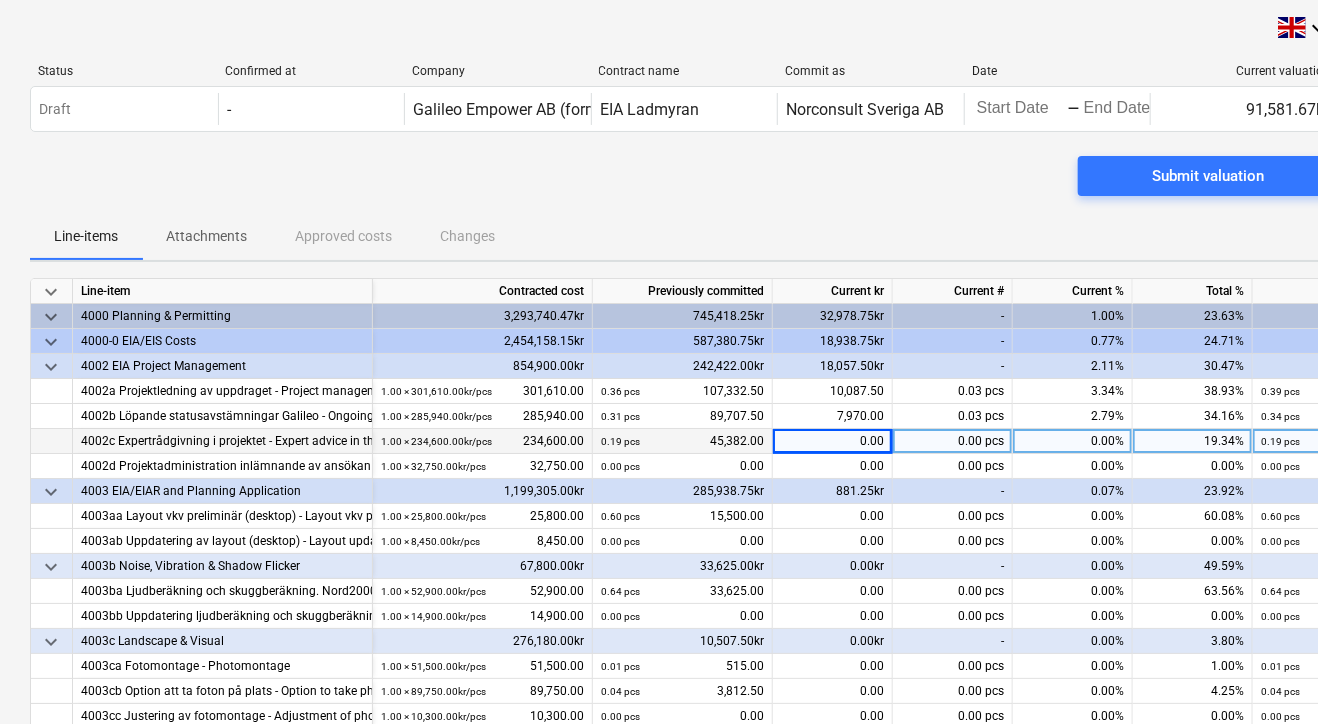 click on "0.00" at bounding box center [833, 441] 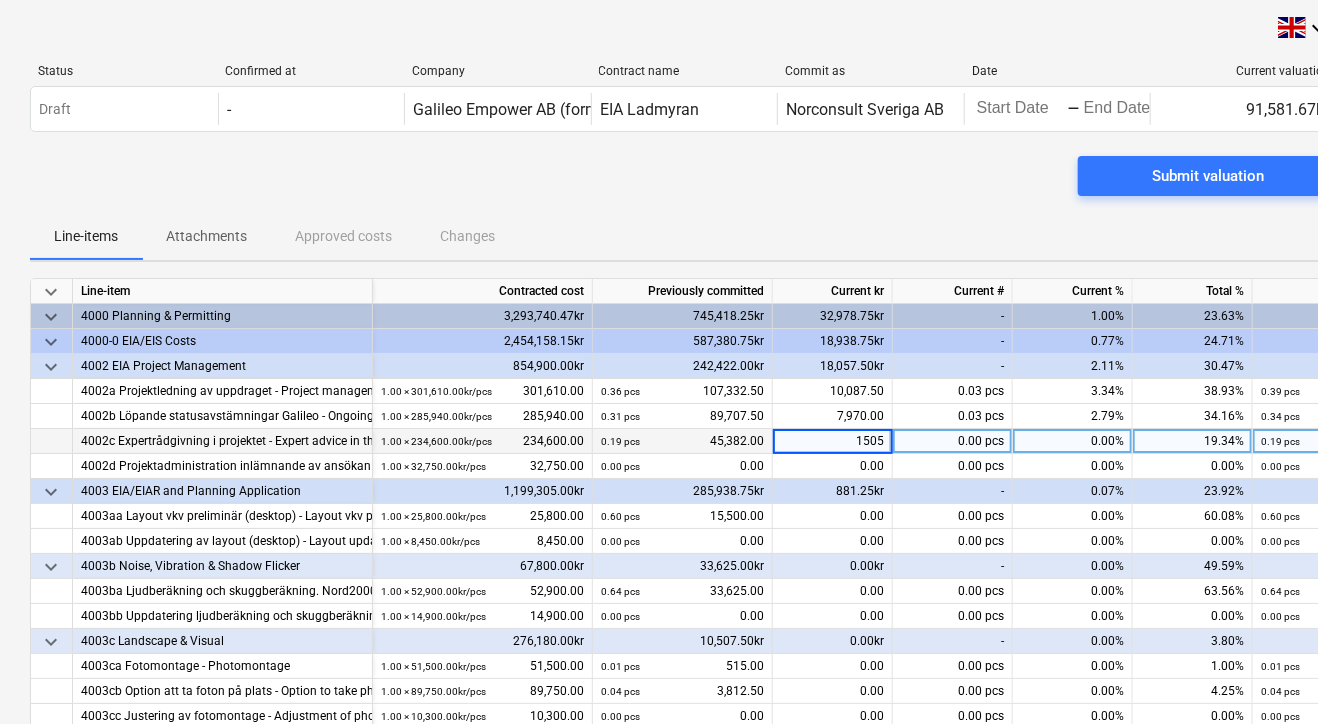 type on "15050" 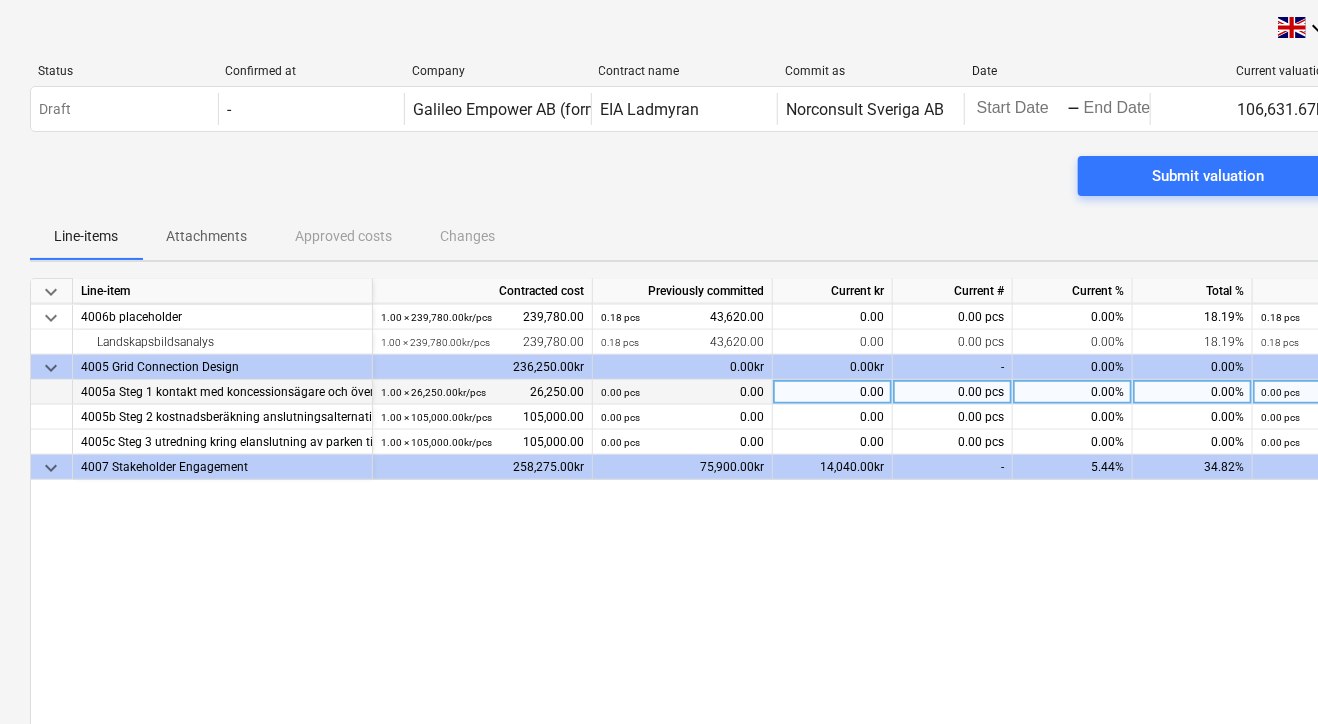 scroll, scrollTop: 1076, scrollLeft: 0, axis: vertical 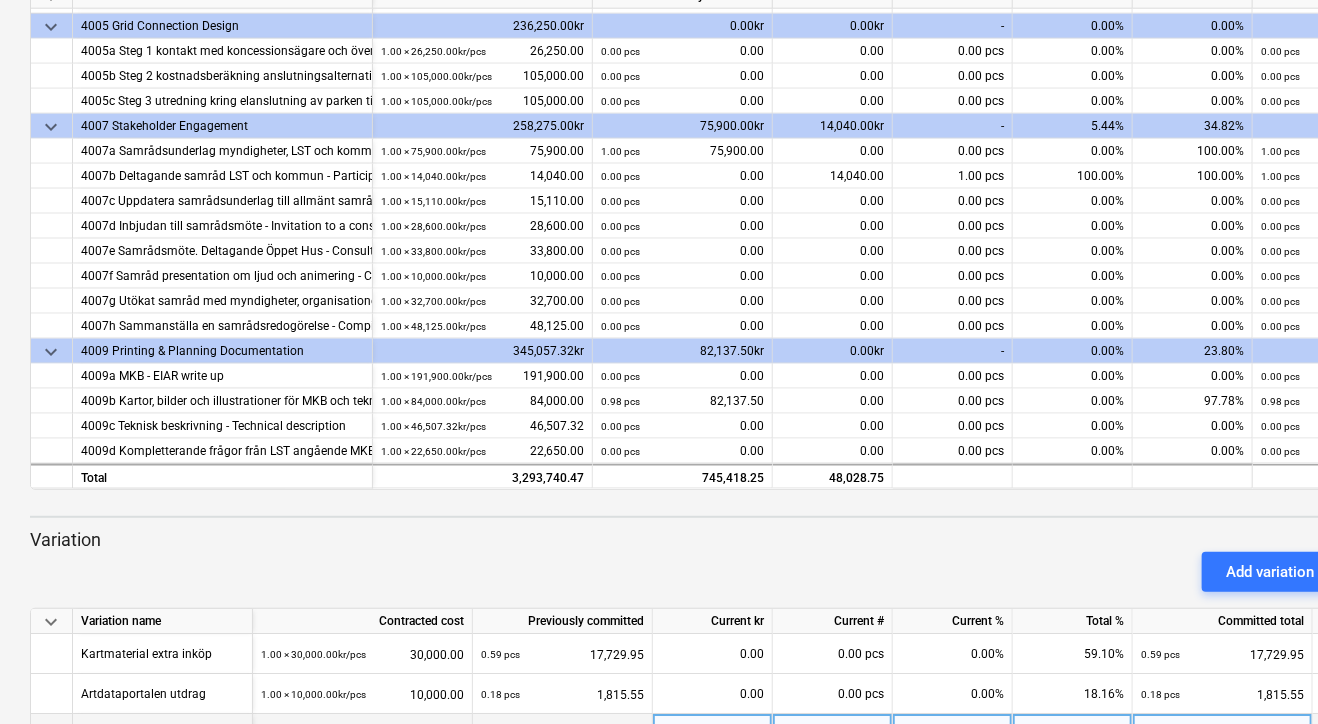 click on "keyboard_arrow_down Line-item Contracted cost Previously committed Current kr Current # Current % Total % Committed total Valuation remaining 15,050.00 keyboard_arrow_down 4006a placeholder  1.00   ×   16,000.00kr / pcs 16,000.00 0.00   pcs 0.00 0.00 0.00   pcs 0.00% 0.00% 0.00   pcs 0.00 100.00% 16,000.00  Skötselplan  1.00   ×   16,000.00kr / pcs 16,000.00 0.00   pcs 0.00 0.00 0.00   pcs 0.00% 0.00% 0.00   pcs 0.00 100.00% 16,000.00 keyboard_arrow_down 4006b placeholder  1.00   ×   239,780.00kr / pcs 239,780.00 0.18   pcs 43,620.00 0.00 0.00   pcs 0.00% 18.19% 0.18   pcs 43,620.00 81.81% 196,160.00  Landskapsbildsanalys  1.00   ×   239,780.00kr / pcs 239,780.00 0.18   pcs 43,620.00 0.00 0.00   pcs 0.00% 18.19% 0.18   pcs 43,620.00 81.81% 196,160.00 keyboard_arrow_down 4005 Grid Connection Design  236,250.00kr 0.00kr 0.00kr - 0.00% 0.00% 0.00kr 236,250.00kr 1.00   ×   26,250.00kr / pcs 26,250.00 0.00   pcs 0.00 0.00 0.00   pcs 0.00% 0.00% 0.00   pcs 0.00 100.00% 26,250.00 1.00" at bounding box center [684, 549] 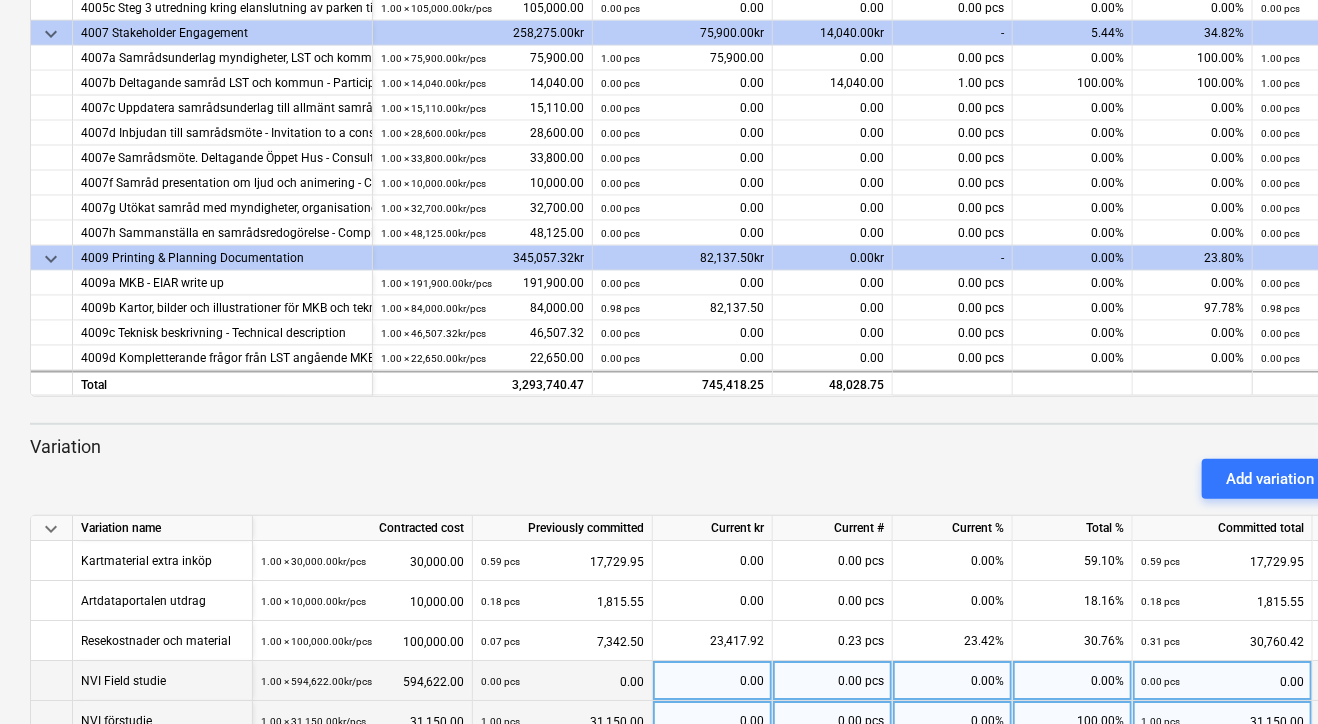 scroll, scrollTop: 636, scrollLeft: 0, axis: vertical 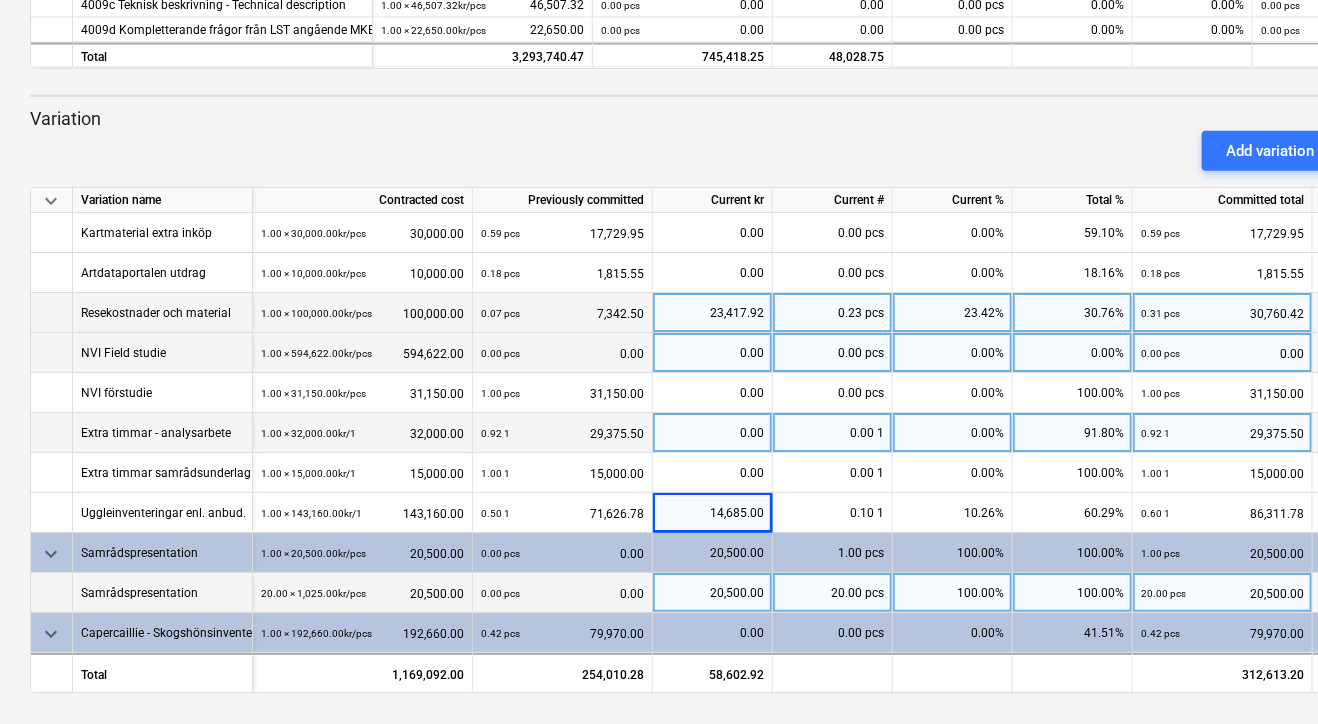 click on "23,417.92" at bounding box center [712, 313] 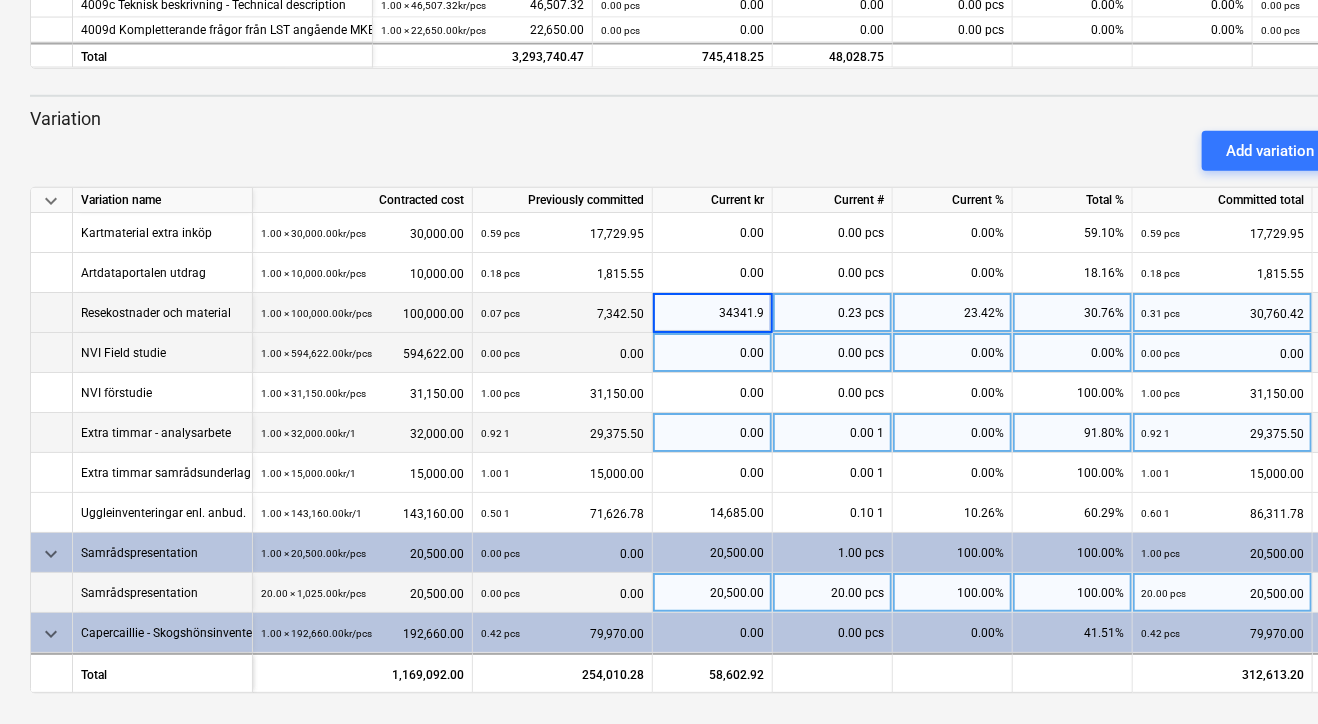 type on "34341.92" 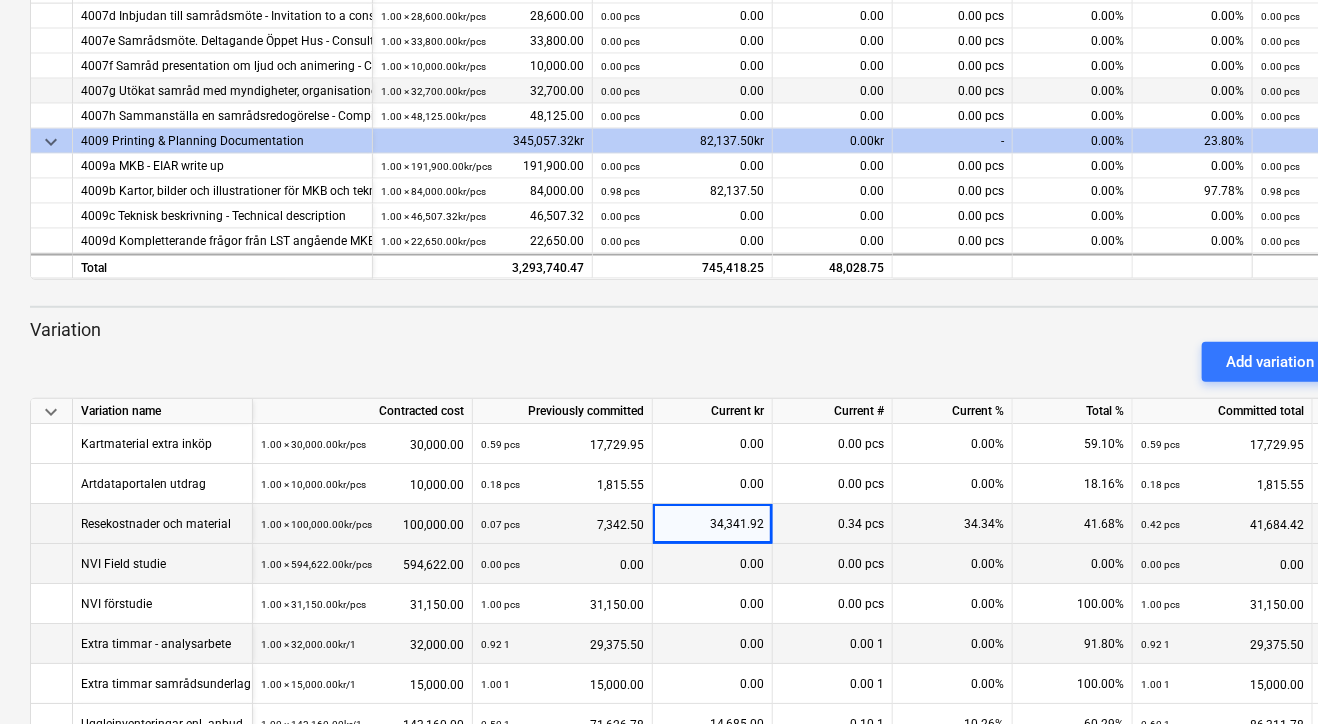 scroll, scrollTop: 0, scrollLeft: 0, axis: both 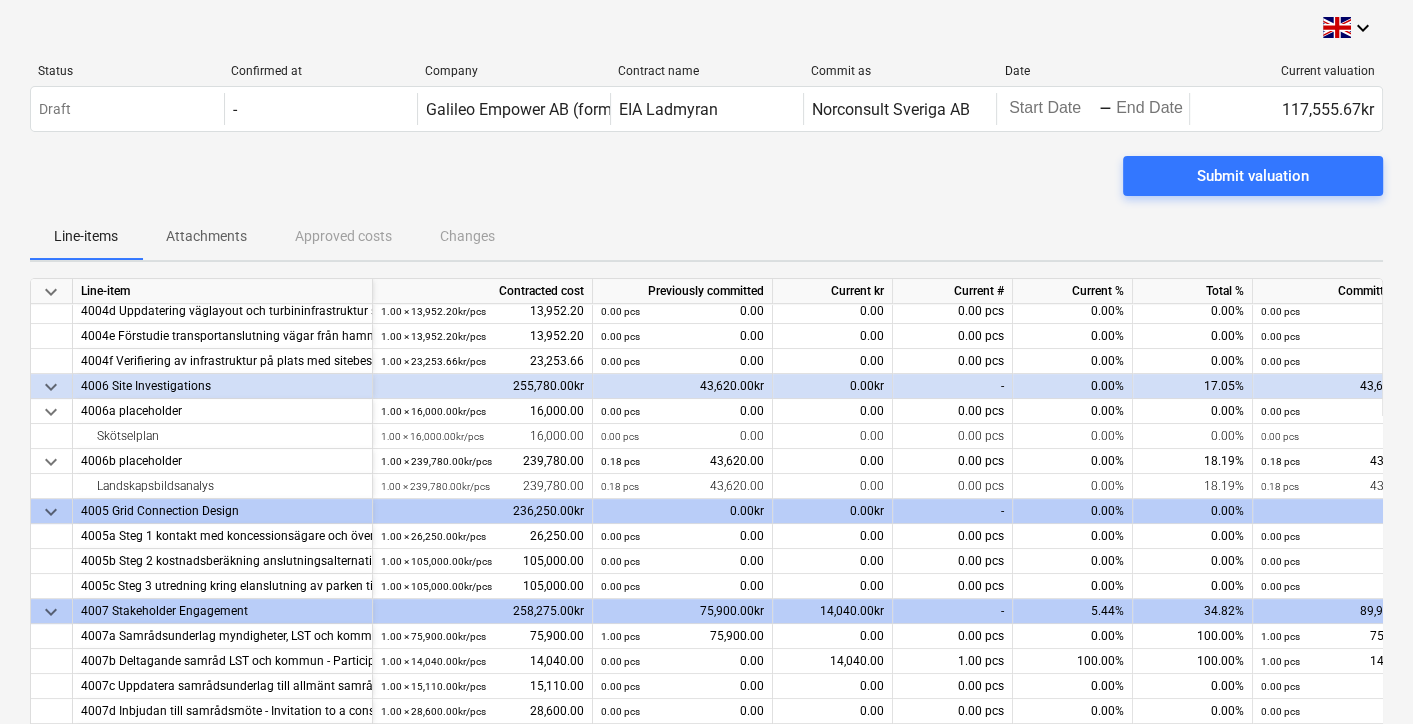 click on "Submit valuation" at bounding box center [706, 184] 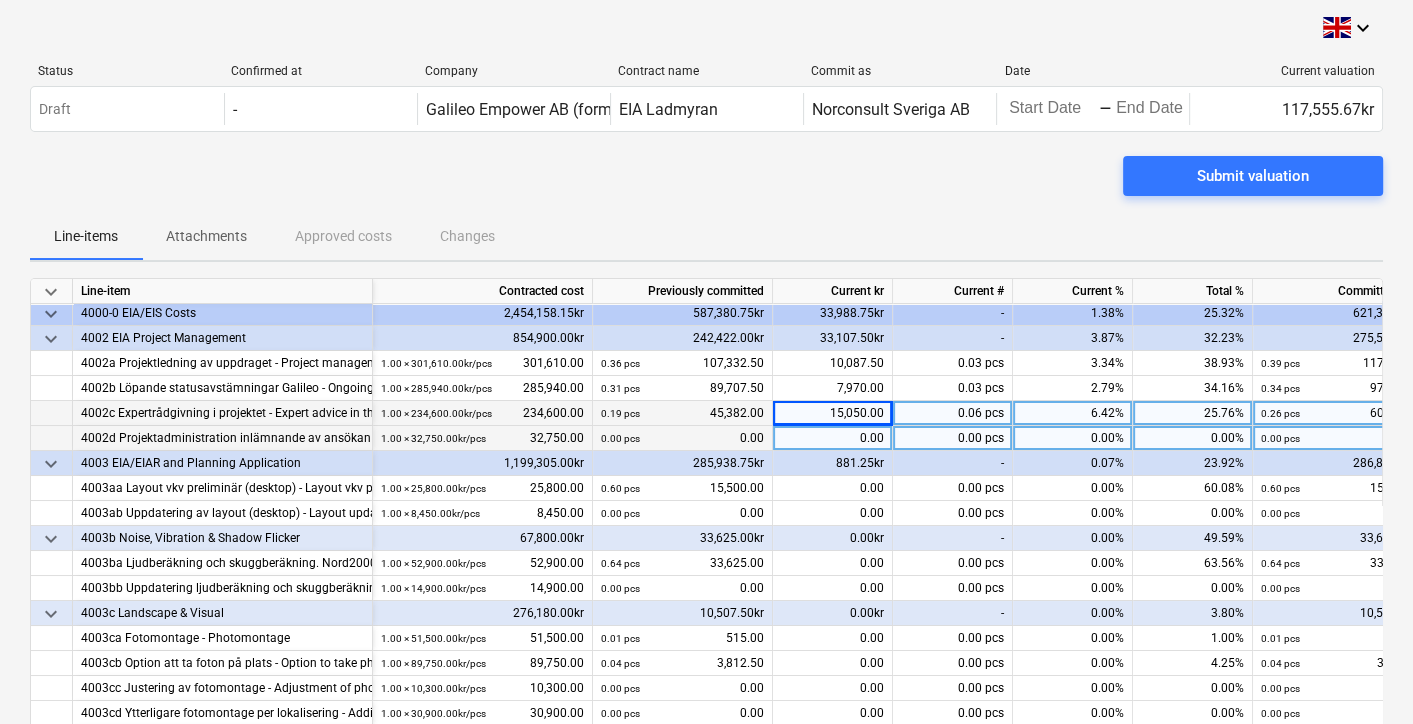 scroll, scrollTop: 0, scrollLeft: 0, axis: both 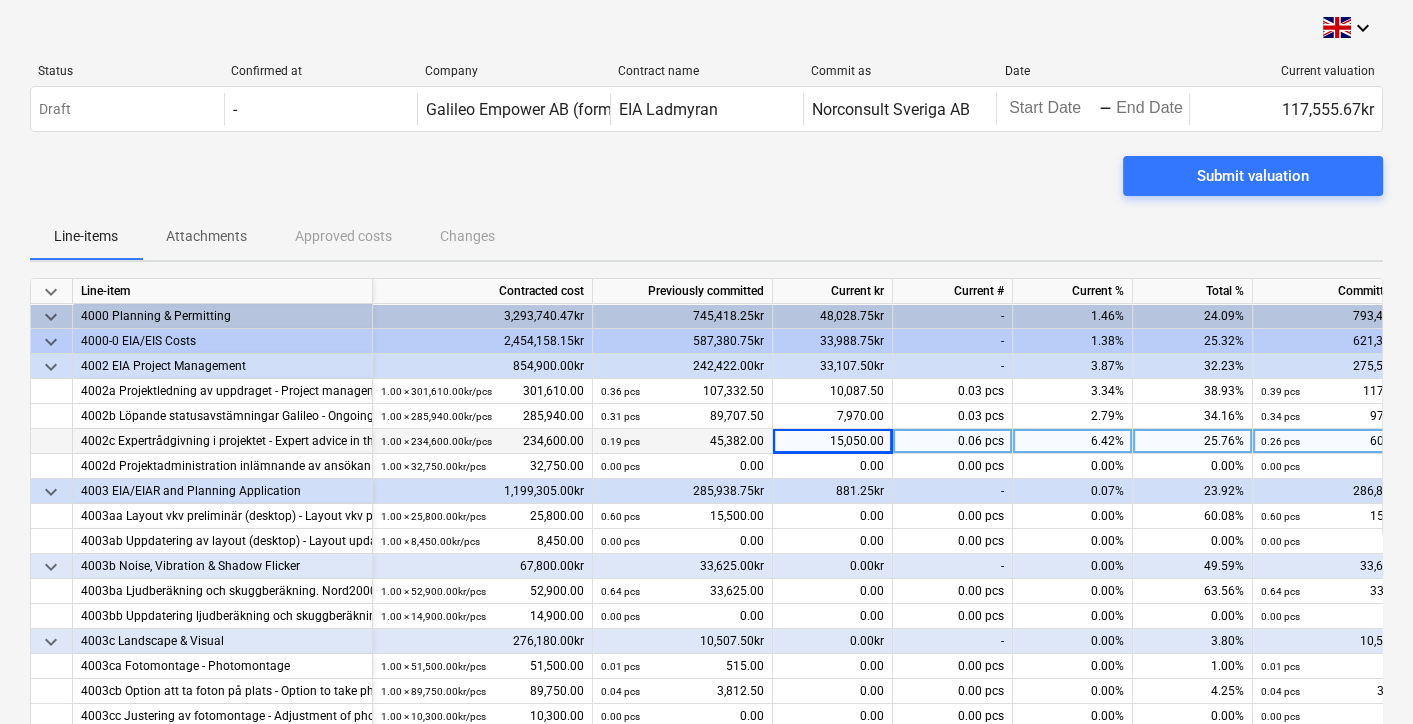 click on "15,050.00" at bounding box center (833, 441) 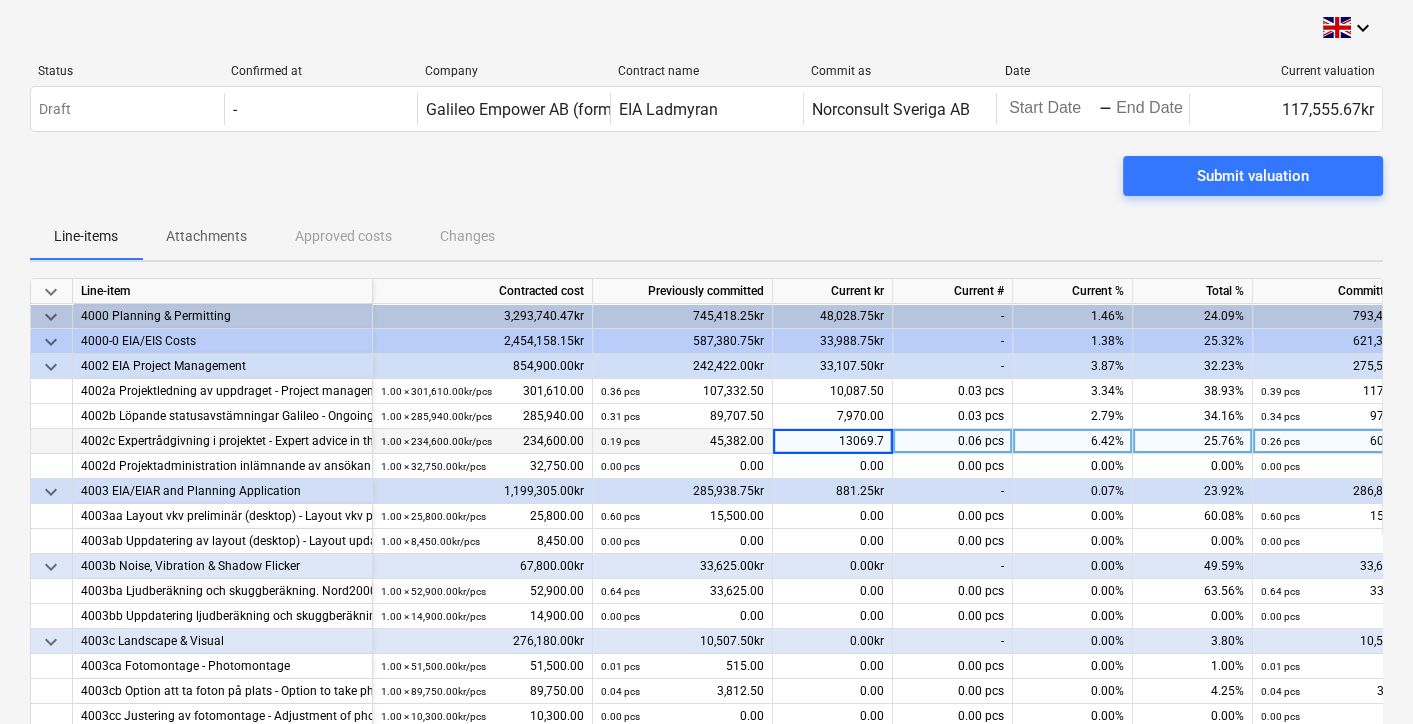type on "13069.75" 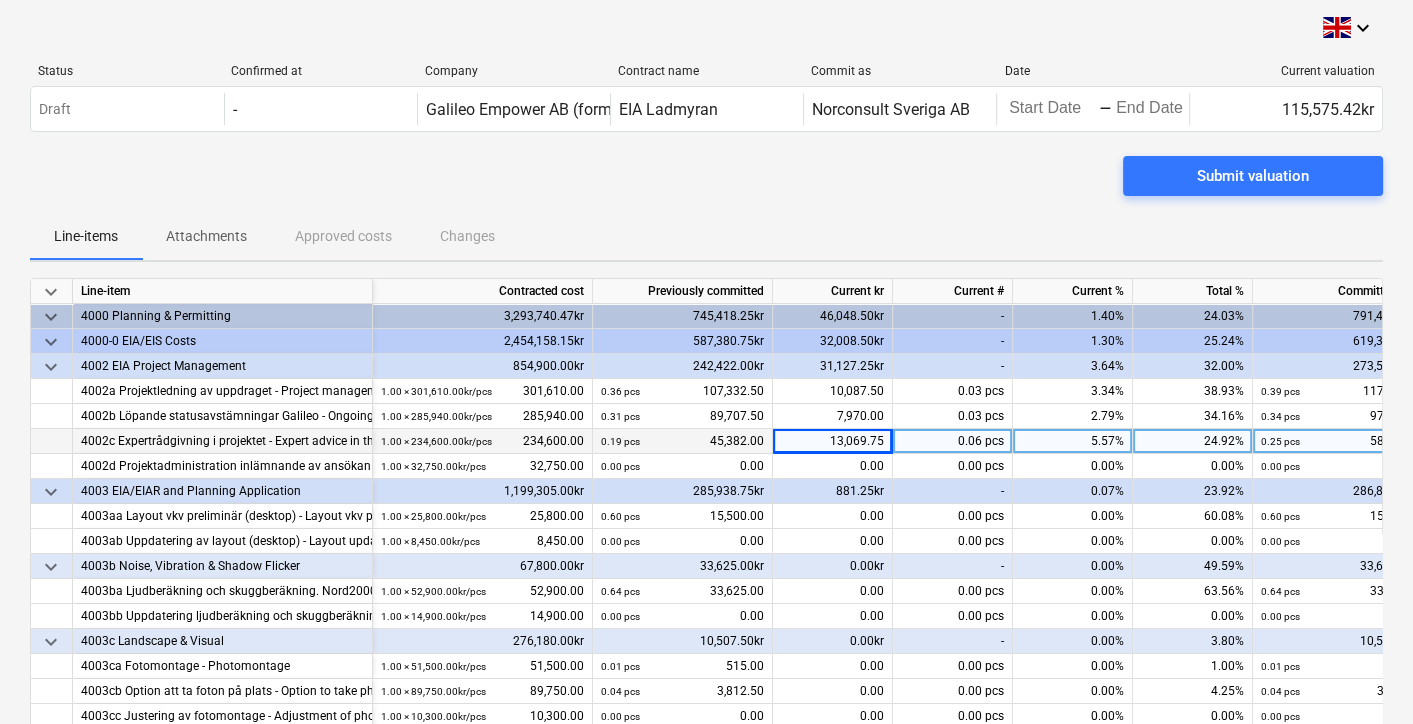 click on "Submit valuation" at bounding box center (706, 184) 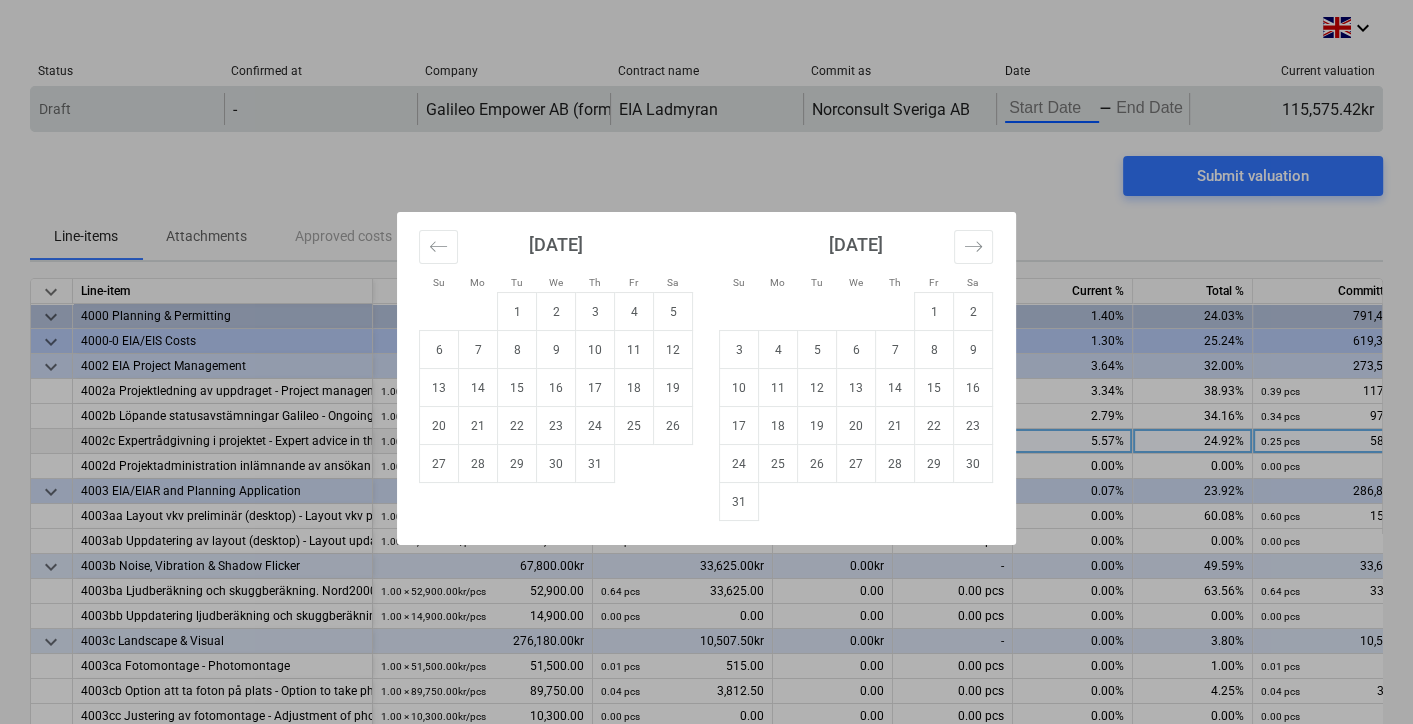 click on "keyboard_arrow_down Status Confirmed at Company Contract name Commit as Date Current valuation Draft - Galileo Empower AB (formerly GGE Empower Sweden AB) EIA Ladmyran Norconsult Sveriga AB Press the down arrow key to interact with the calendar and
select a date. Press the question mark key to get the keyboard shortcuts for changing dates. - Press the down arrow key to interact with the calendar and
select a date. Press the question mark key to get the keyboard shortcuts for changing dates. 115,575.42kr Please wait Galileo Empower AB (formerly GGE Empower Sweden AB) Submit valuation Line-items Attachments Approved costs Changes keyboard_arrow_down Line-item Contracted cost Previously committed Current kr Current # Current % Total % Committed total Valuation remaining keyboard_arrow_down 4000 Planning & Permitting  3,293,740.47kr 745,418.25kr 46,048.50kr - 1.40% 24.03% 791,466.75kr 2,502,273.72kr keyboard_arrow_down 4000-0 EIA/EIS Costs  2,454,158.15kr 587,380.75kr 32,008.50kr - 1.30% 25.24% - 3.64%" at bounding box center (706, 362) 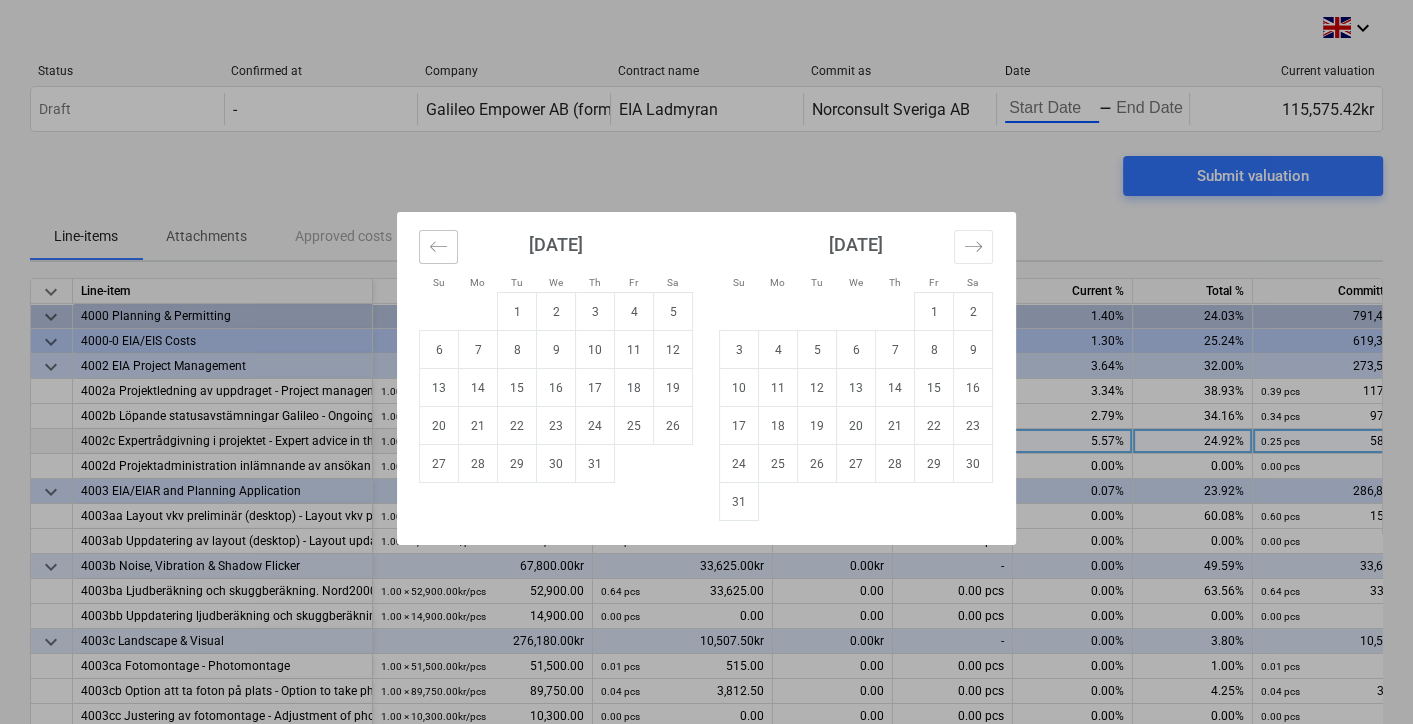 click 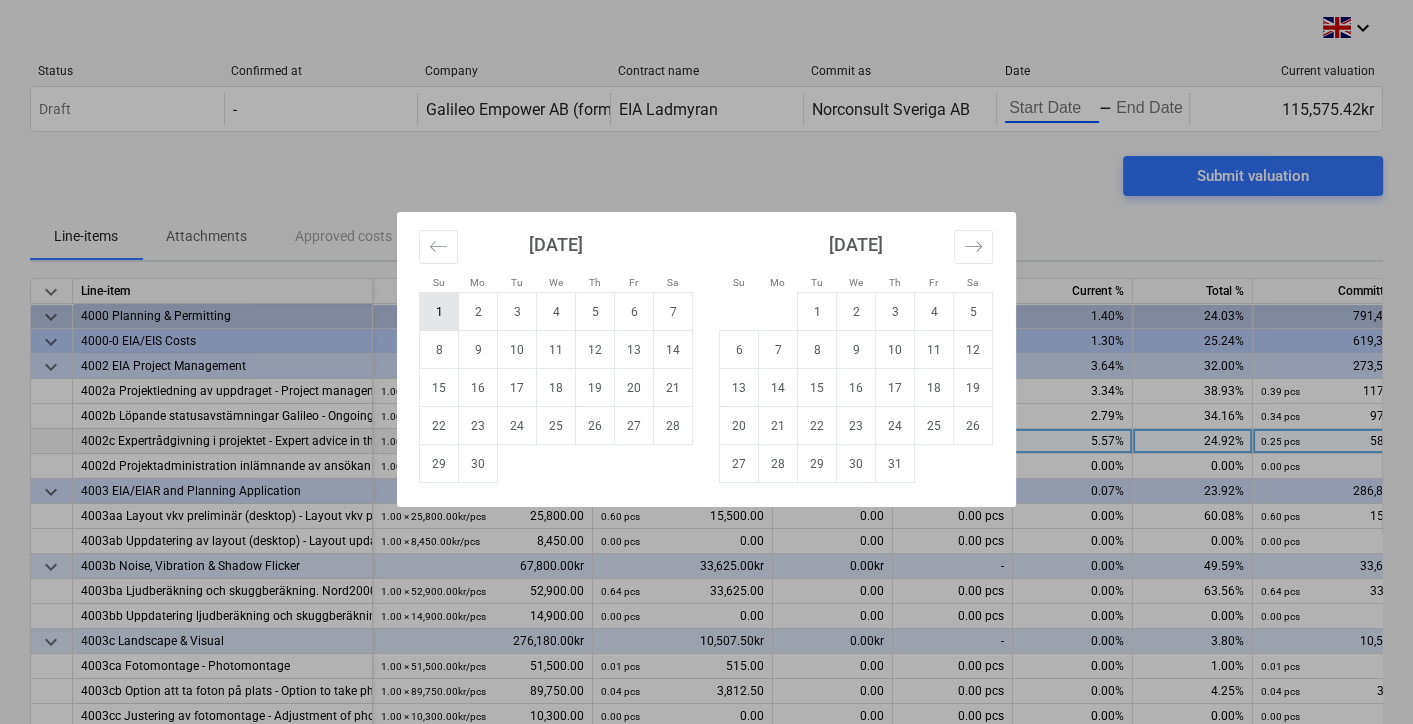 click on "1" at bounding box center (439, 312) 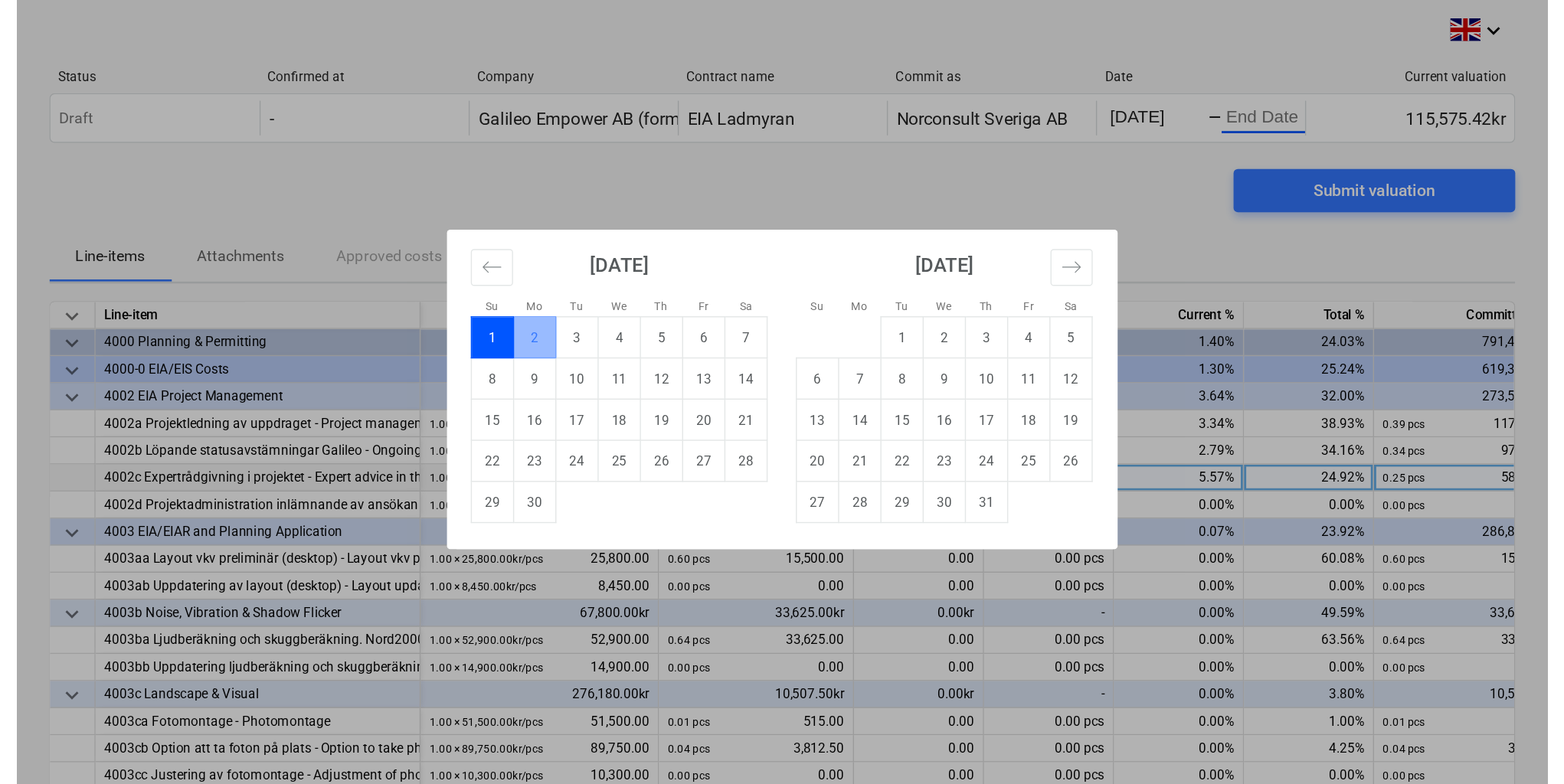 scroll, scrollTop: 0, scrollLeft: 12, axis: horizontal 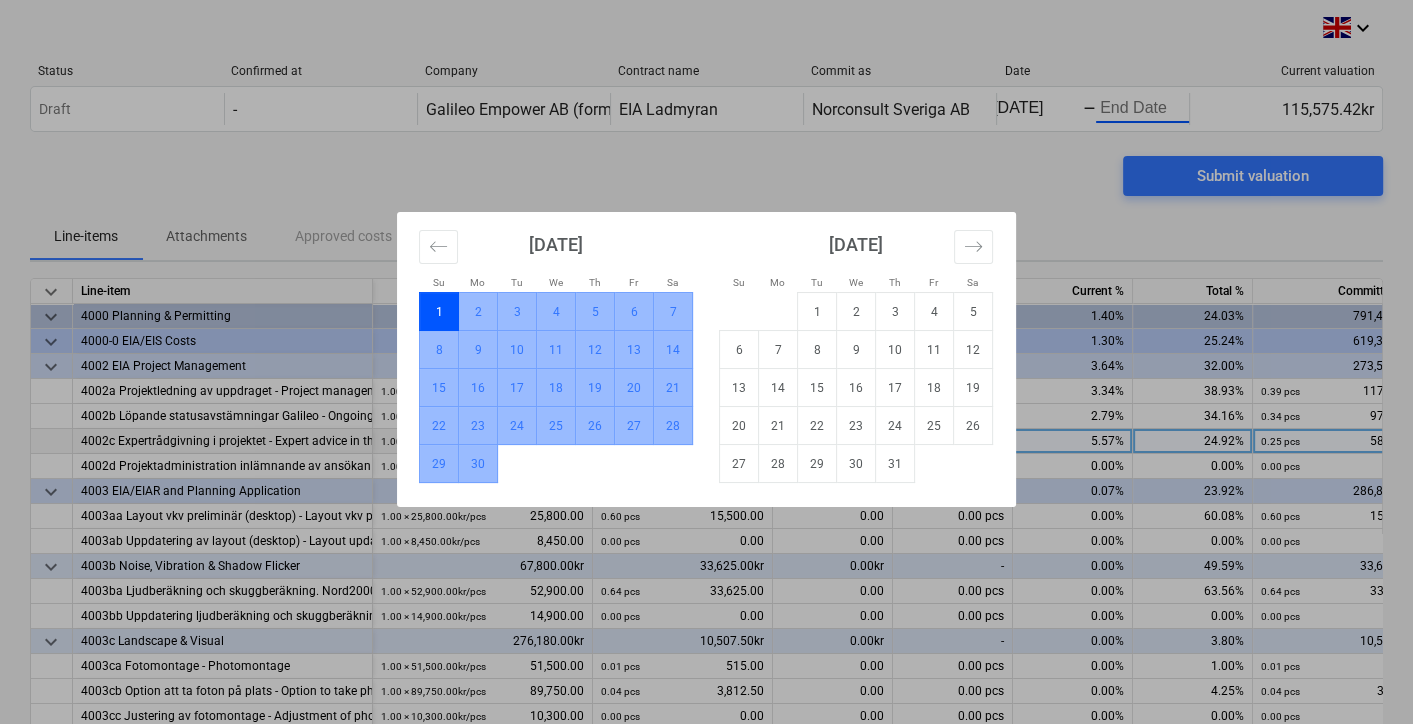 click on "30" at bounding box center (478, 464) 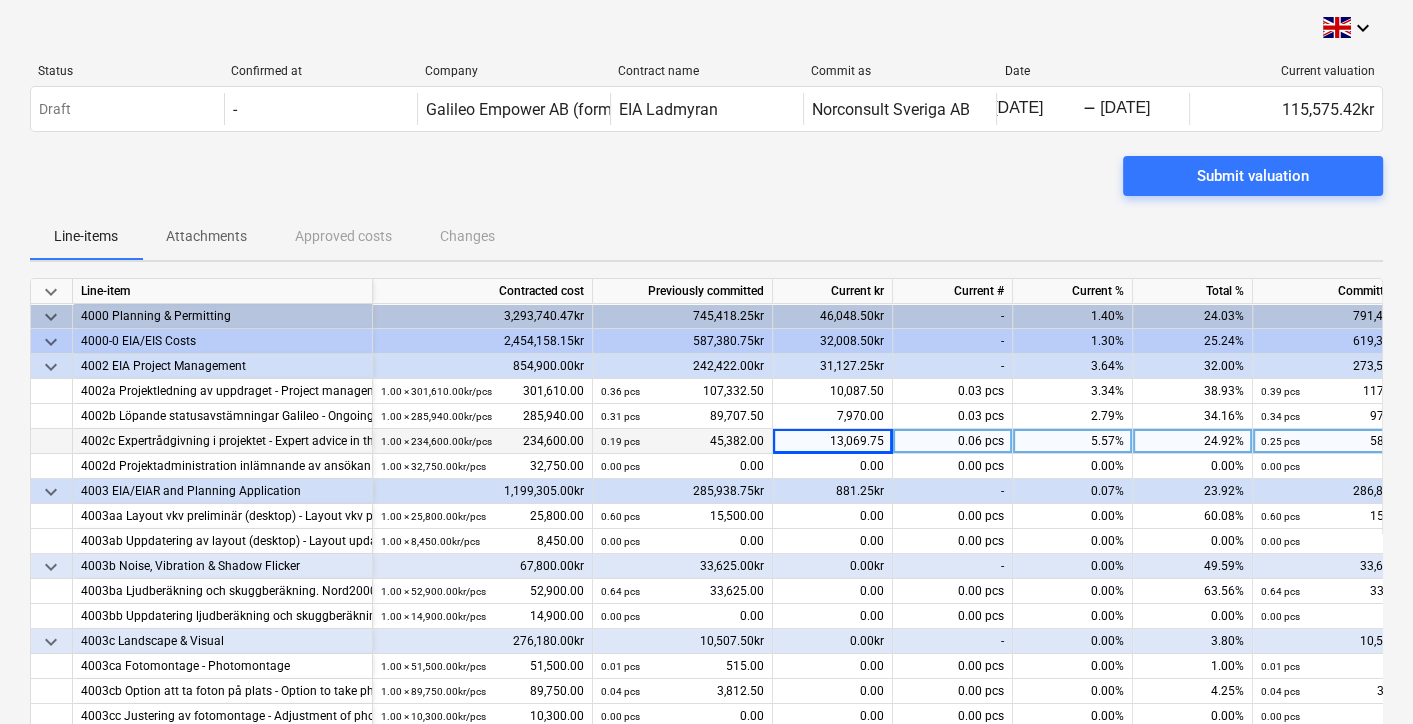 click on "Status Confirmed at Company Contract name Commit as Date Current valuation Draft - Galileo Empower AB (formerly GGE Empower Sweden AB) EIA Ladmyran Norconsult Sveriga AB 06/01/2025 Press the down arrow key to interact with the calendar and
select a date. Press the question mark key to get the keyboard shortcuts for changing dates. - 06/30/2025 Press the down arrow key to interact with the calendar and
select a date. Press the question mark key to get the keyboard shortcuts for changing dates. 115,575.42kr Please wait" at bounding box center (706, 102) 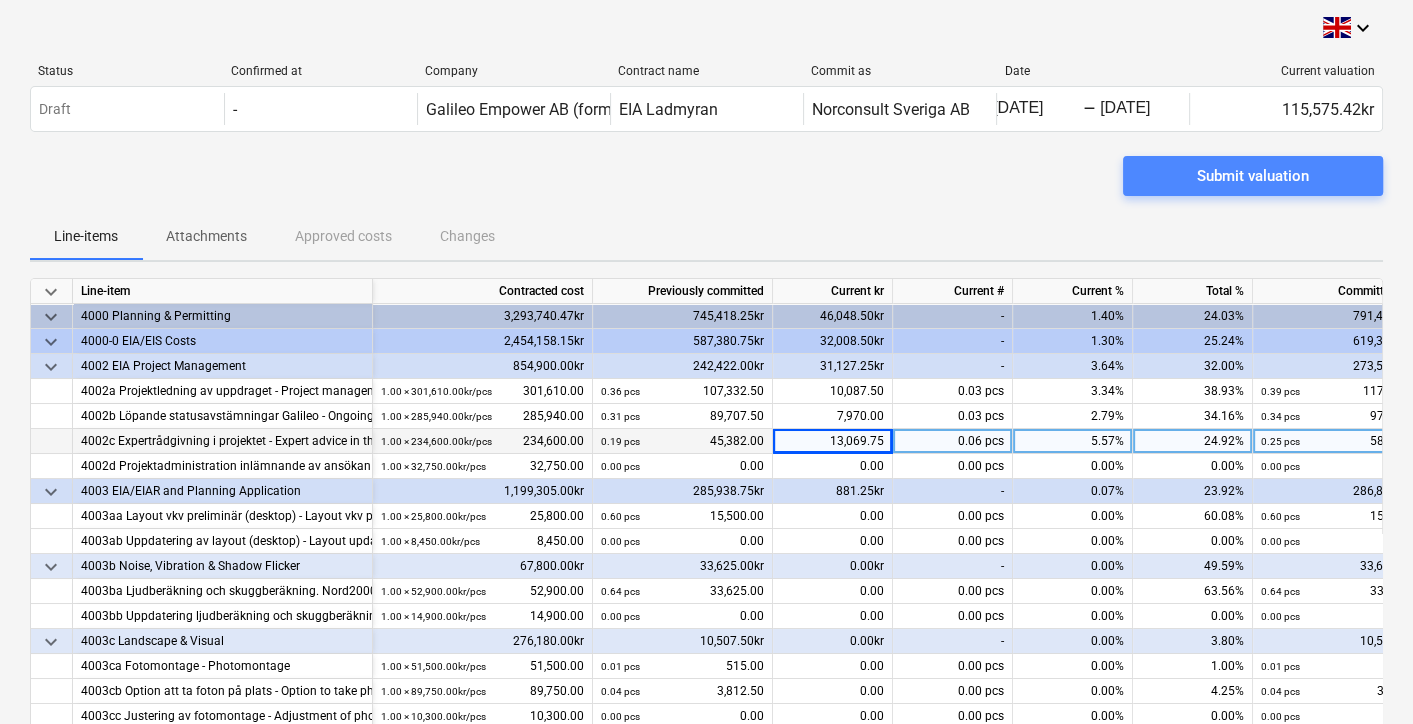 click on "Submit valuation" at bounding box center [1253, 176] 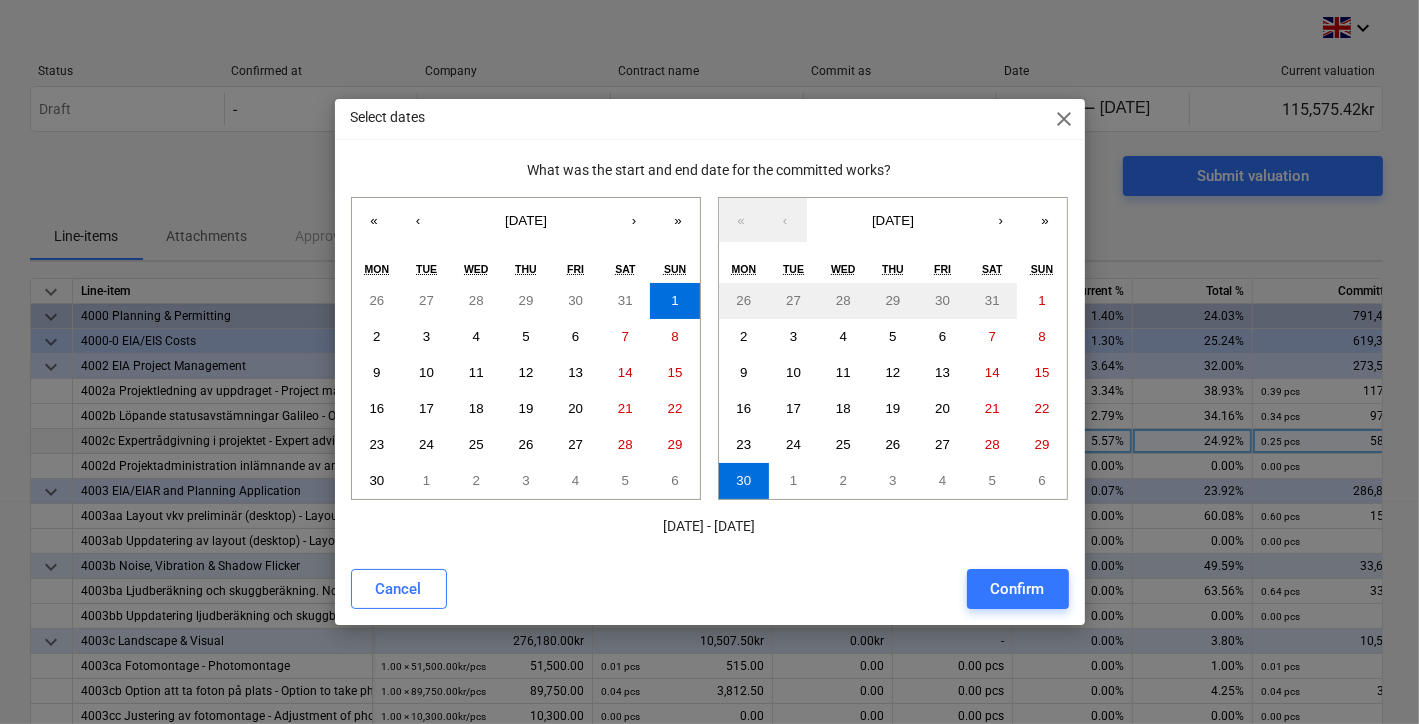click on "Cancel Confirm" at bounding box center [710, 589] 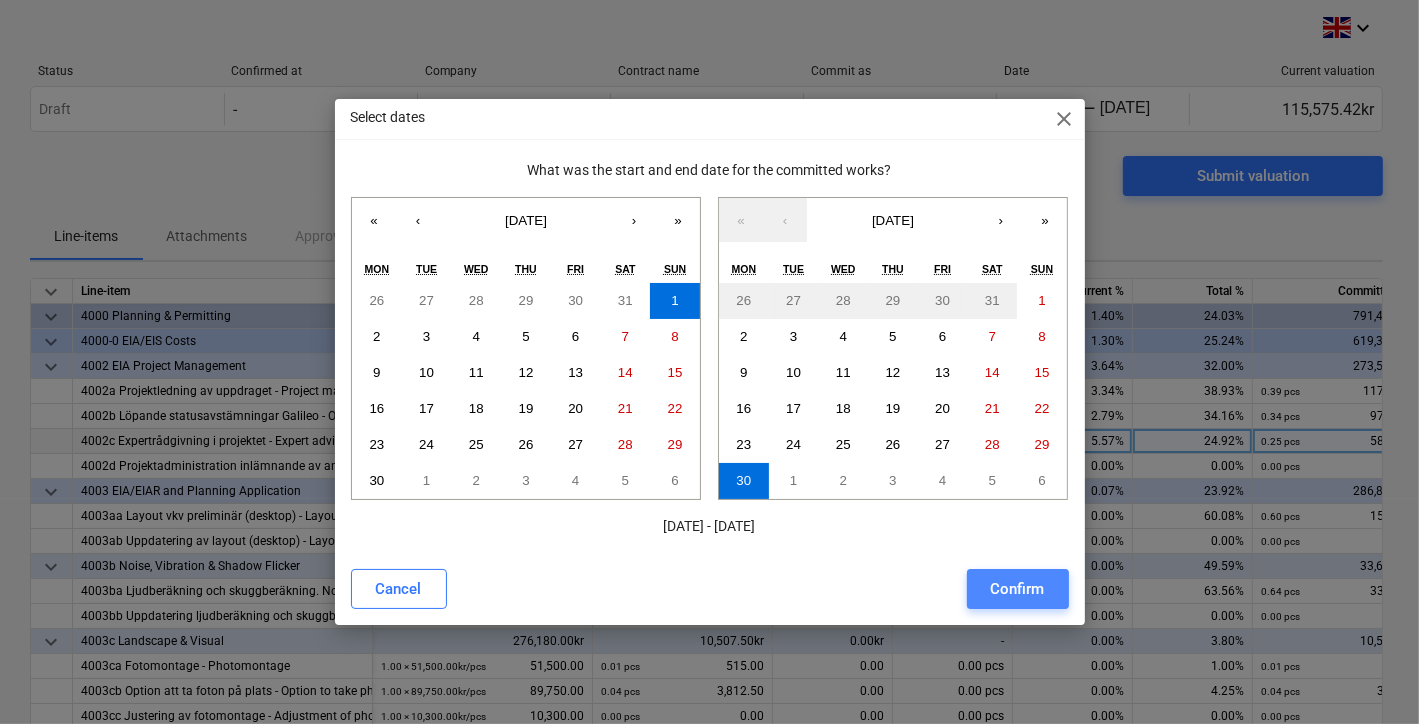 click on "Confirm" at bounding box center [1018, 589] 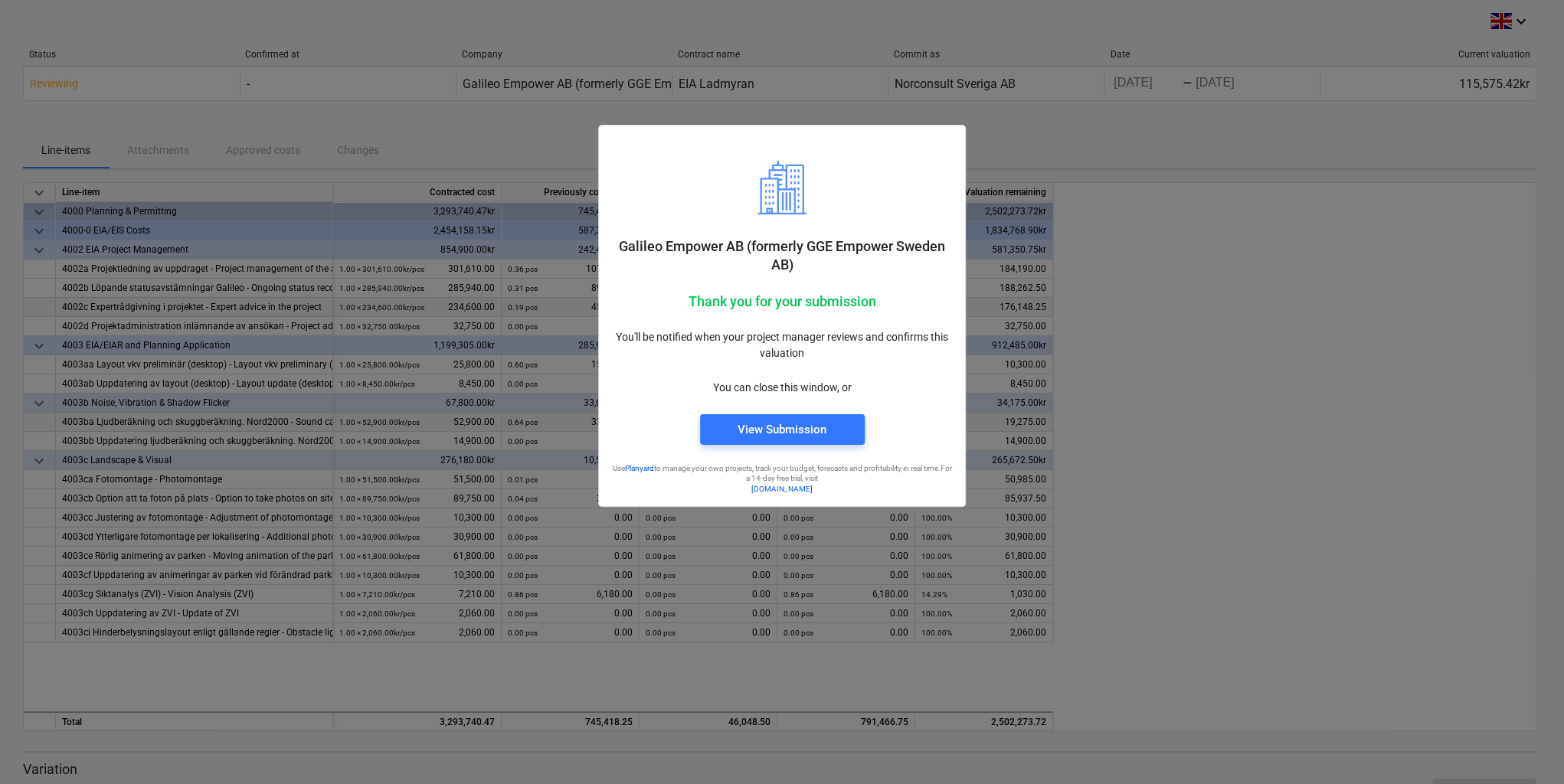 scroll, scrollTop: 0, scrollLeft: 0, axis: both 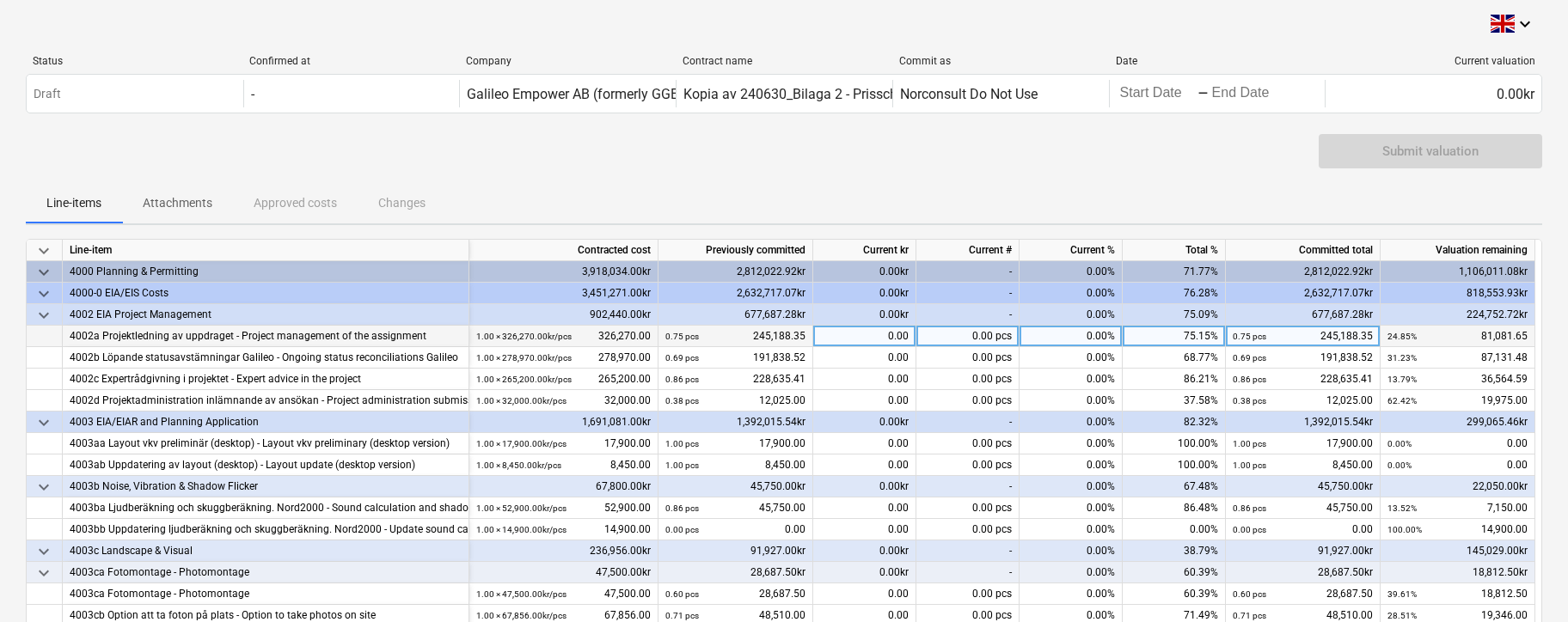 click on "0.00" at bounding box center [865, 336] 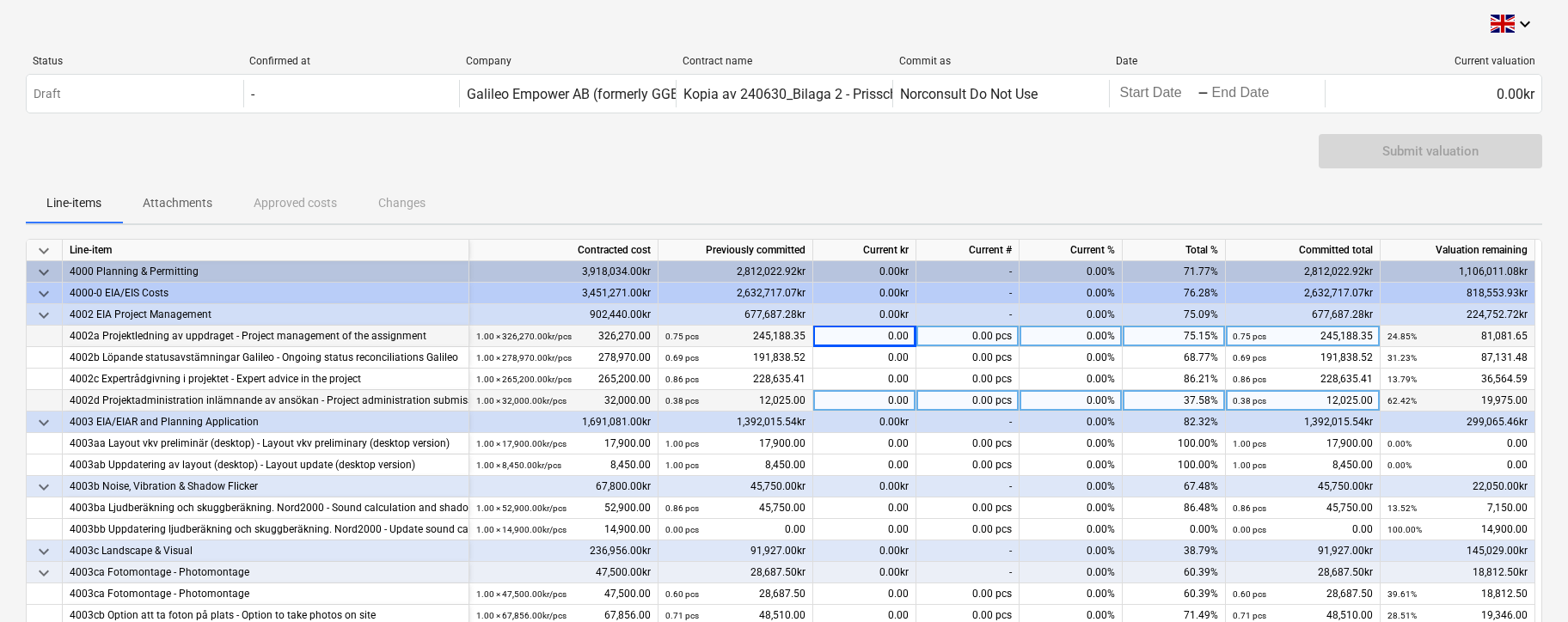 click on "0.00" at bounding box center (865, 400) 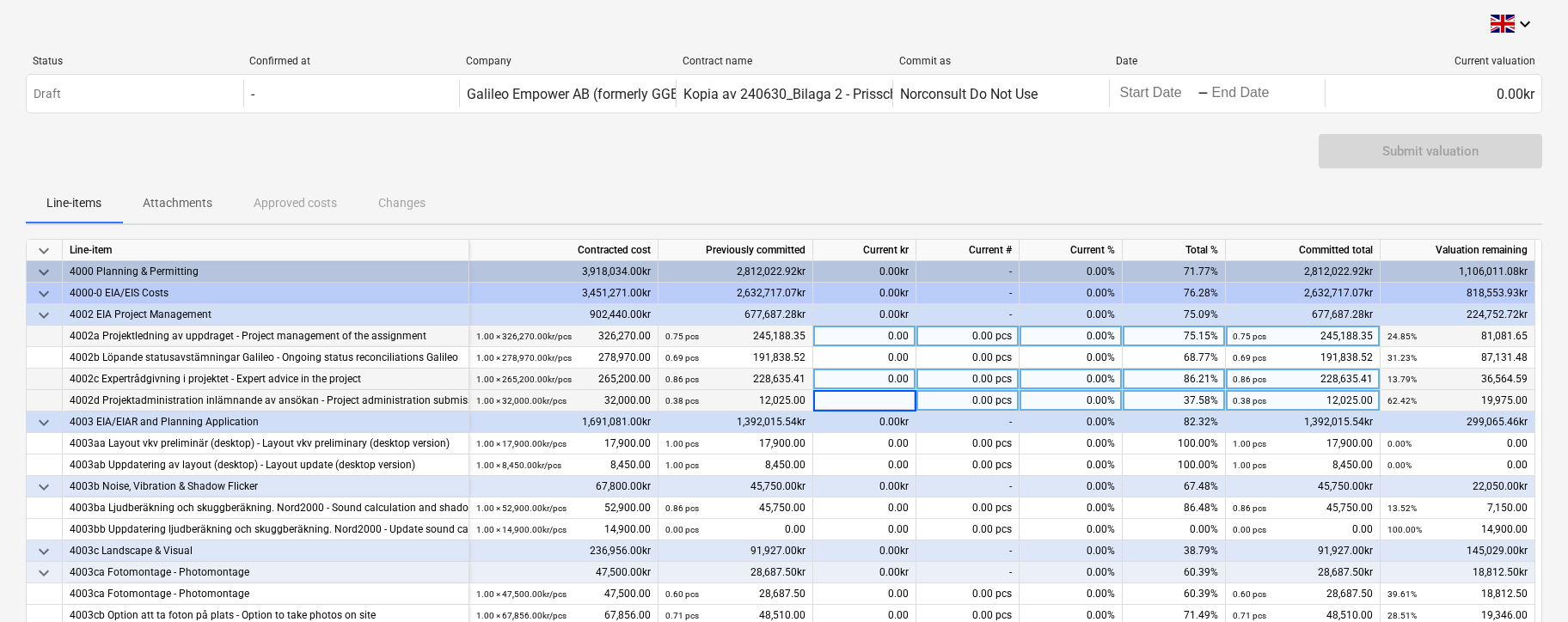 click on "0.00" at bounding box center [865, 379] 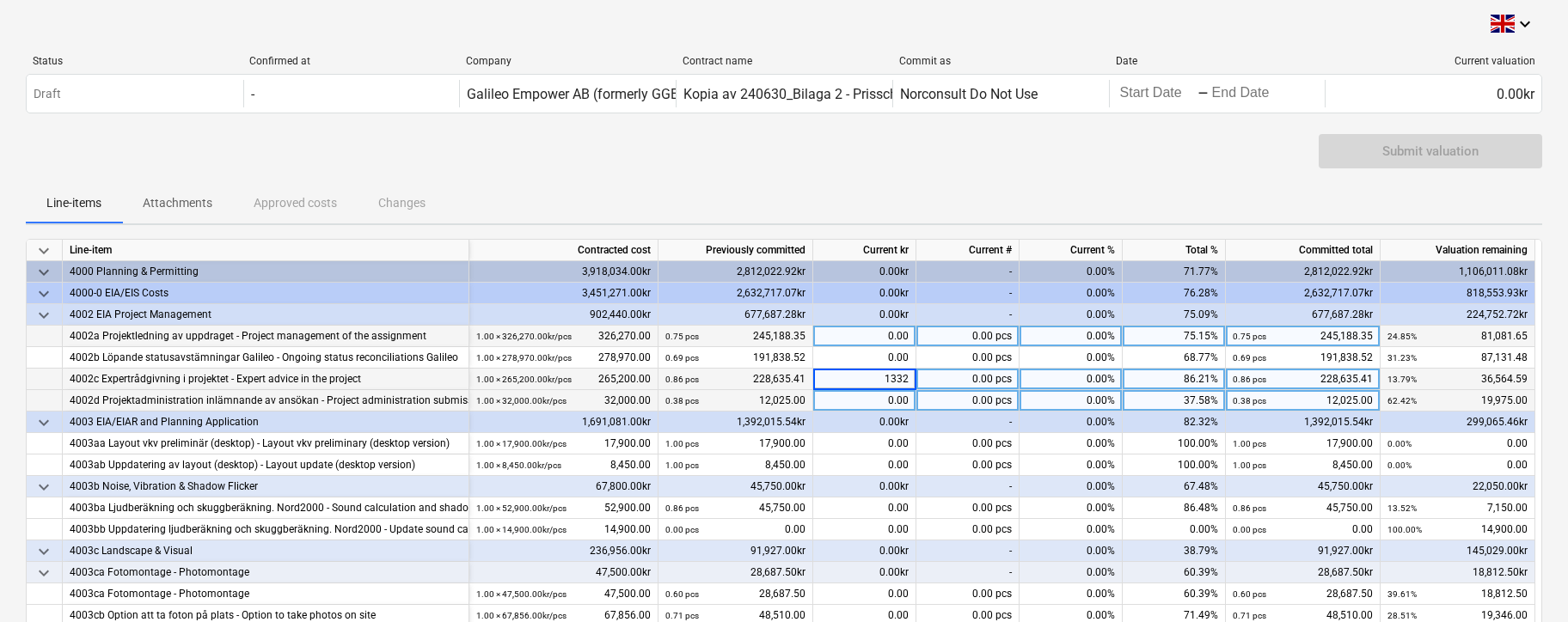 type on "13325" 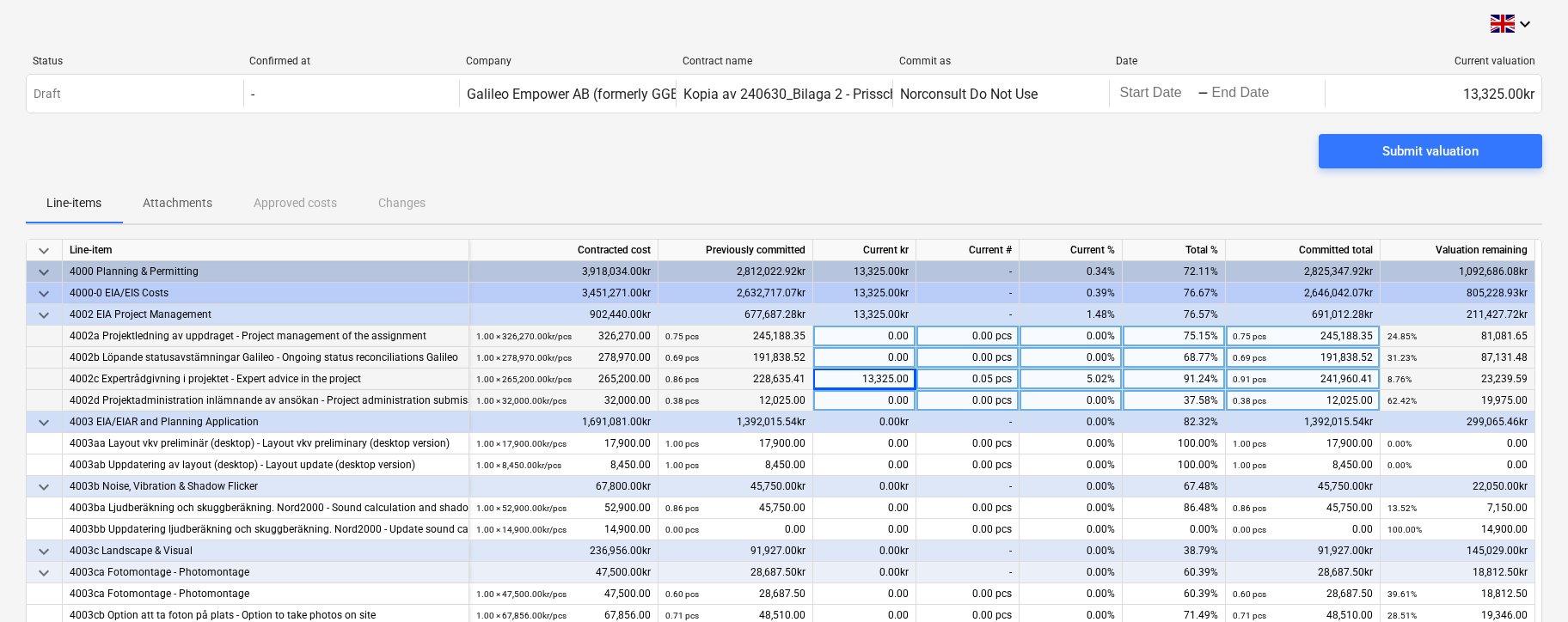 click on "0.00" at bounding box center (865, 357) 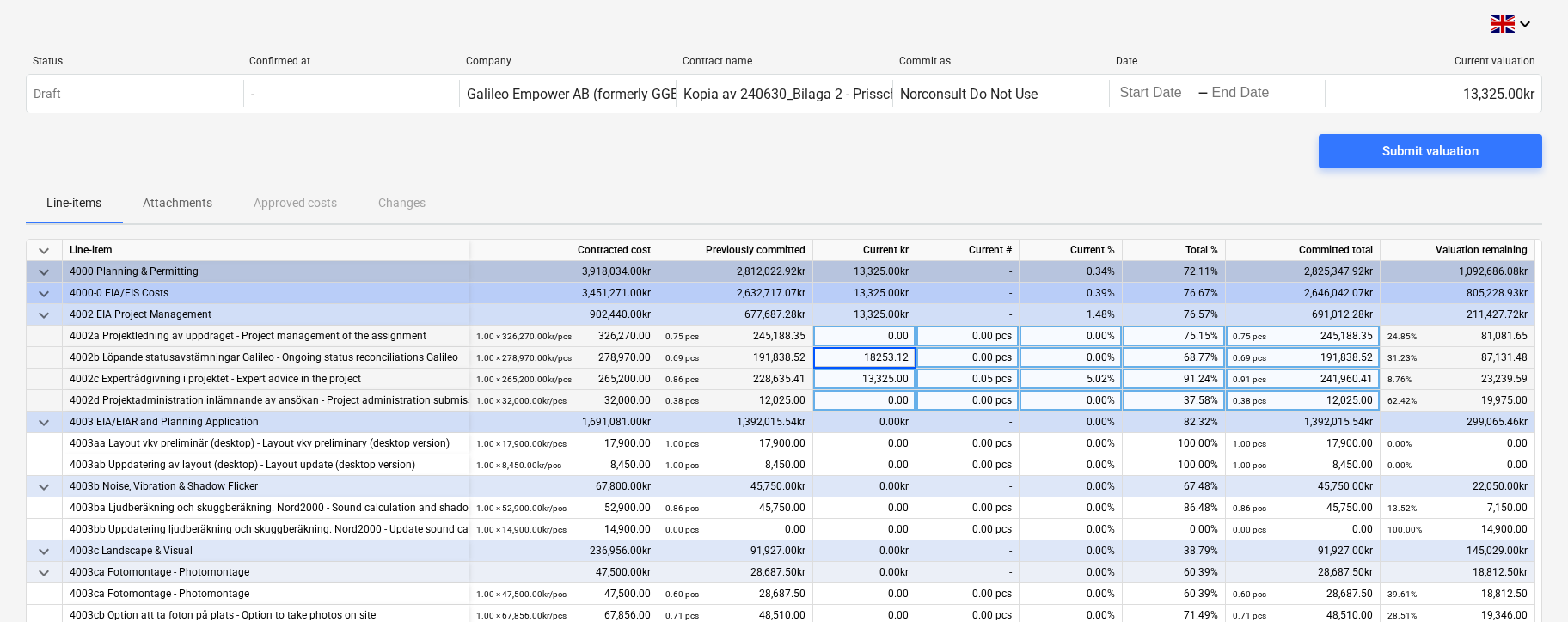 type on "18253.125" 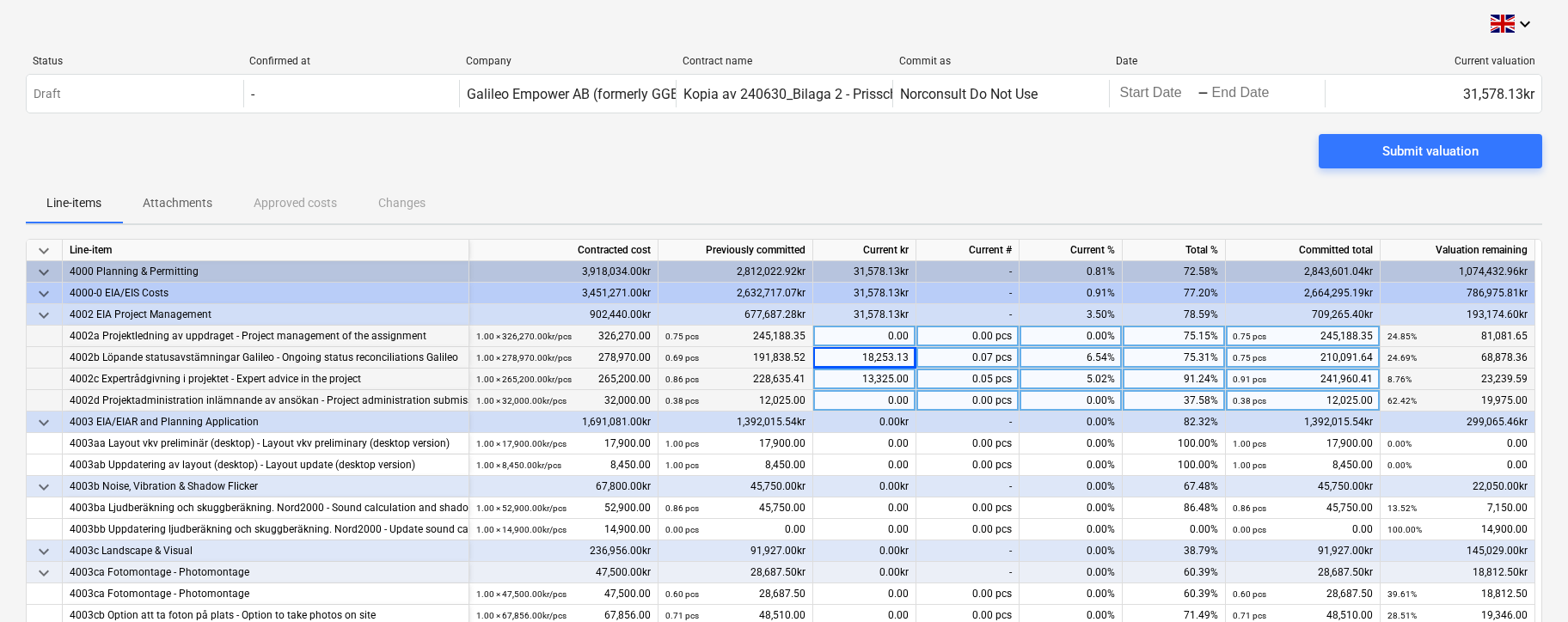click on "18,253.13" at bounding box center [865, 357] 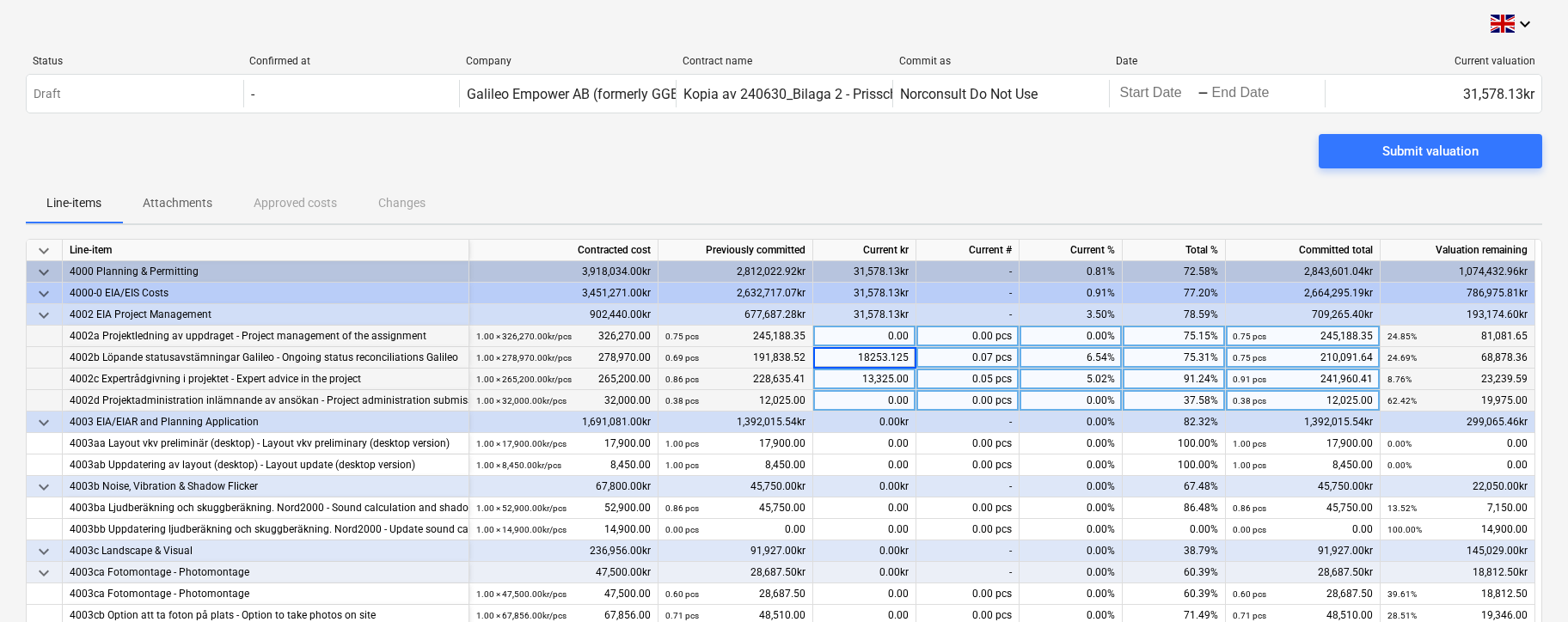 click on "0.00" at bounding box center (865, 336) 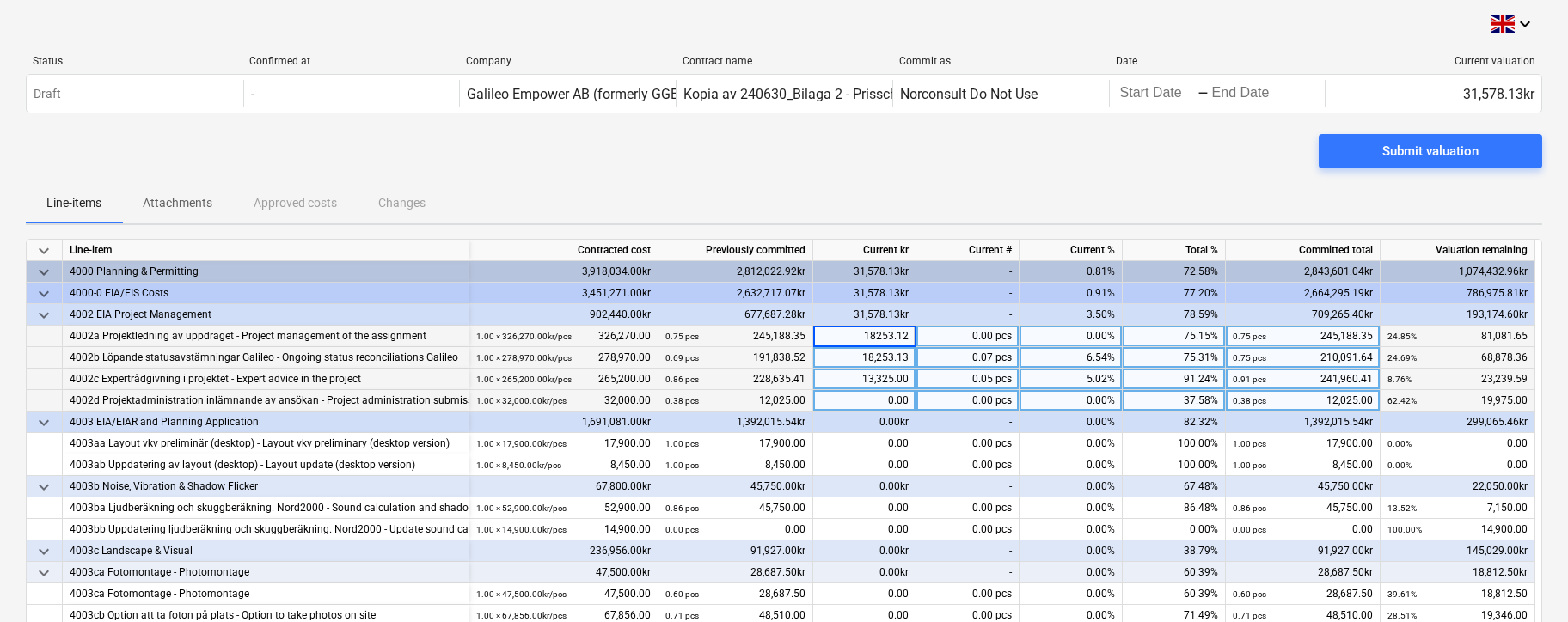 type on "18253.125" 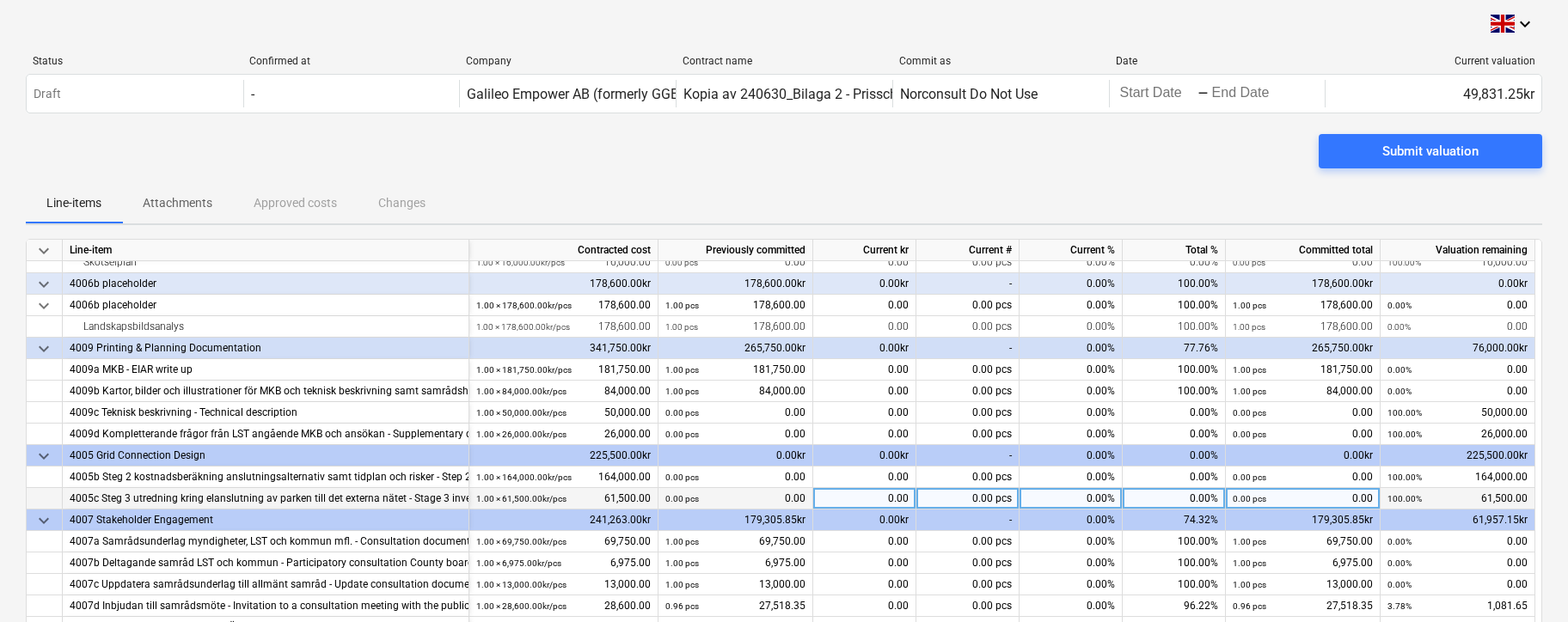 scroll, scrollTop: 1026, scrollLeft: 0, axis: vertical 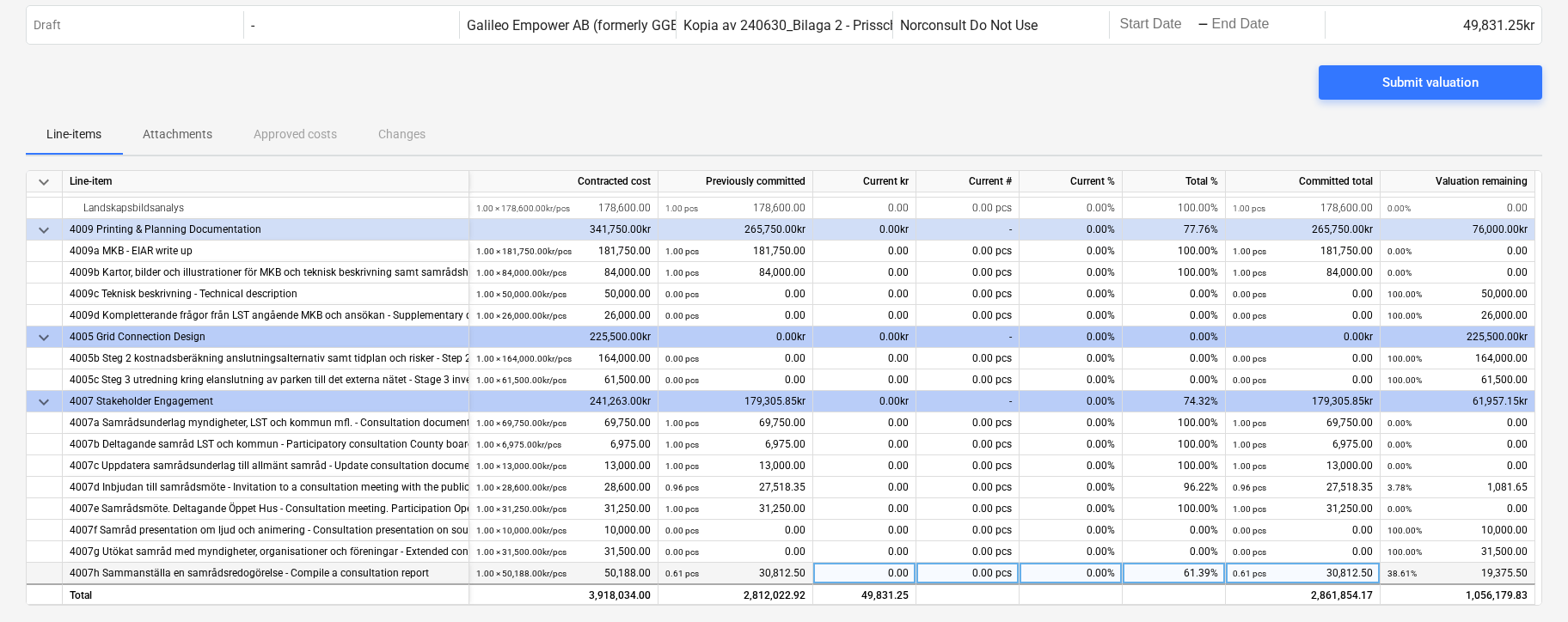 click on "0.00" at bounding box center [865, 573] 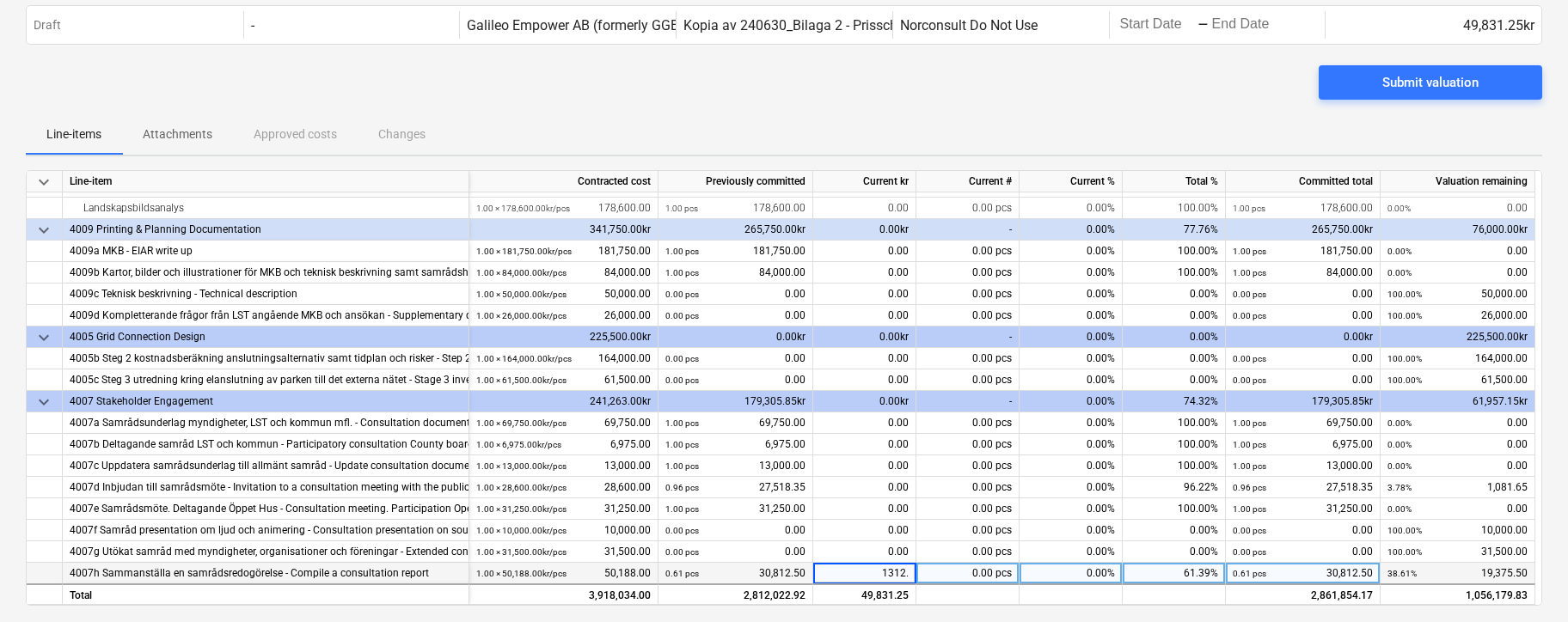 type on "1312.5" 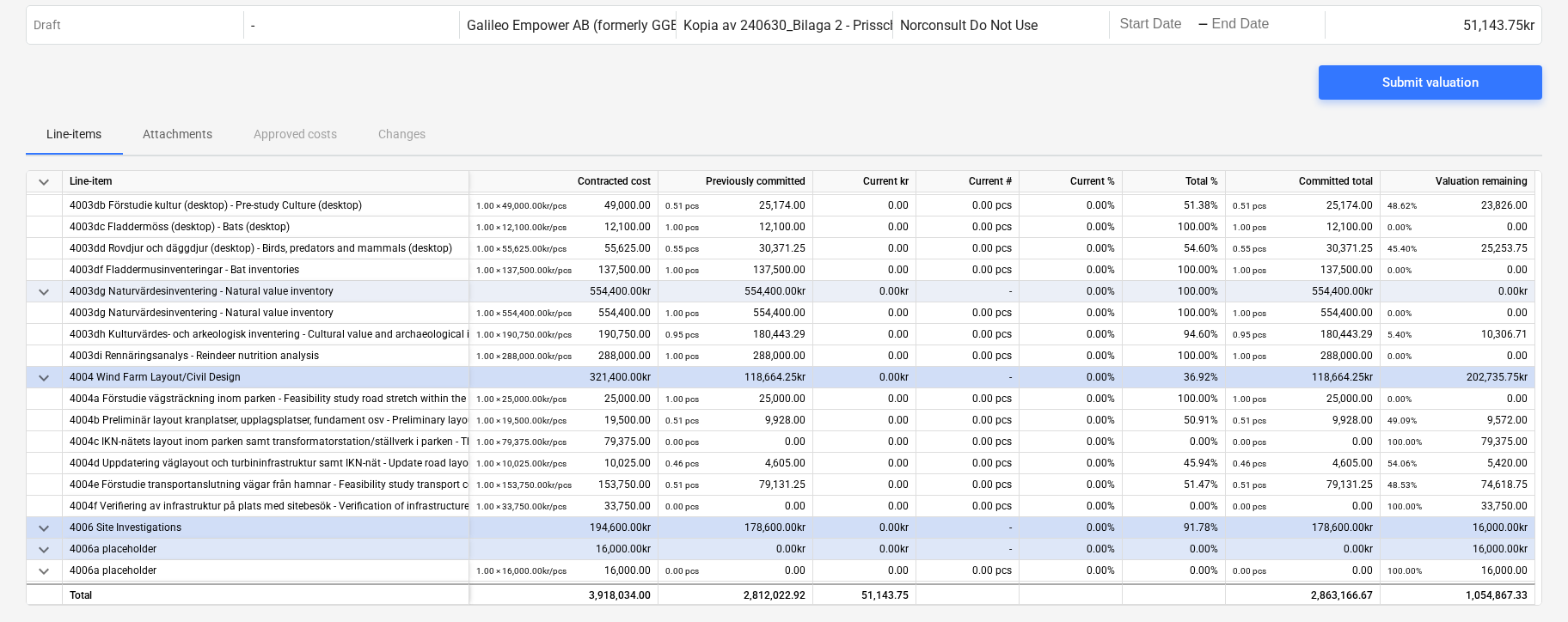scroll, scrollTop: 545, scrollLeft: 0, axis: vertical 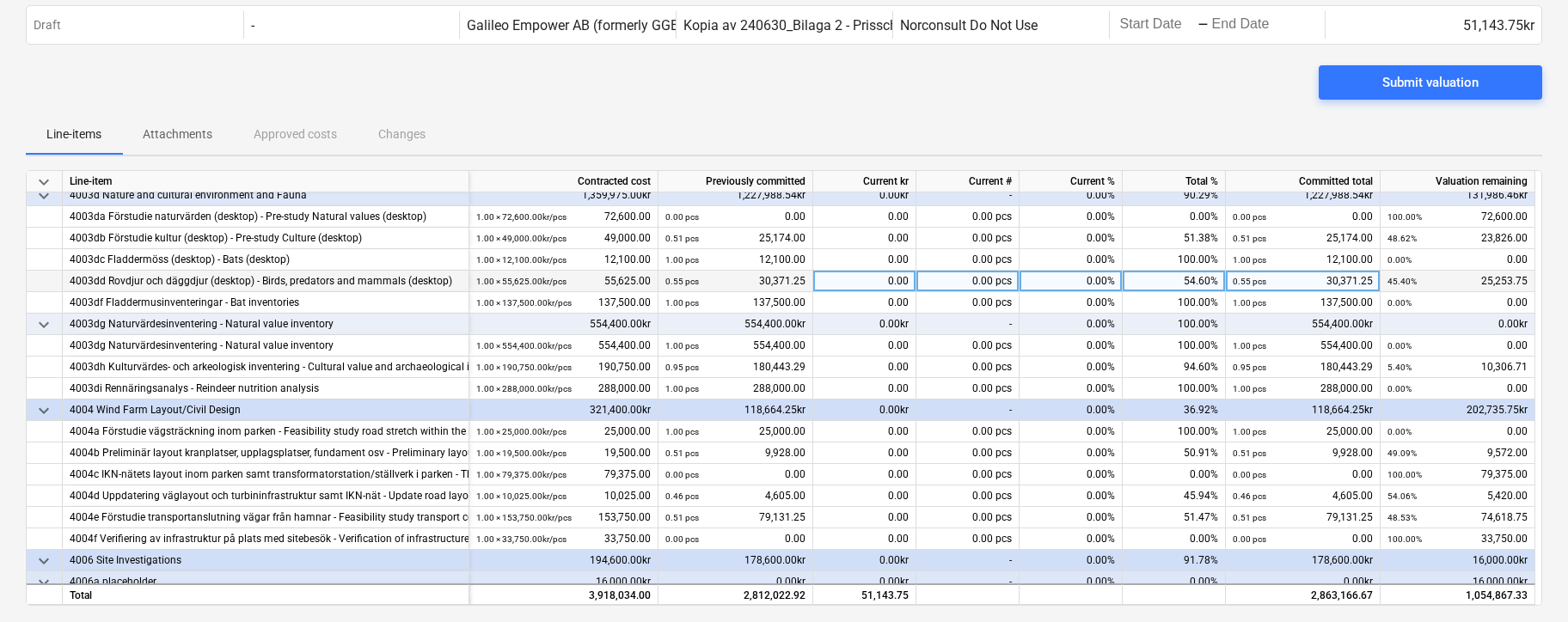 click on "0.00" at bounding box center (865, 281) 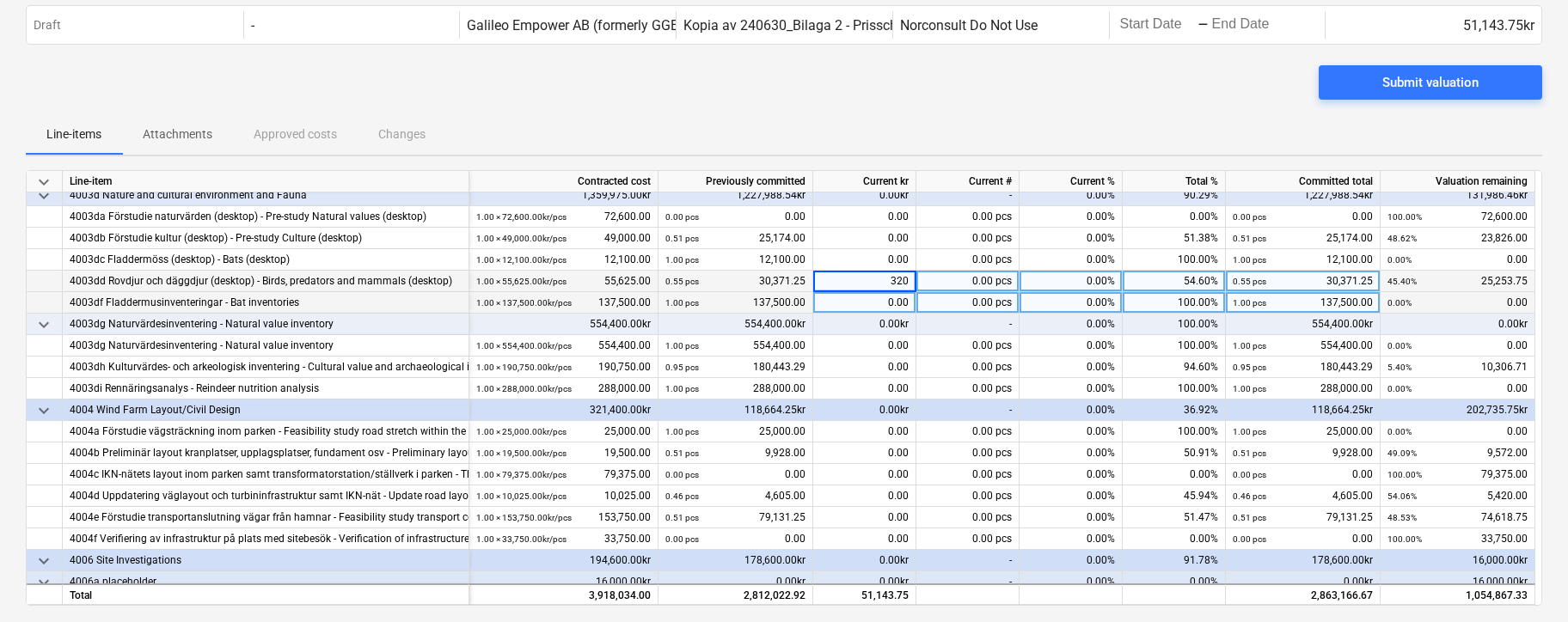 type on "3200" 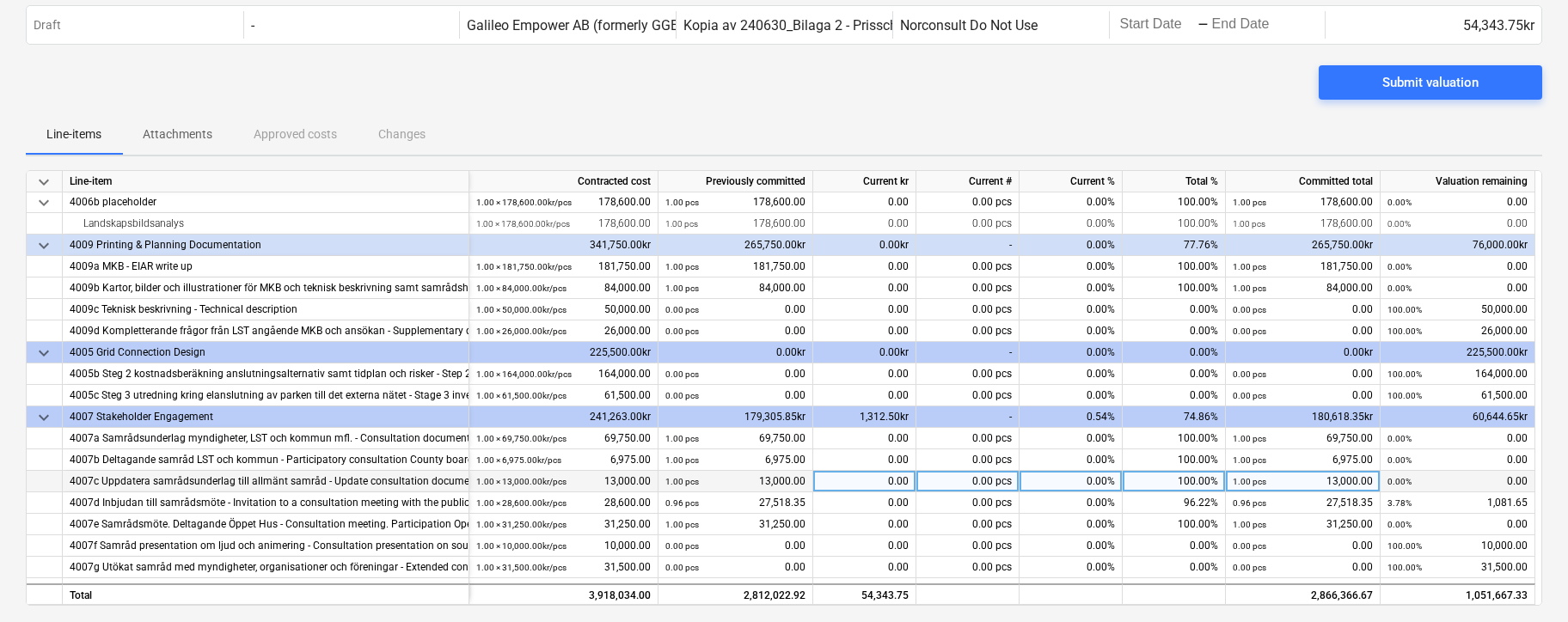 scroll, scrollTop: 1026, scrollLeft: 0, axis: vertical 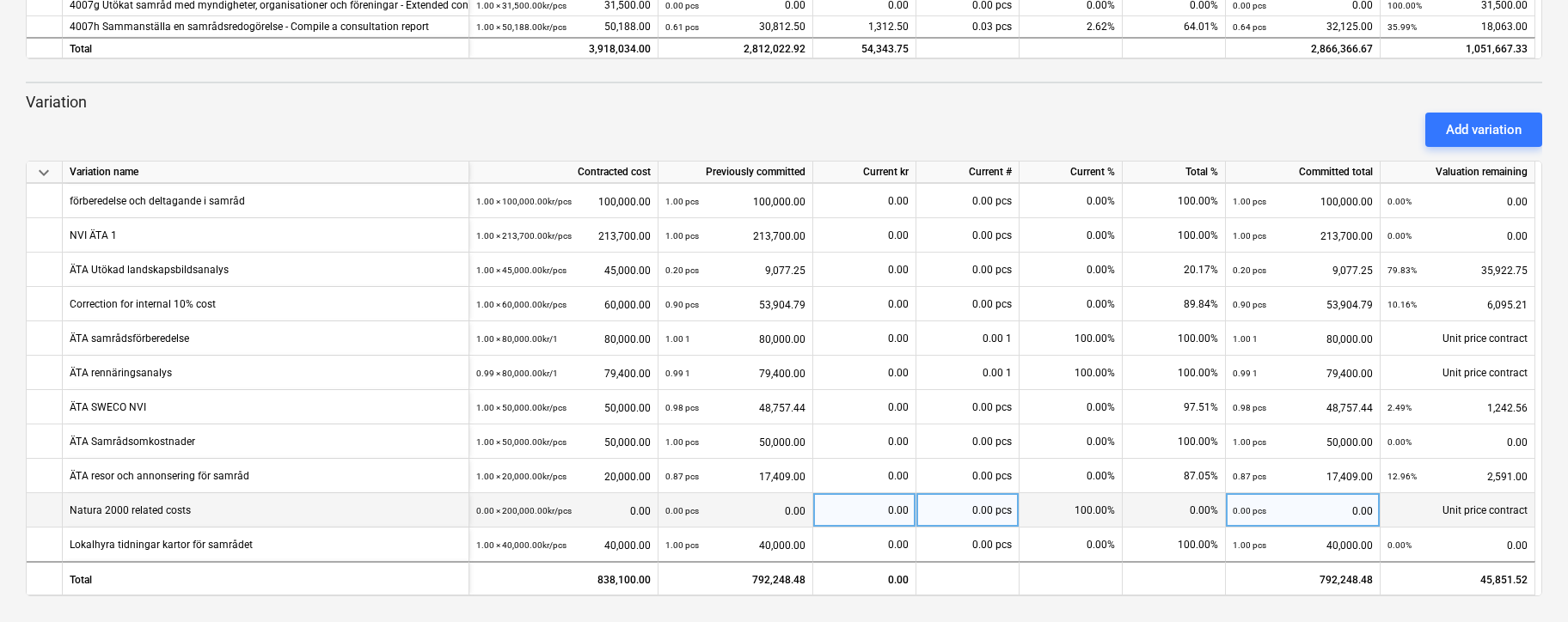 click on "0.00   pcs 0.00" at bounding box center [735, 510] 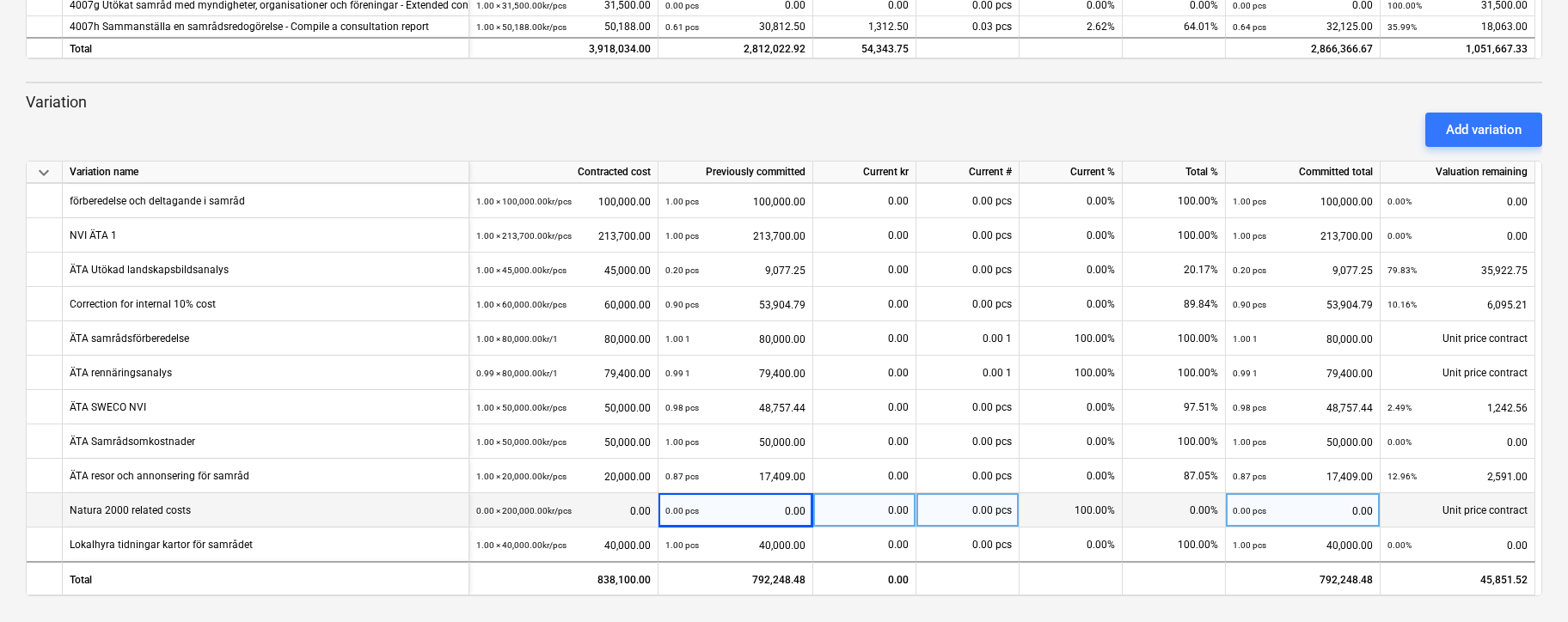 click on "0.00   pcs 0.00" at bounding box center (735, 510) 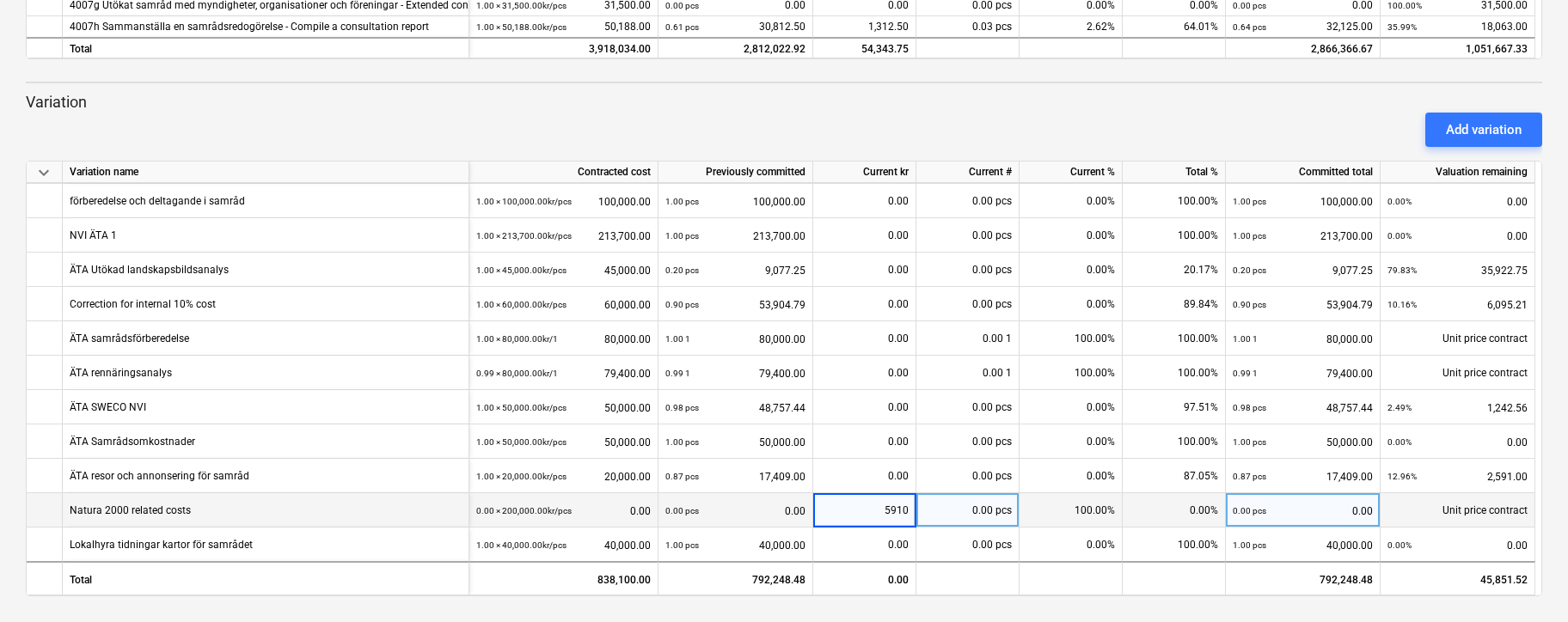 type on "59100" 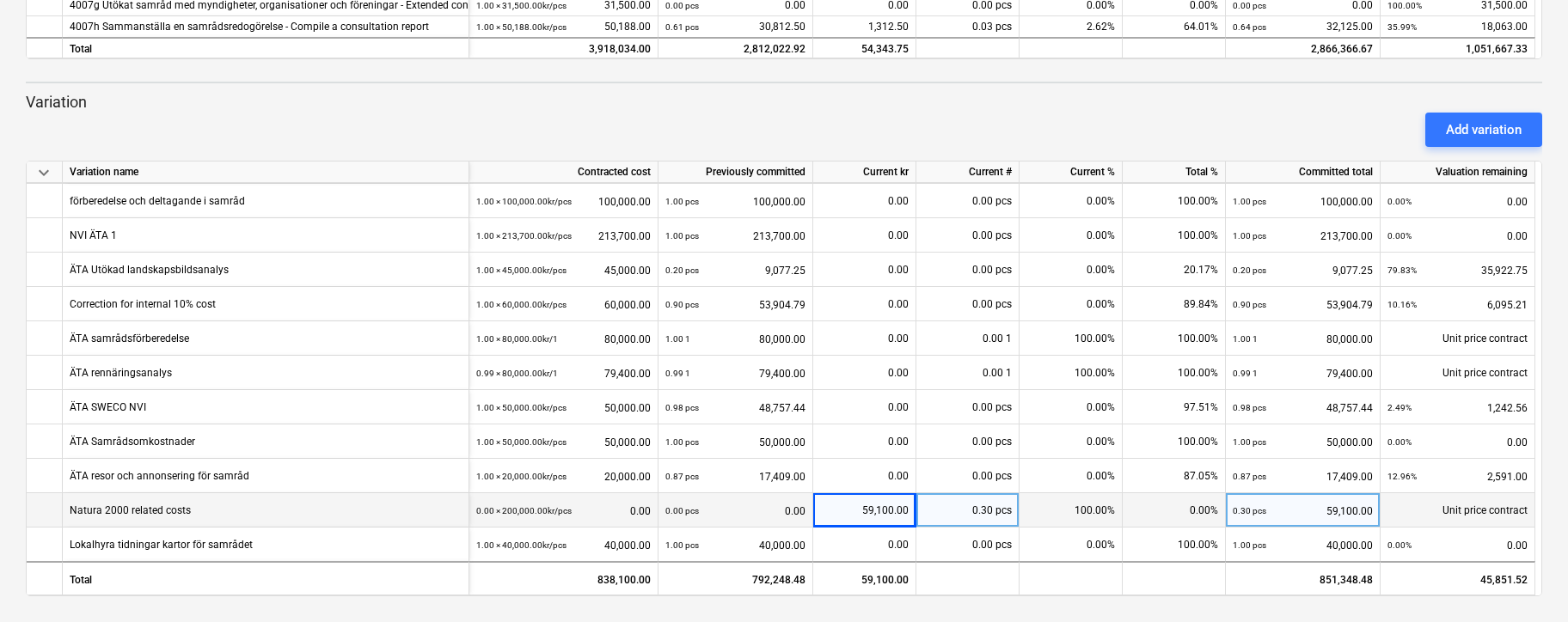 click on "59,100.00" at bounding box center (864, 510) 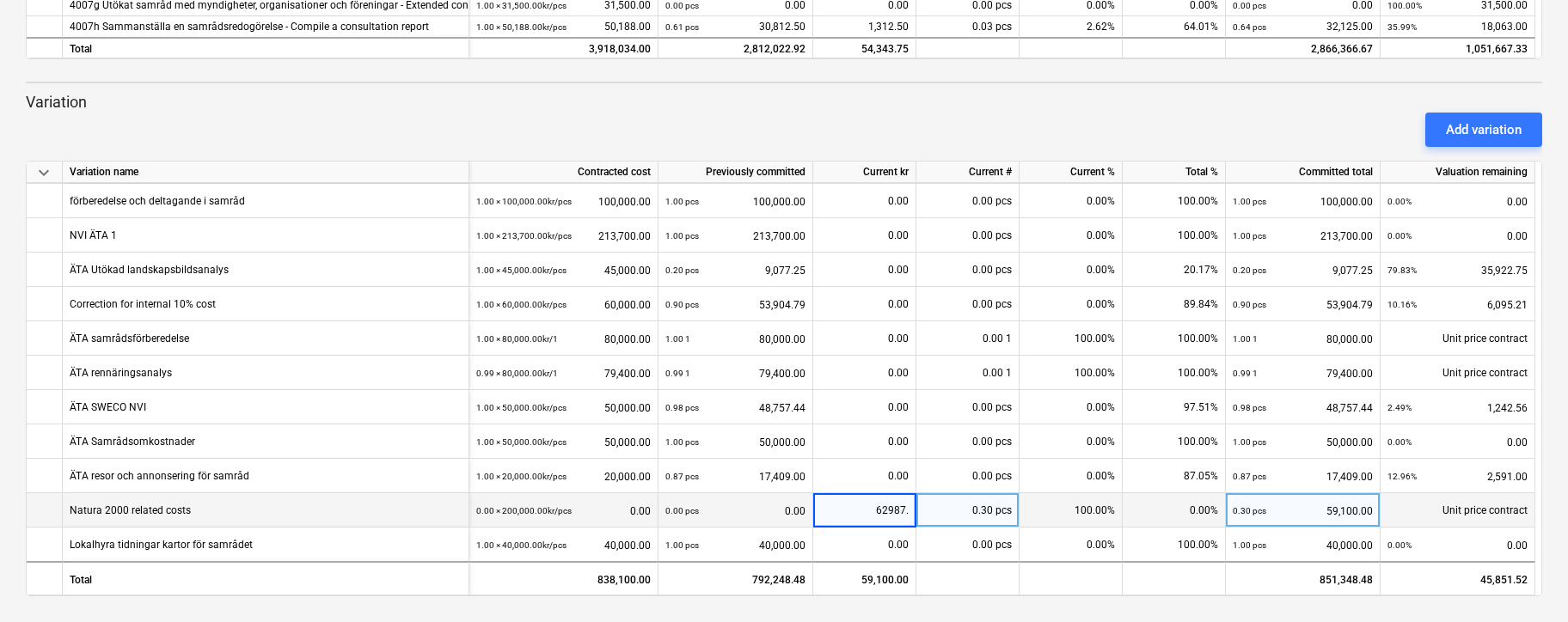 type on "62987.5" 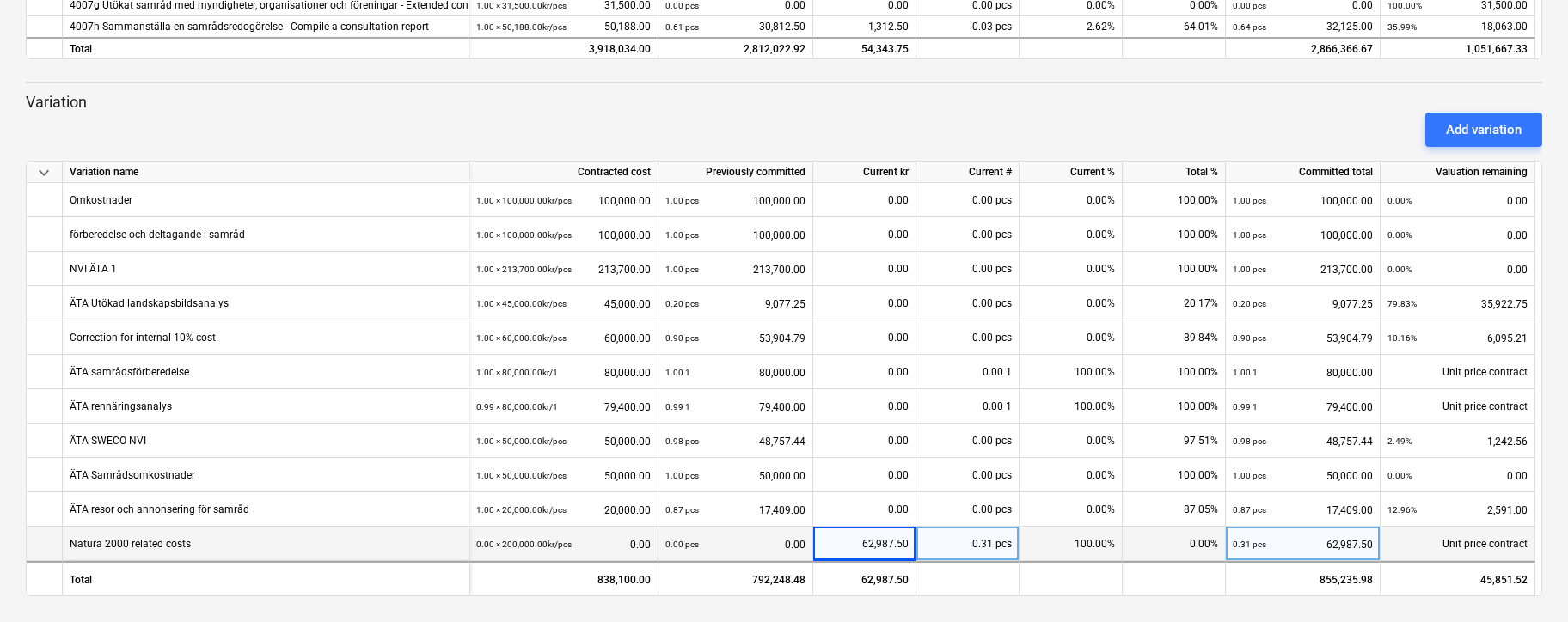 scroll, scrollTop: 0, scrollLeft: 0, axis: both 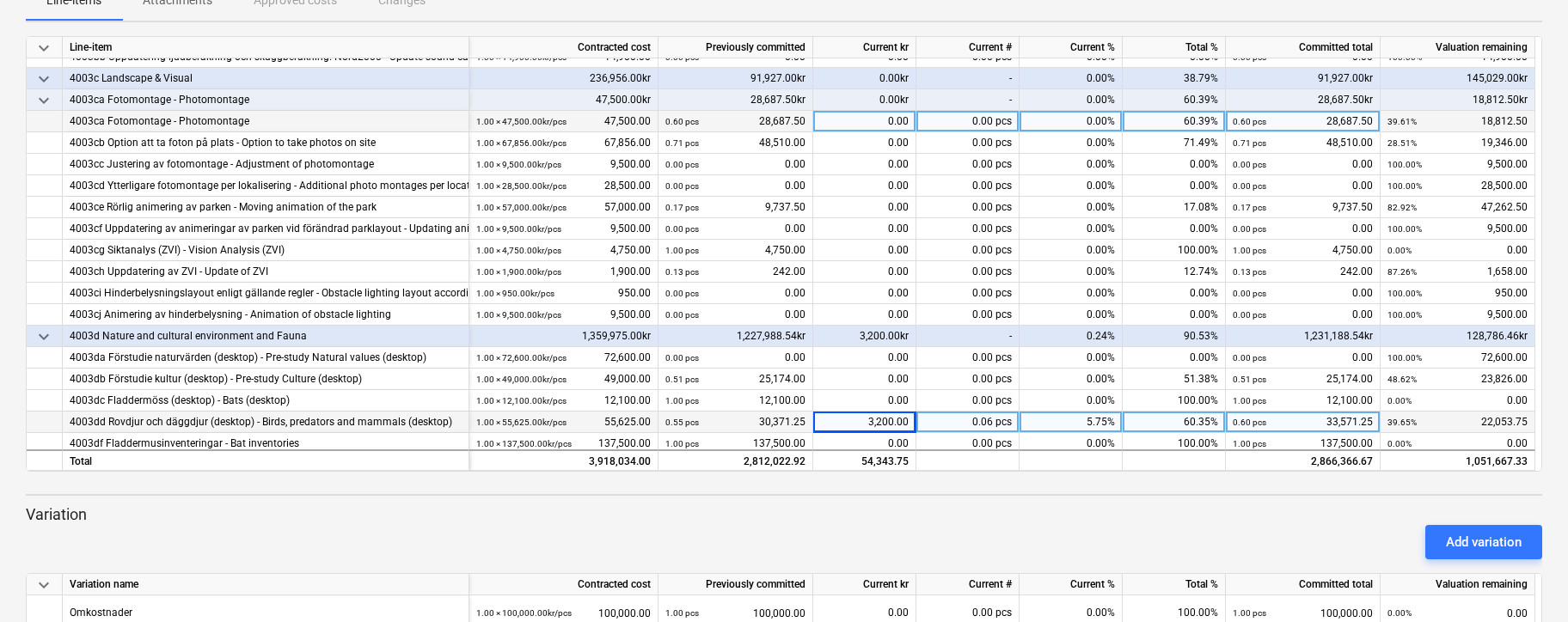 click on "0.00" at bounding box center [865, 121] 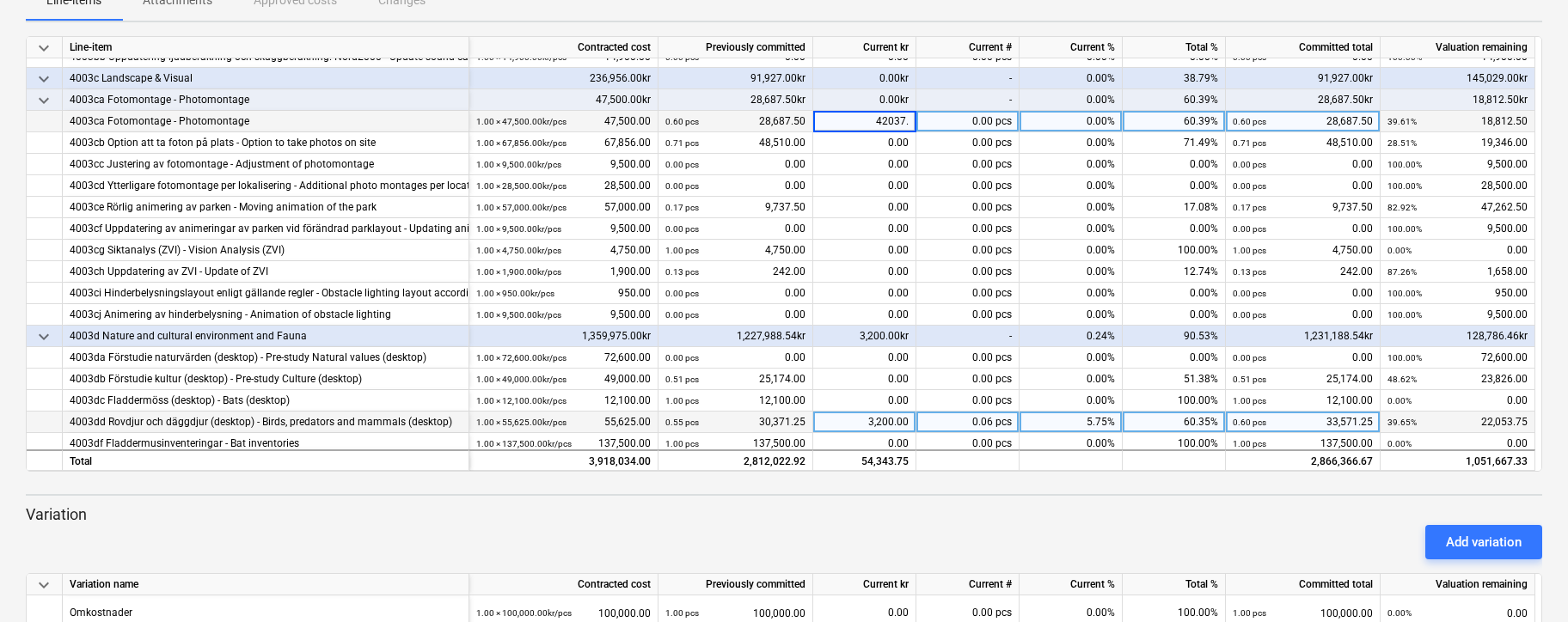 type on "42037.5" 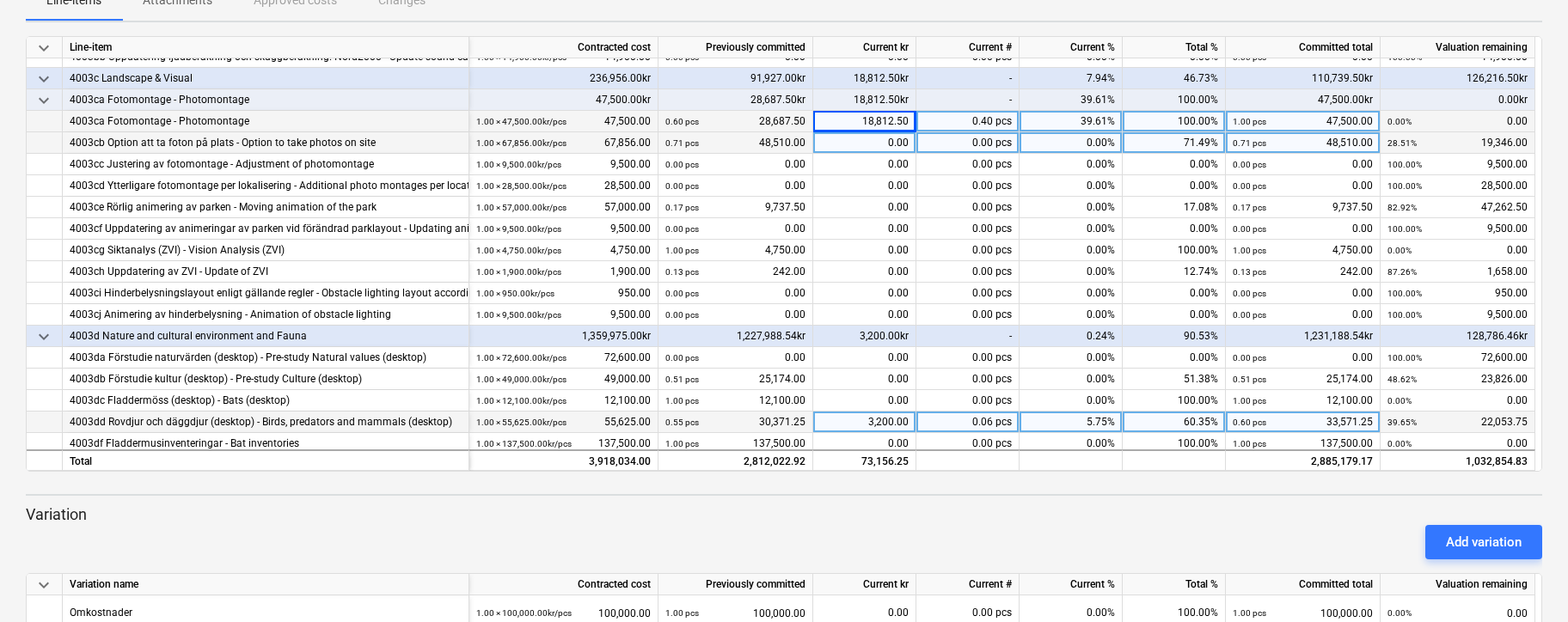 click on "0.00" at bounding box center [865, 143] 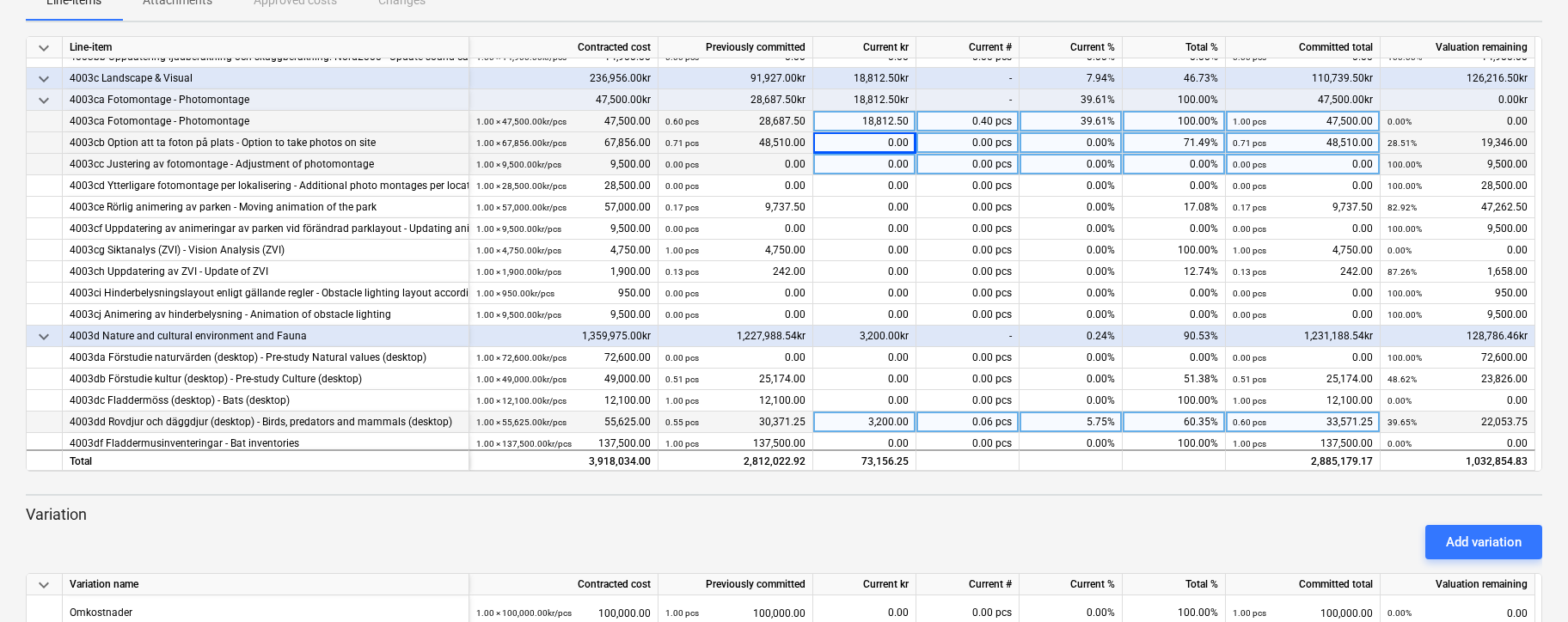 click on "0.00" at bounding box center [865, 164] 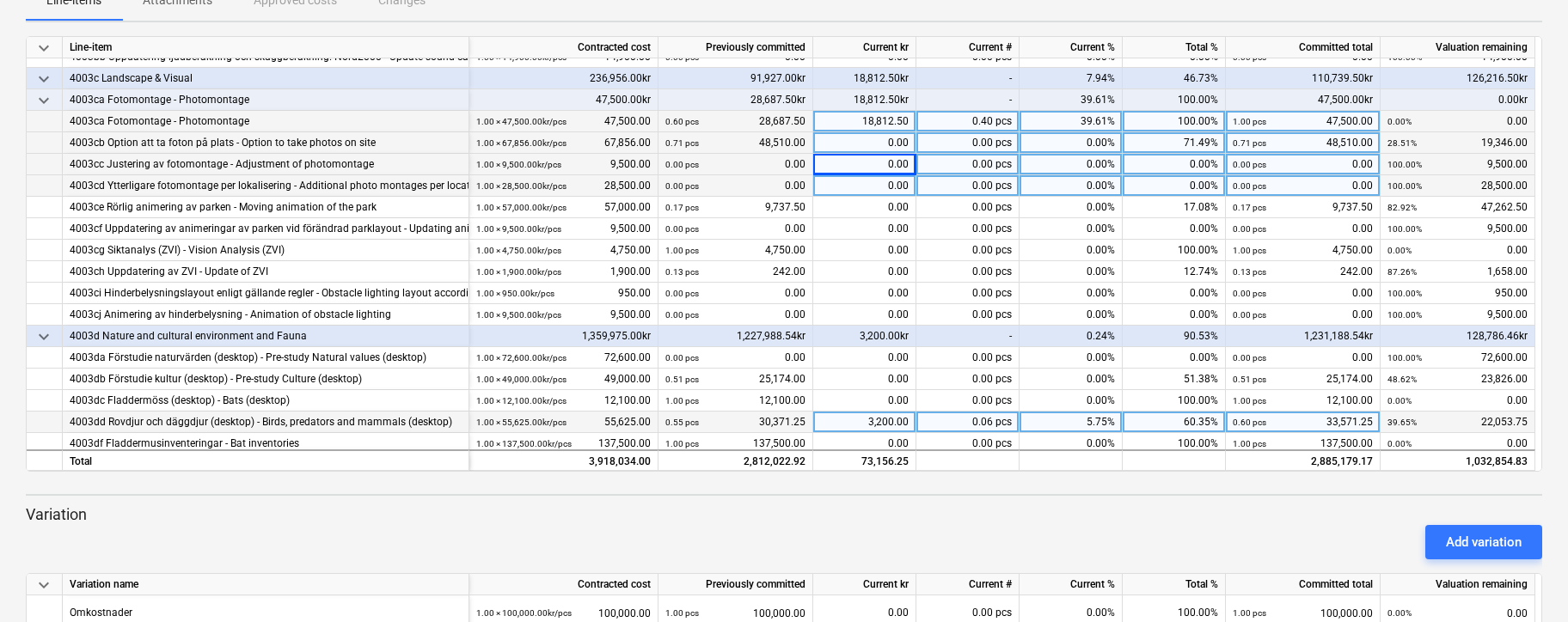 click on "0.00" at bounding box center [865, 186] 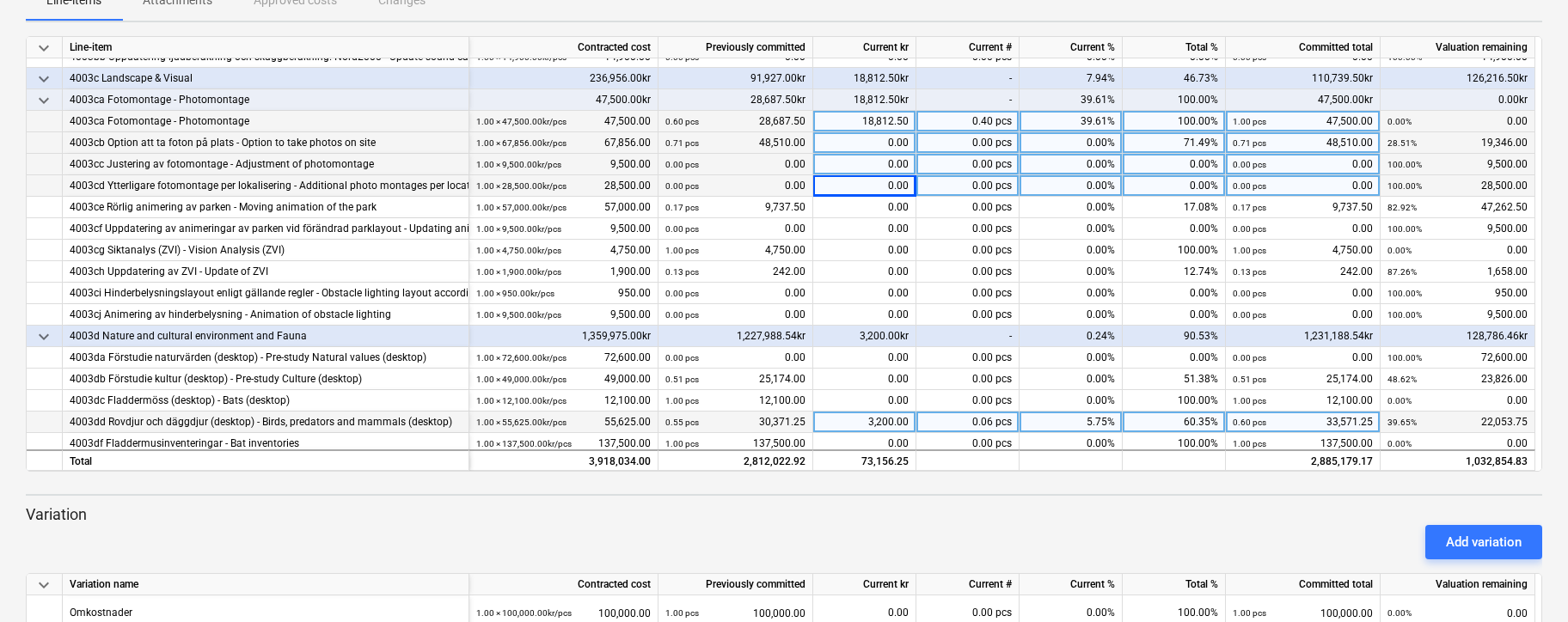 click on "0.00" at bounding box center (865, 164) 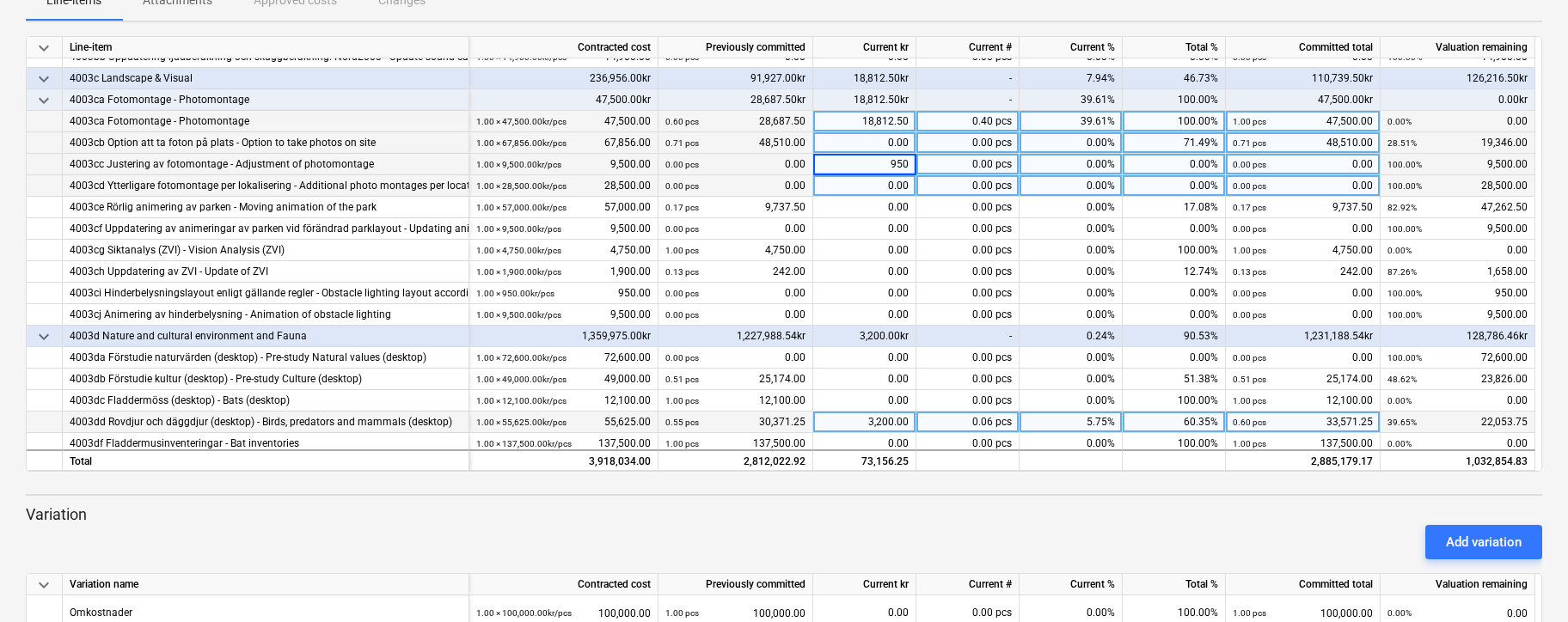 type on "9500" 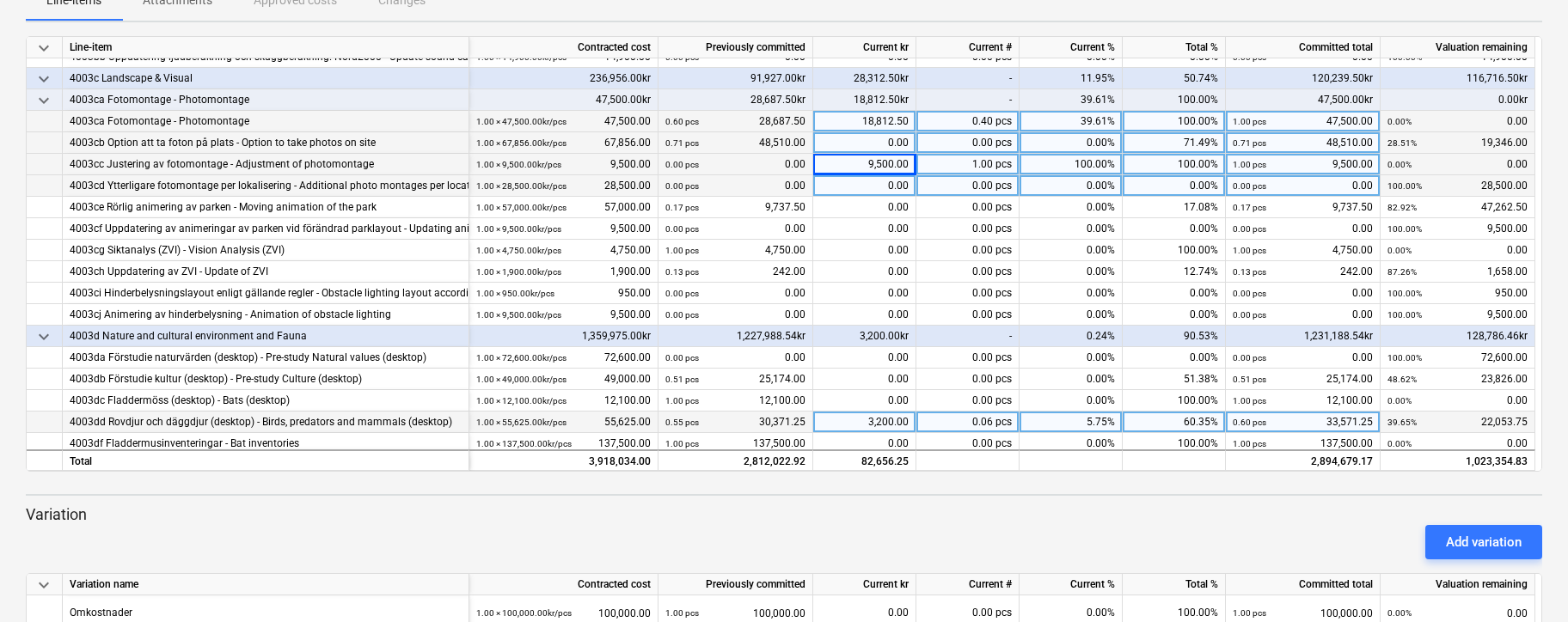 click on "0.00" at bounding box center (865, 186) 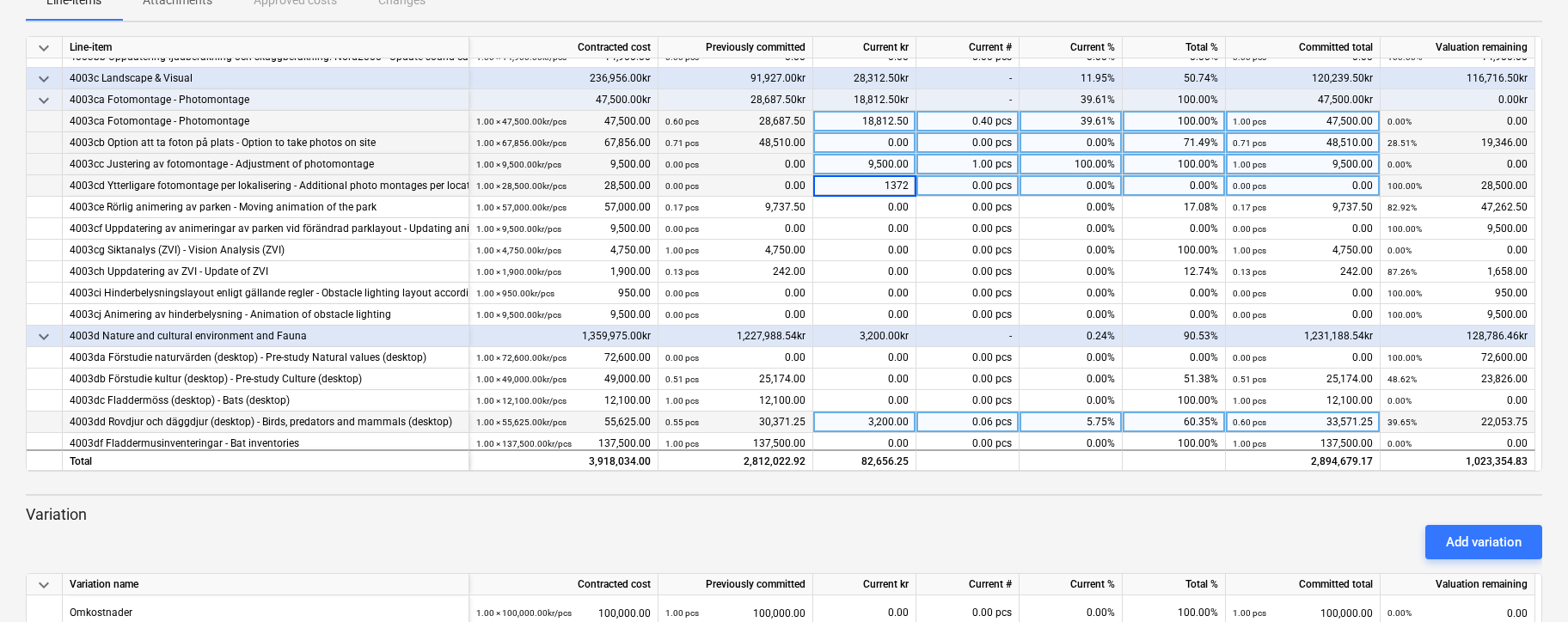 type on "13725" 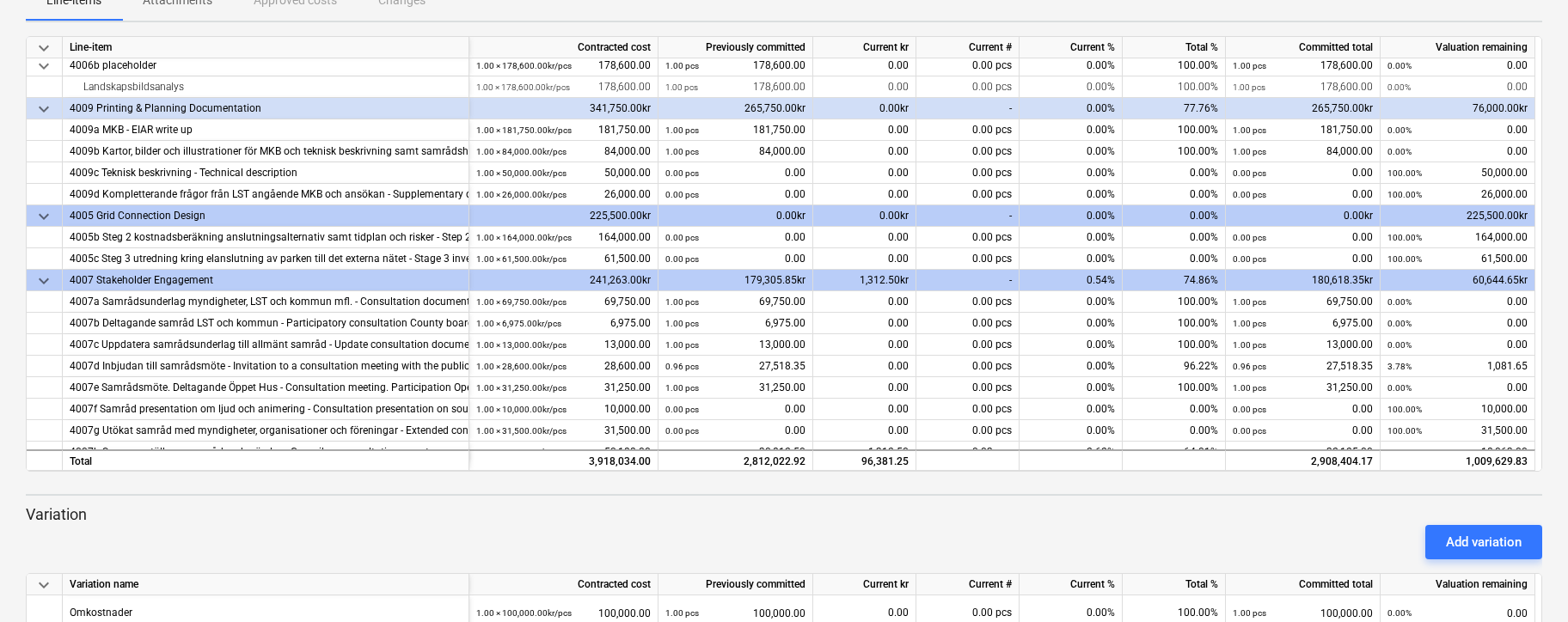 scroll, scrollTop: 1026, scrollLeft: 0, axis: vertical 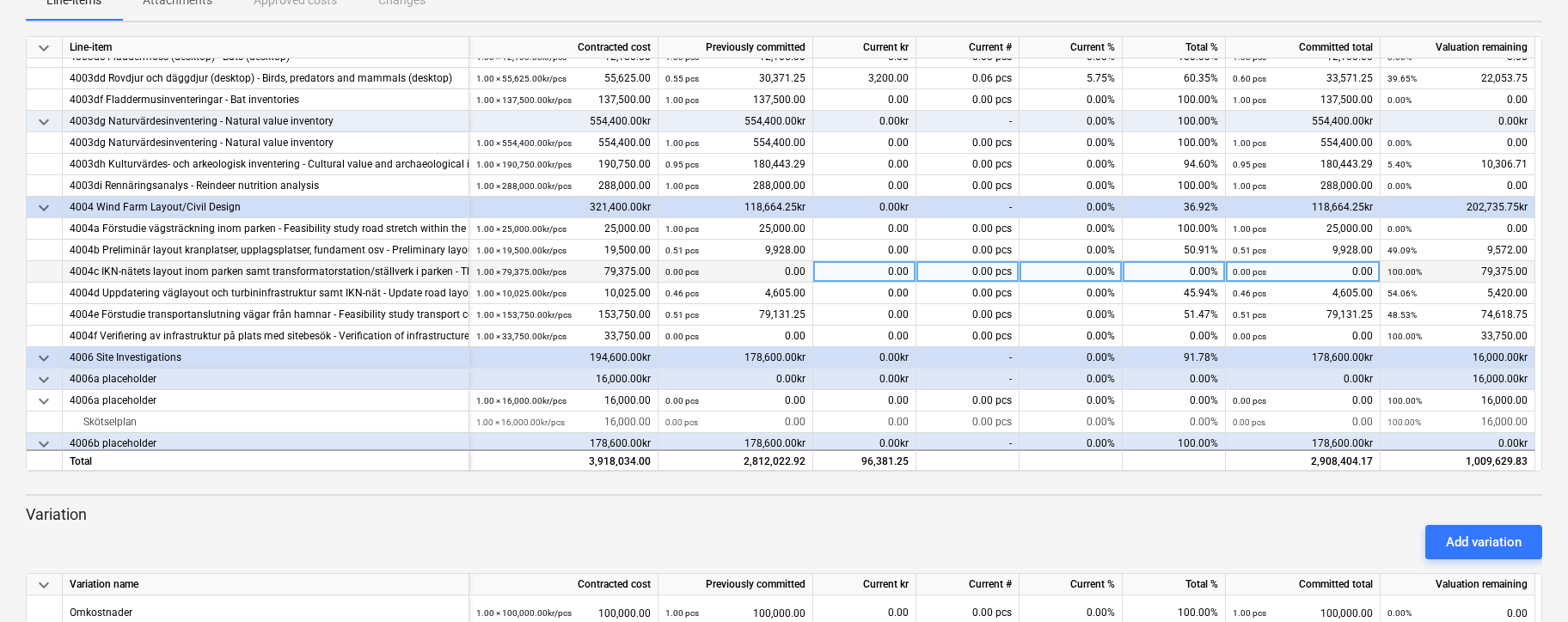 click on "0.00" at bounding box center [865, 271] 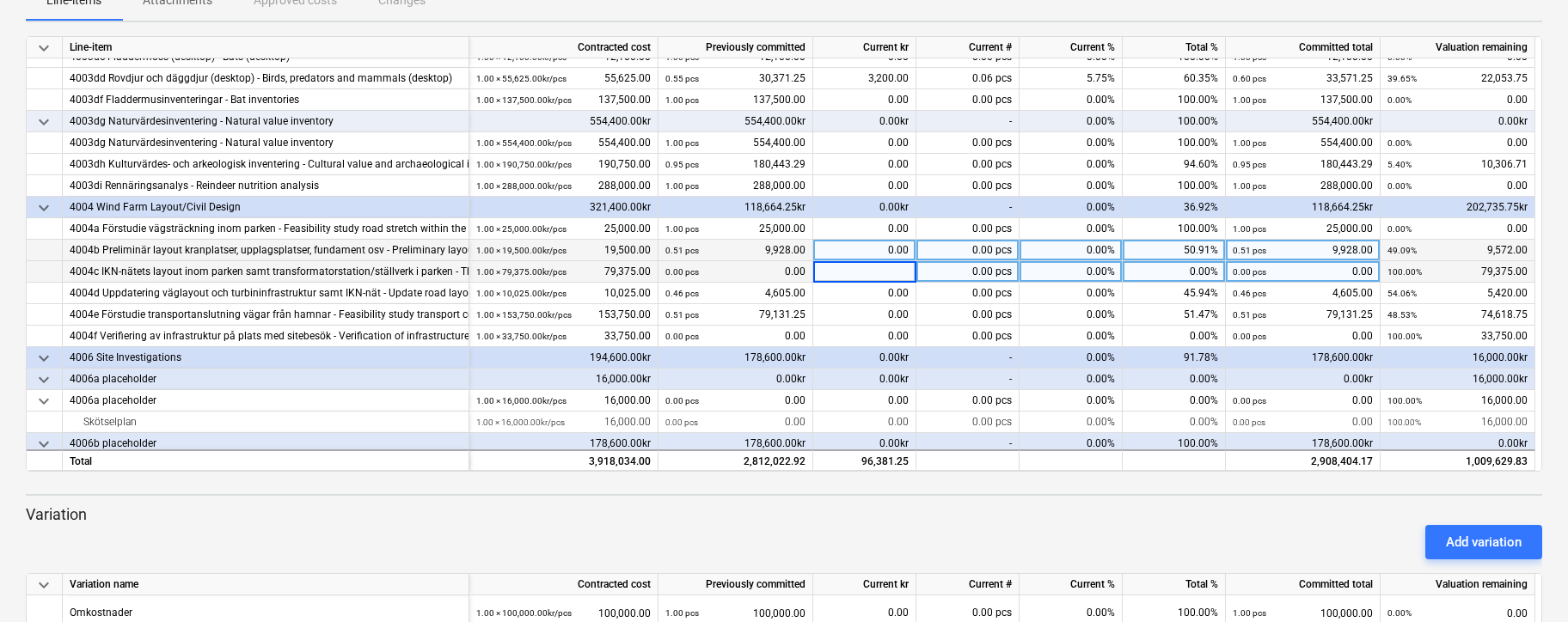 click on "0.00" at bounding box center (865, 250) 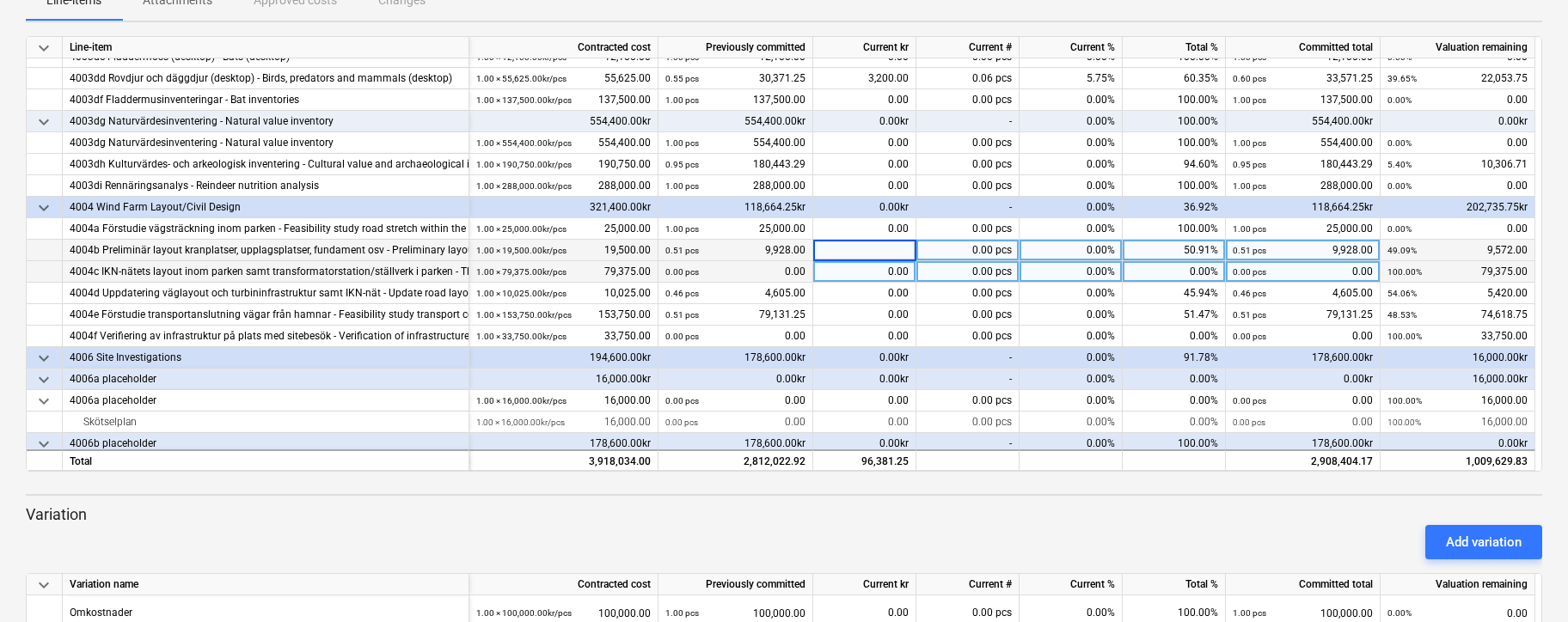 click at bounding box center [864, 250] 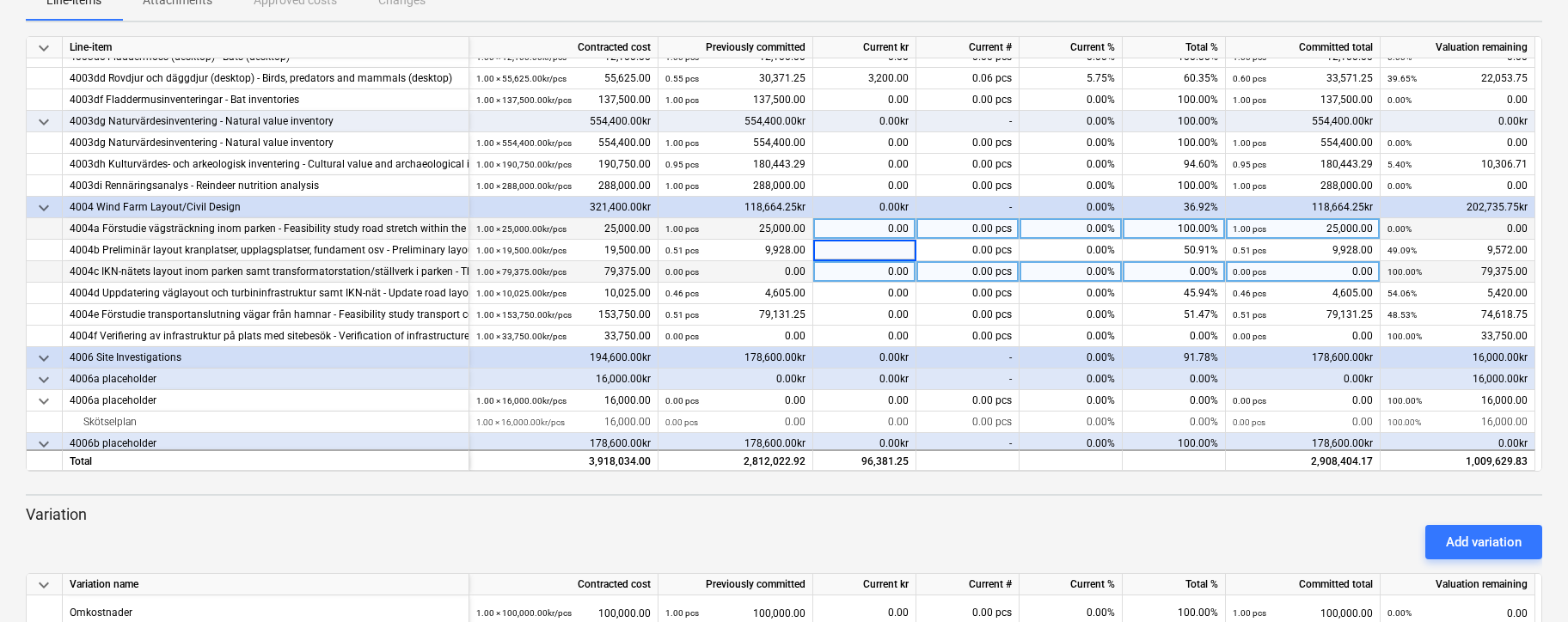click on "0.00" at bounding box center [865, 229] 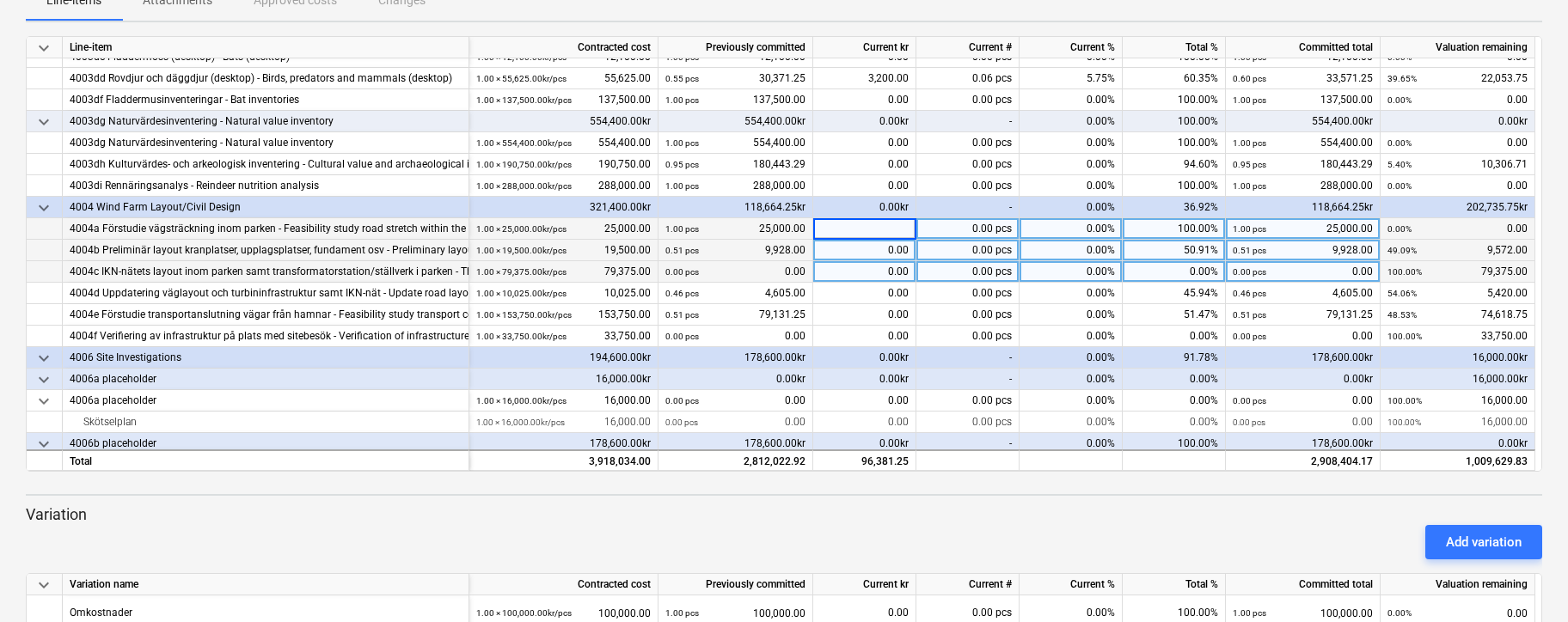 click on "0.00" at bounding box center [865, 250] 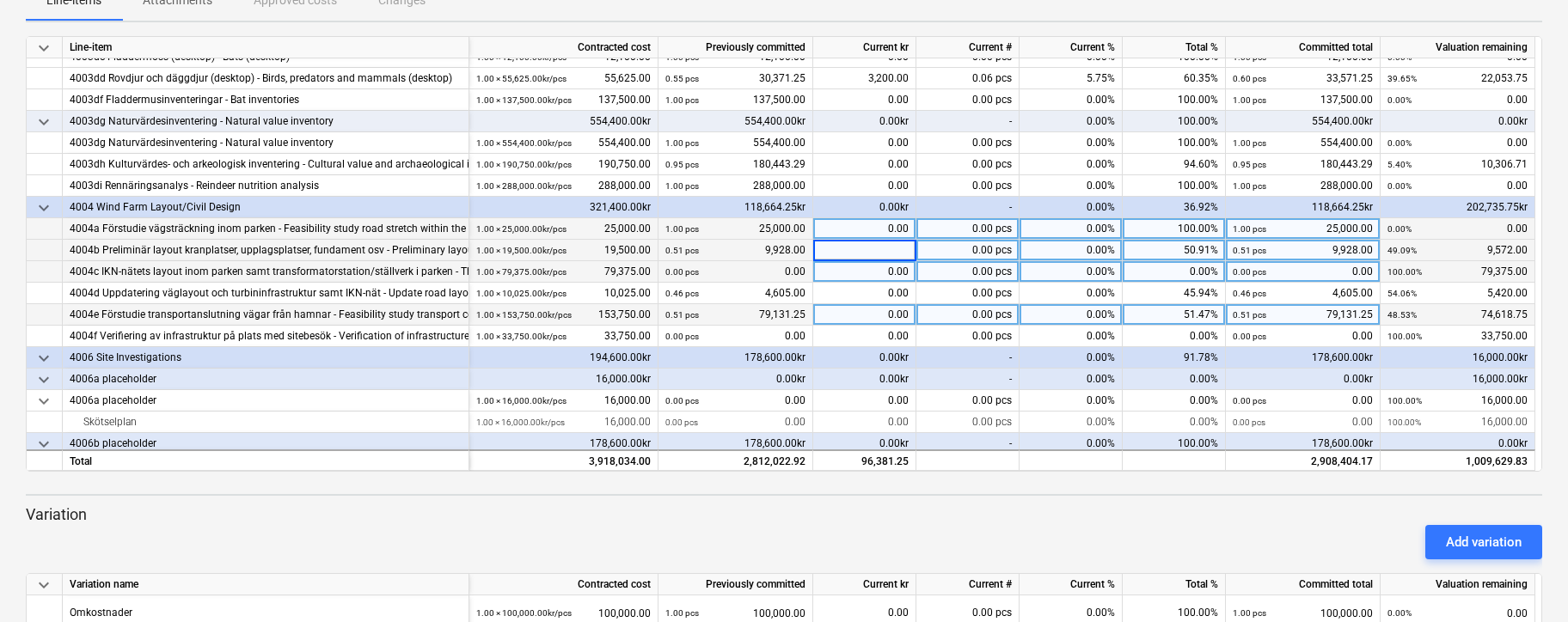click on "0.00" at bounding box center [865, 314] 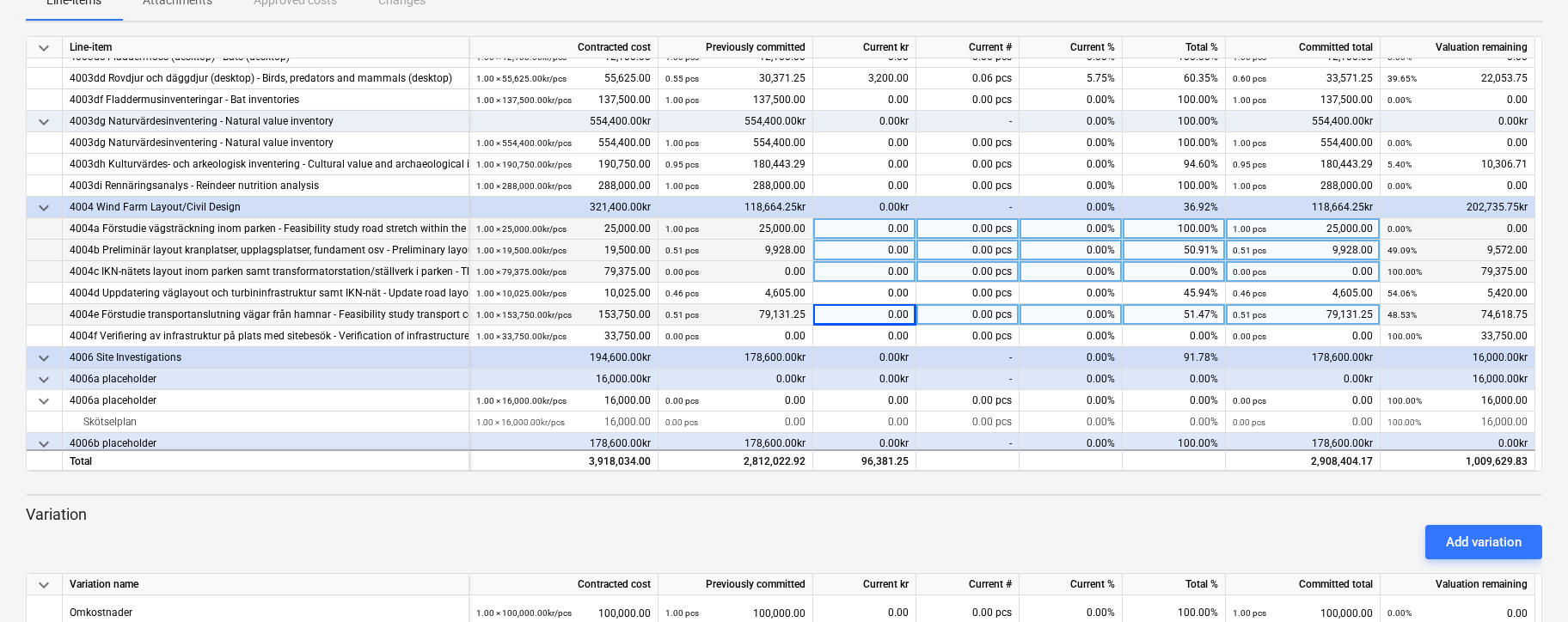 click on "0.00" at bounding box center (865, 271) 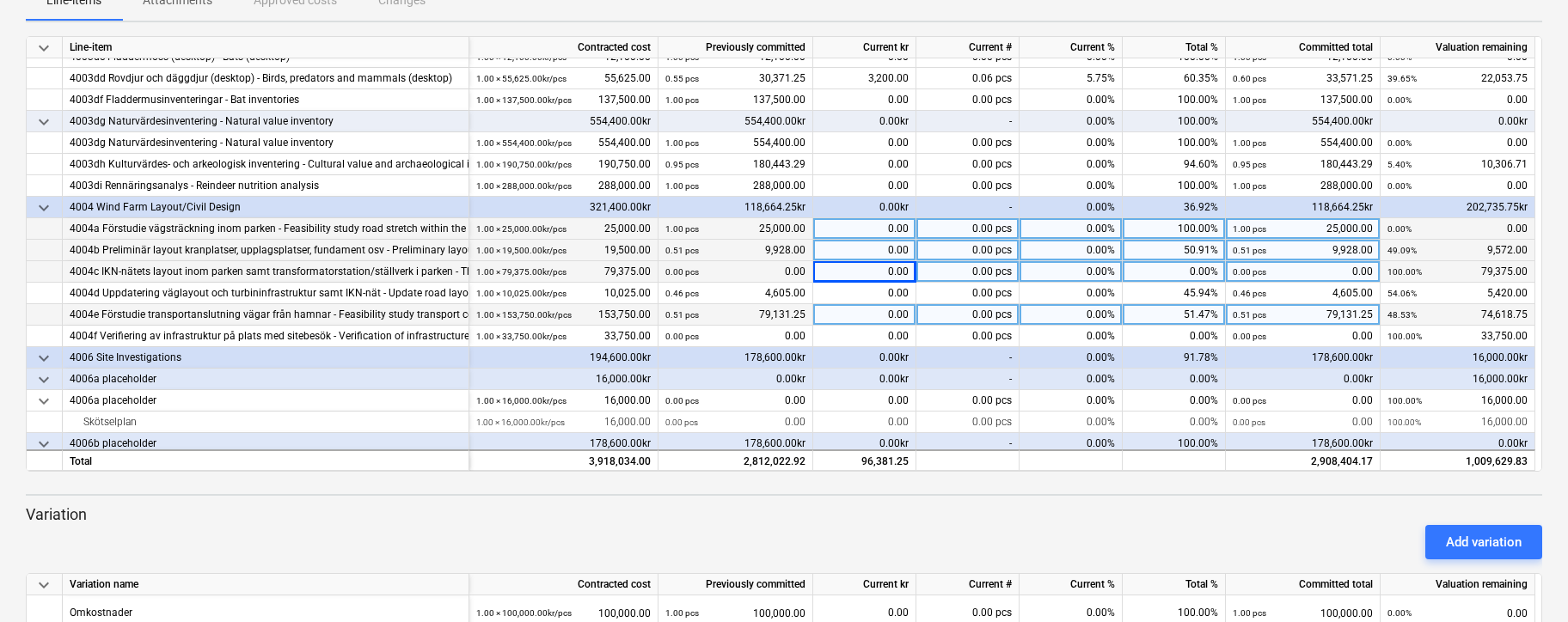 click on "0.00" at bounding box center (865, 250) 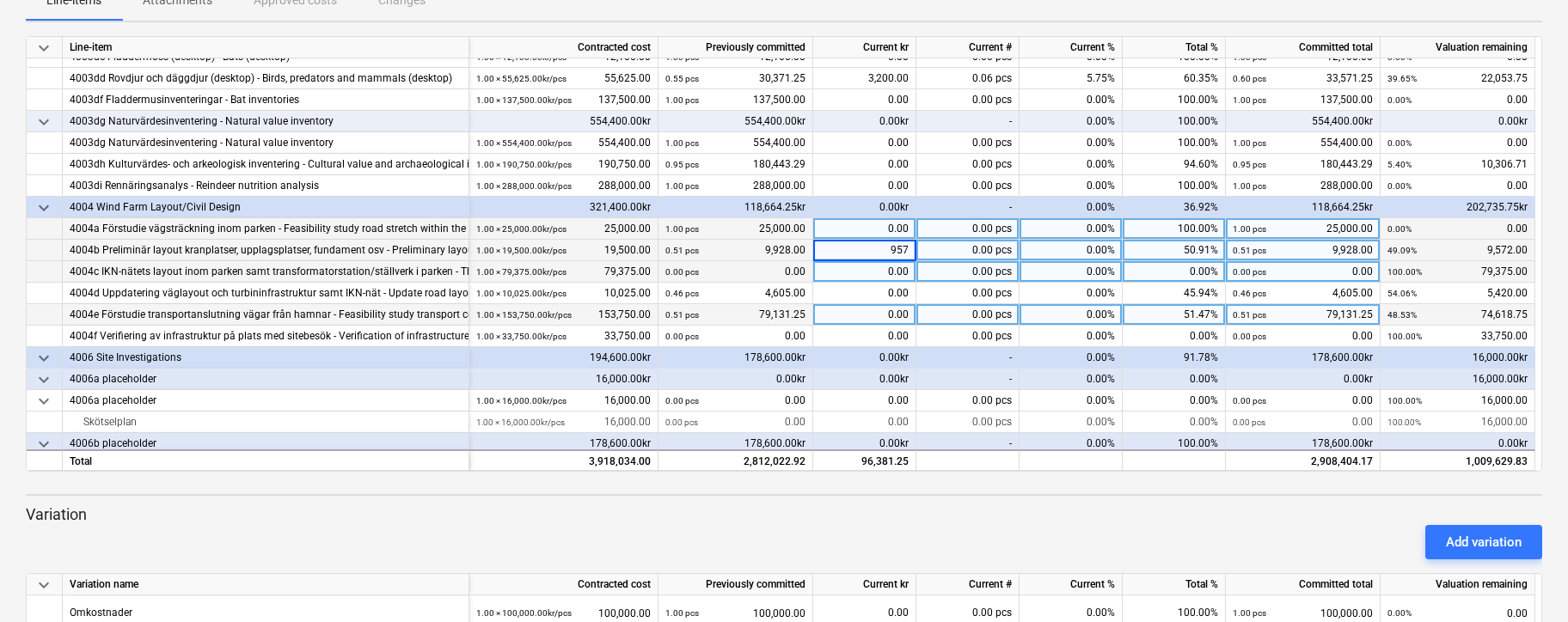 type on "9572" 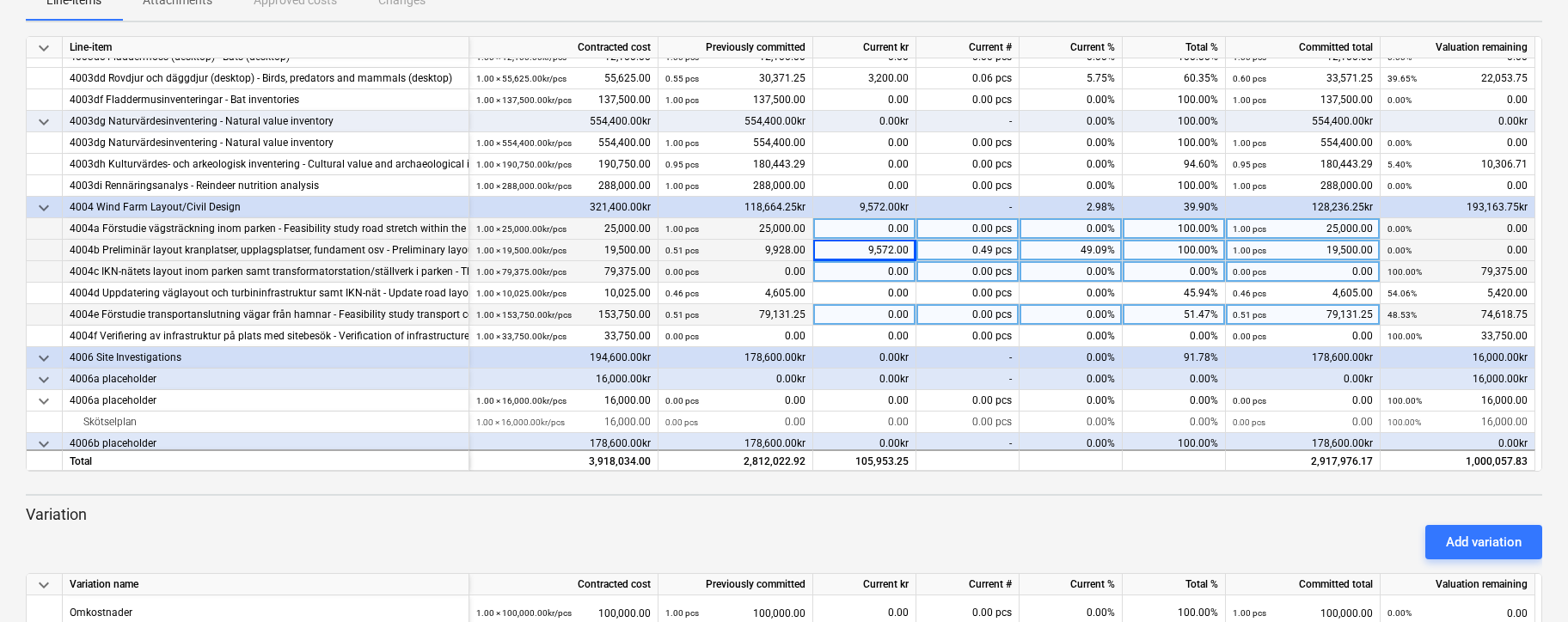 click on "0.00" at bounding box center [865, 271] 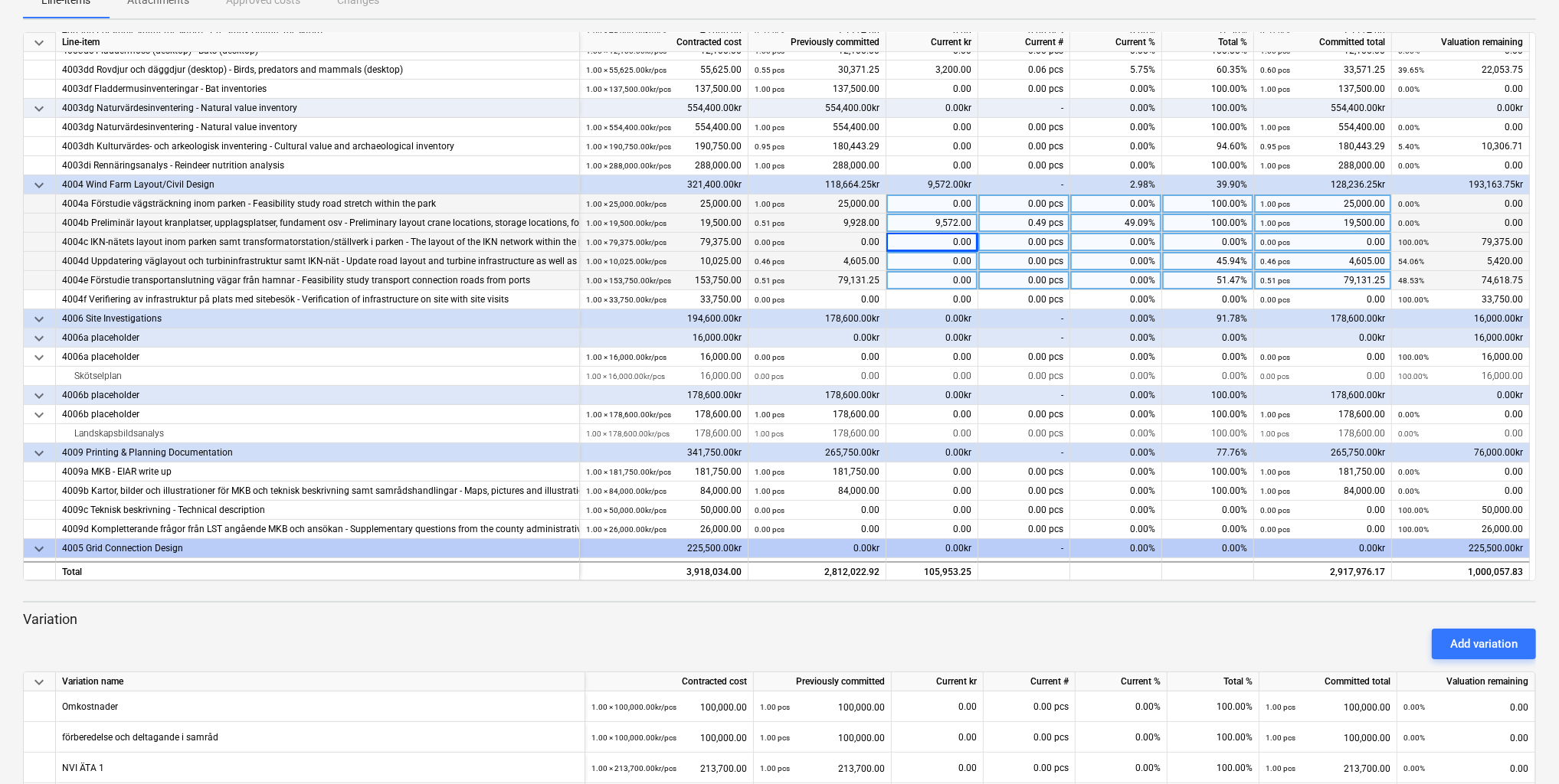 click on "0.00" at bounding box center [932, 261] 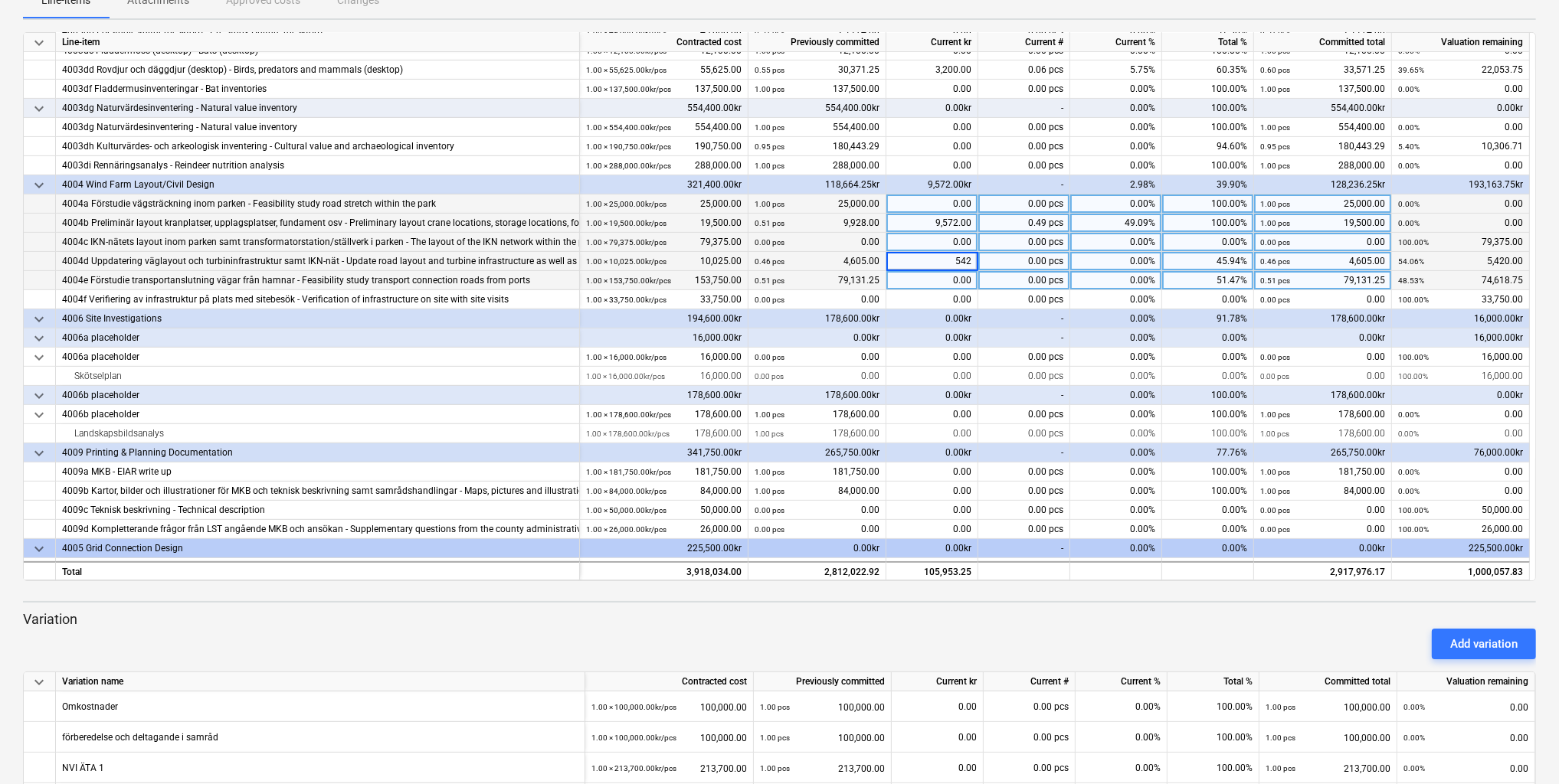 type on "5420" 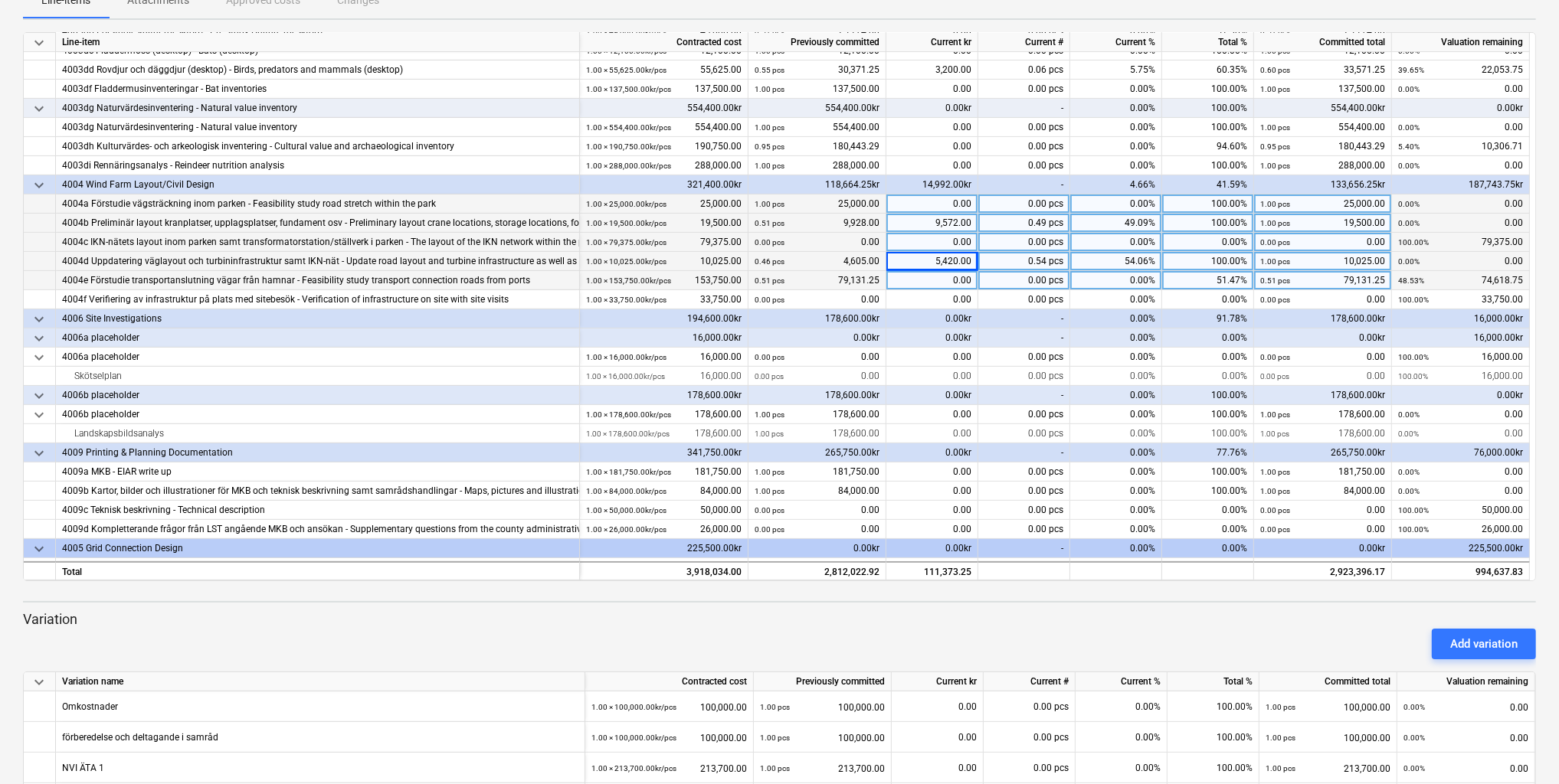click on "5,420.00" at bounding box center (932, 261) 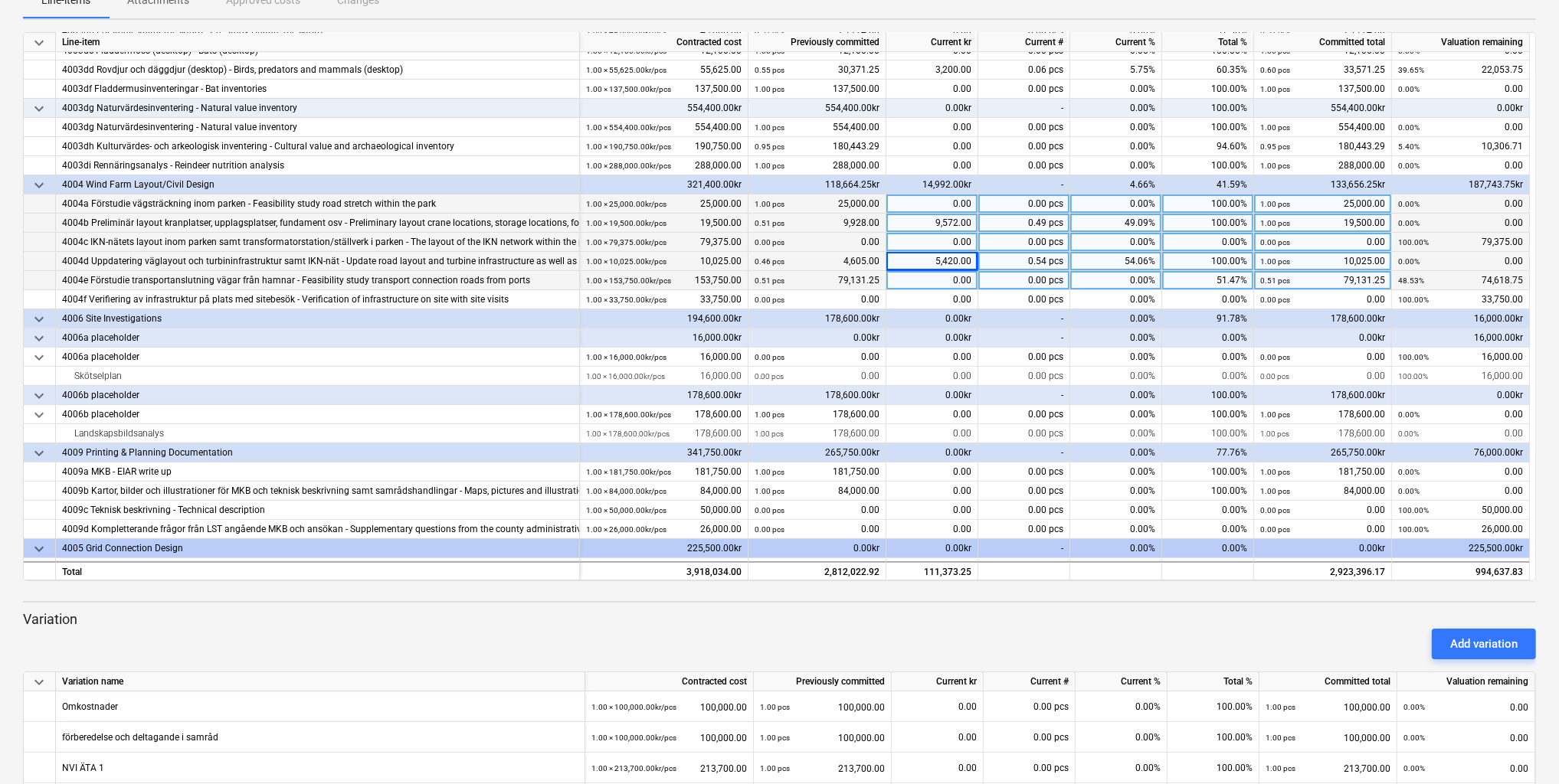 click on "0.00" at bounding box center (932, 242) 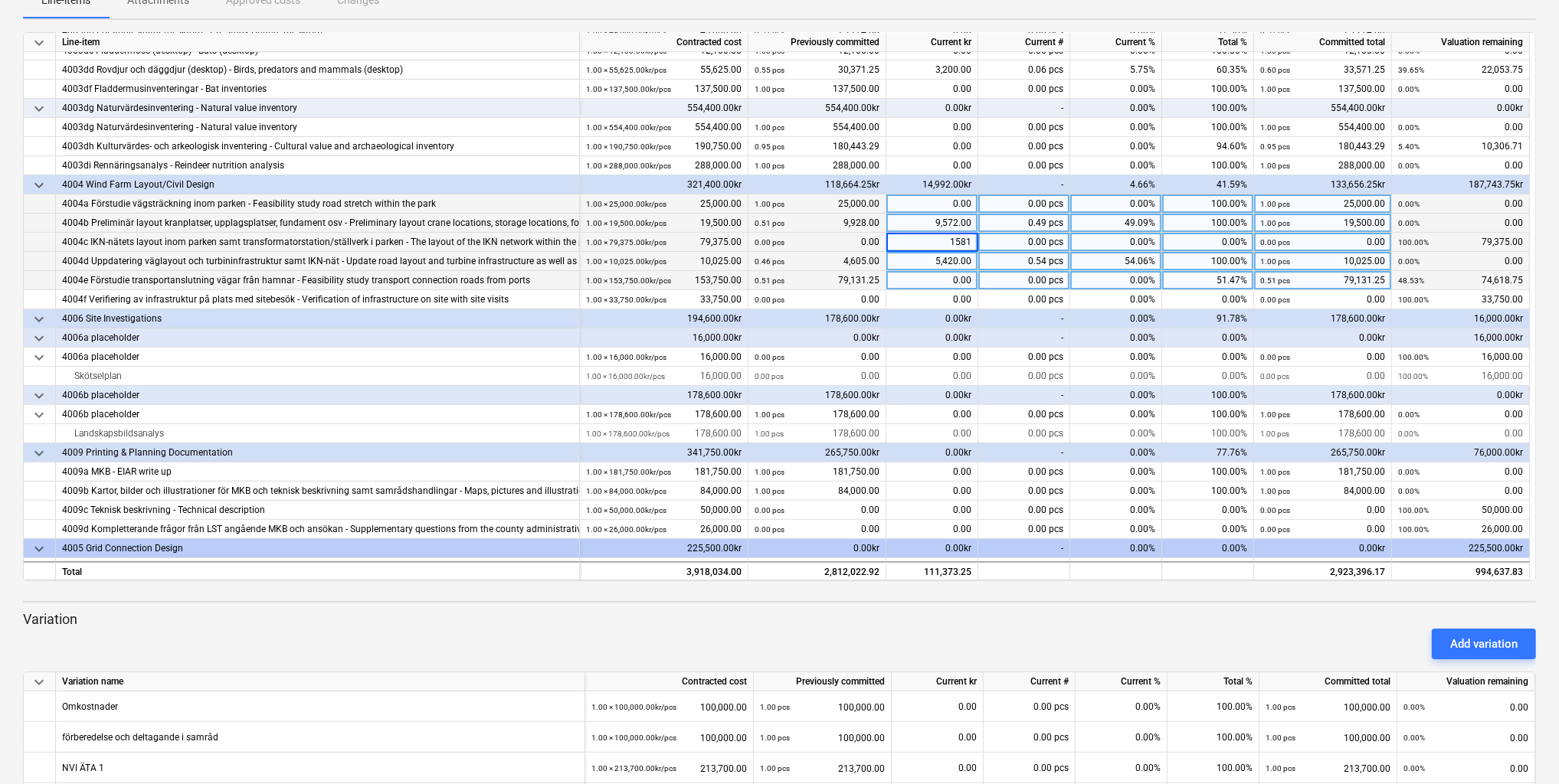 type on "15819" 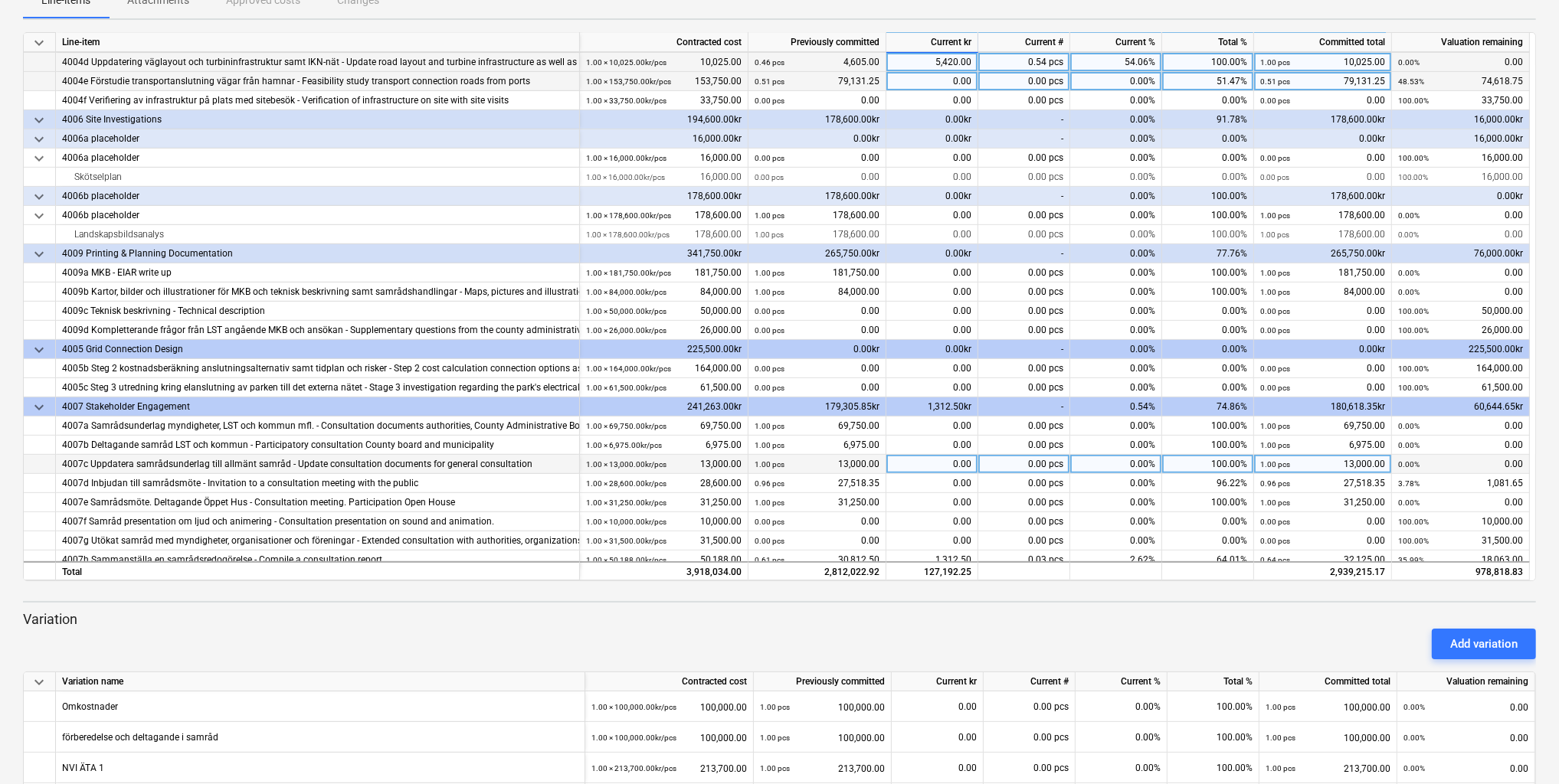 scroll, scrollTop: 753, scrollLeft: 0, axis: vertical 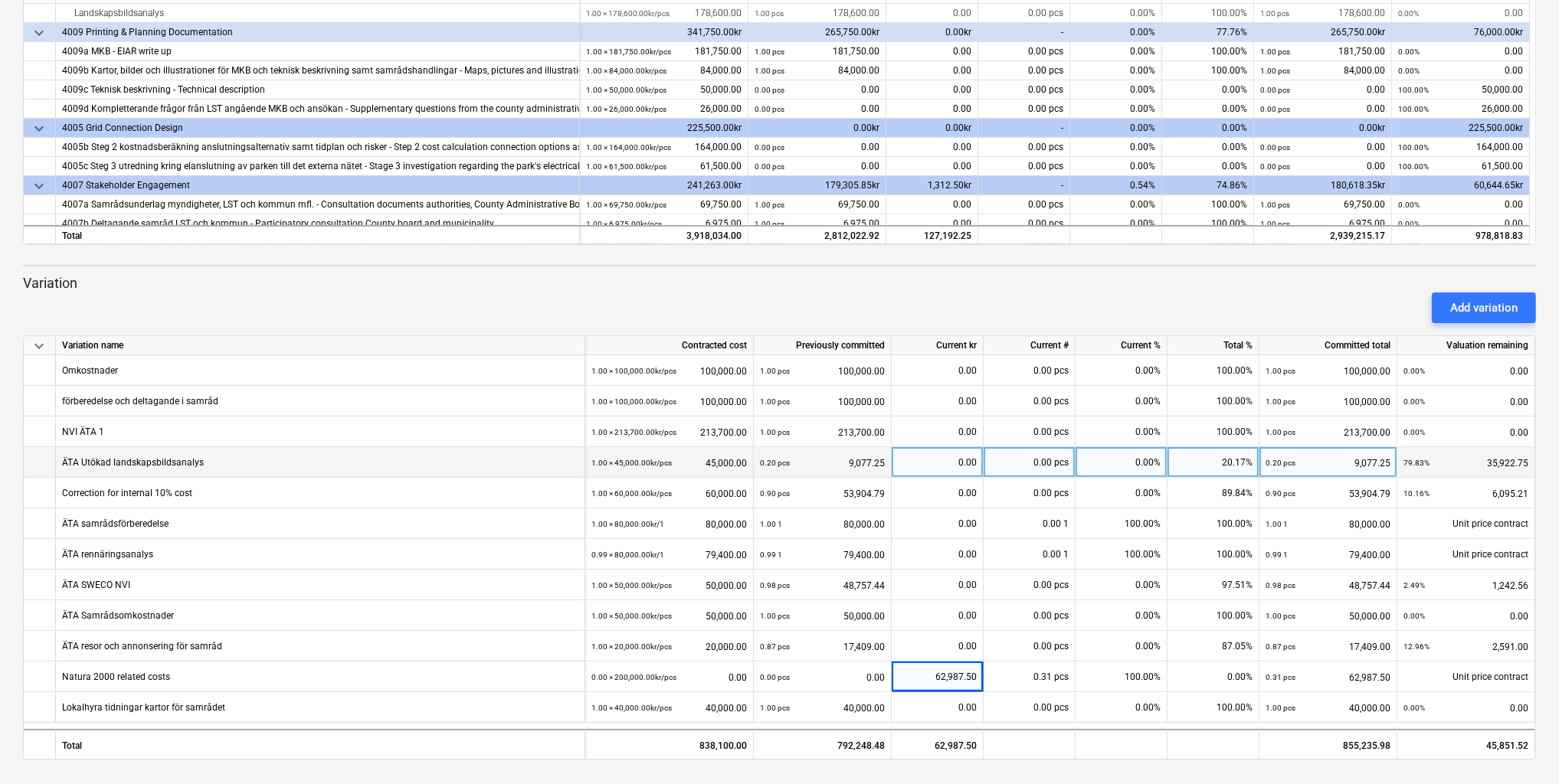 click on "0.00" at bounding box center [937, 462] 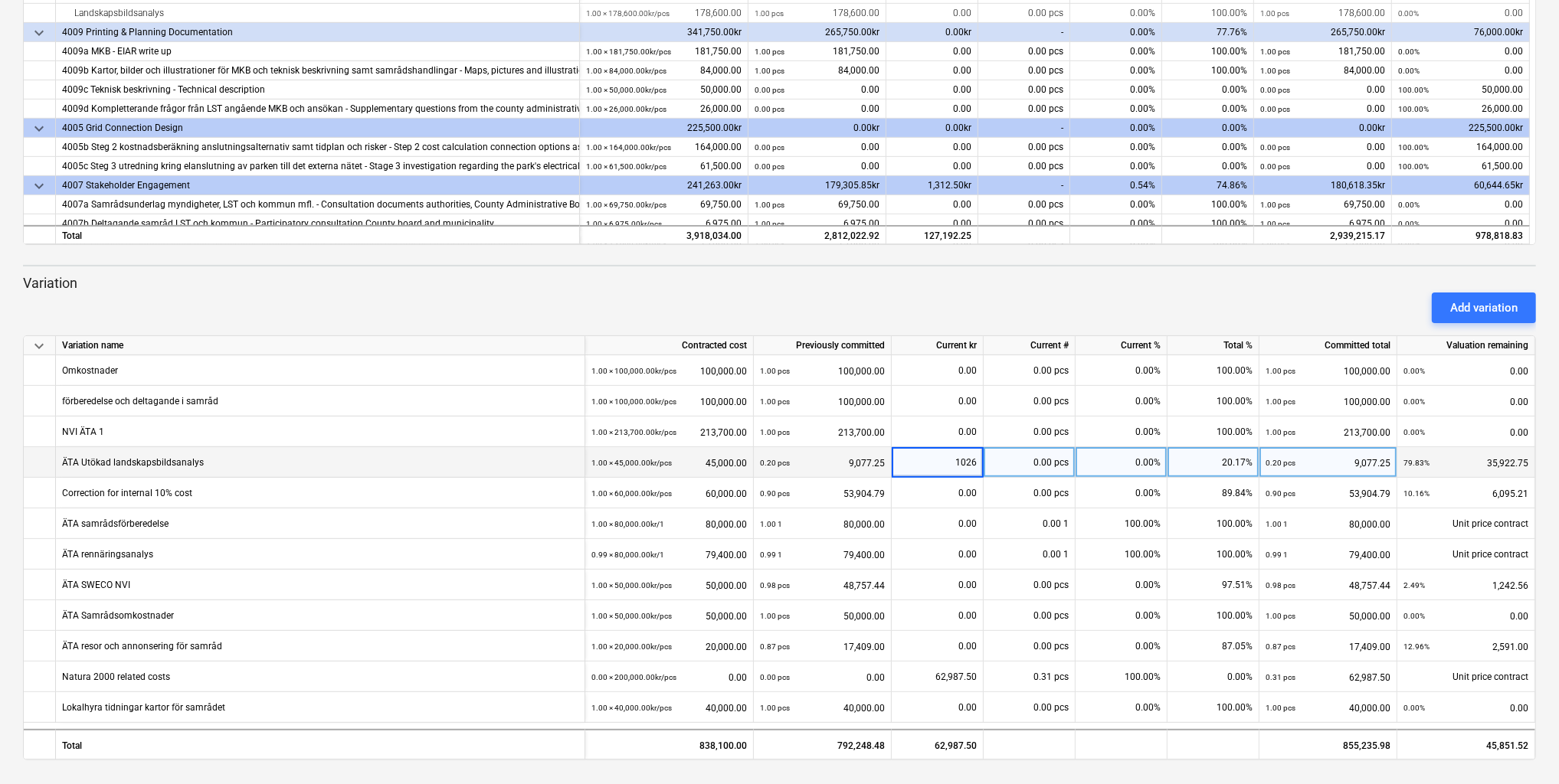 type on "10260" 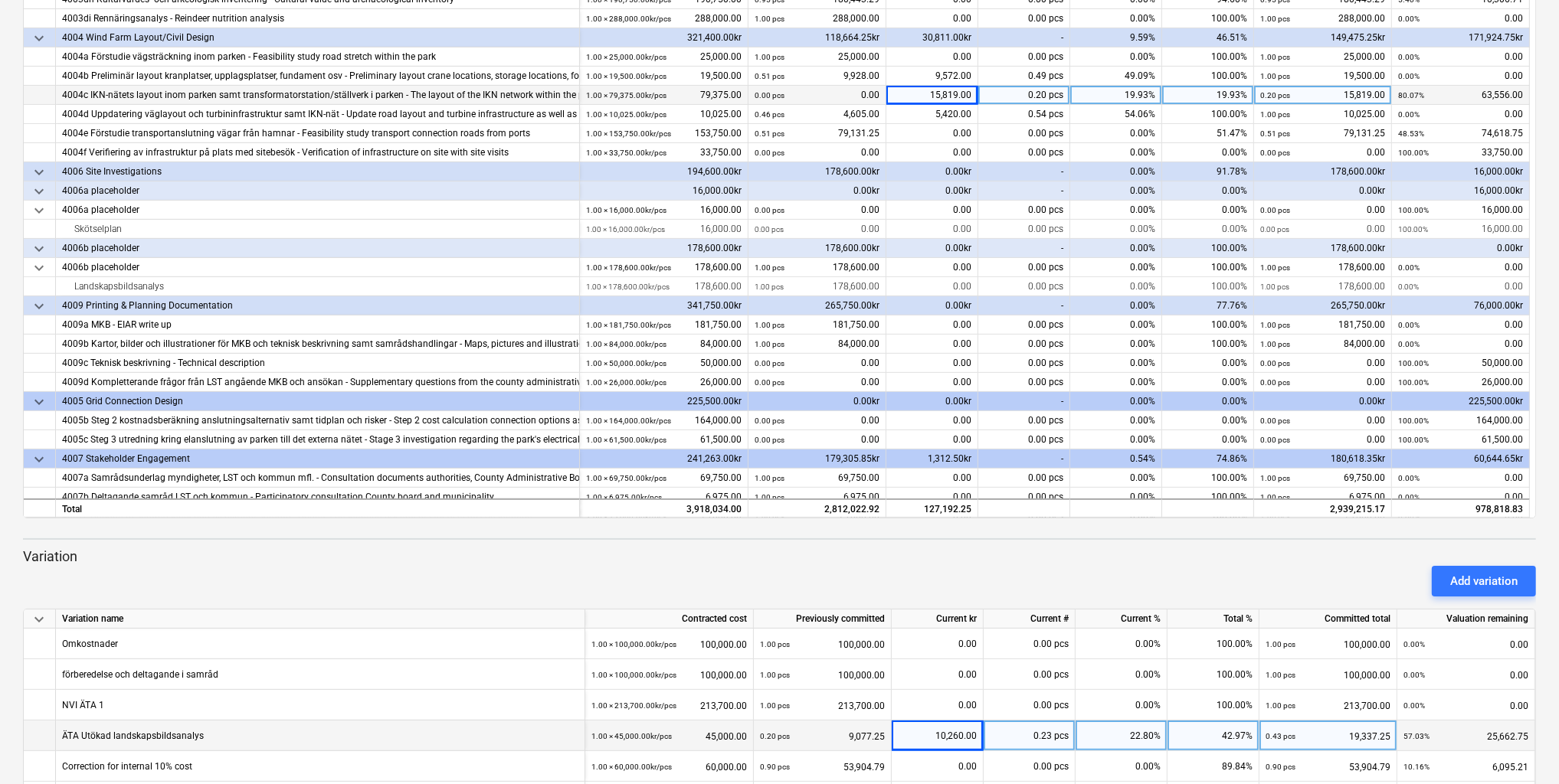 scroll, scrollTop: 0, scrollLeft: 0, axis: both 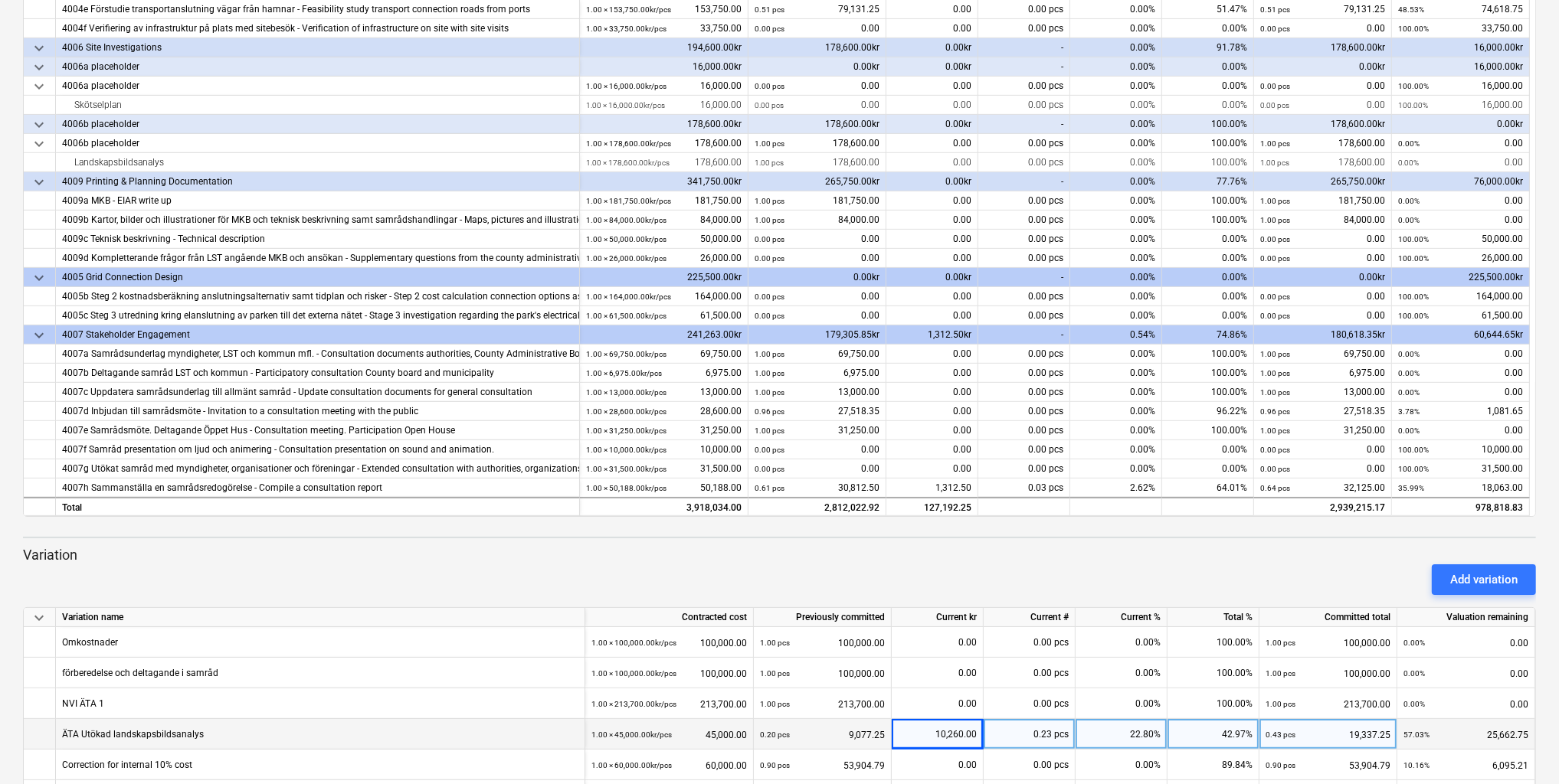 click on "Add variation" at bounding box center (779, 580) 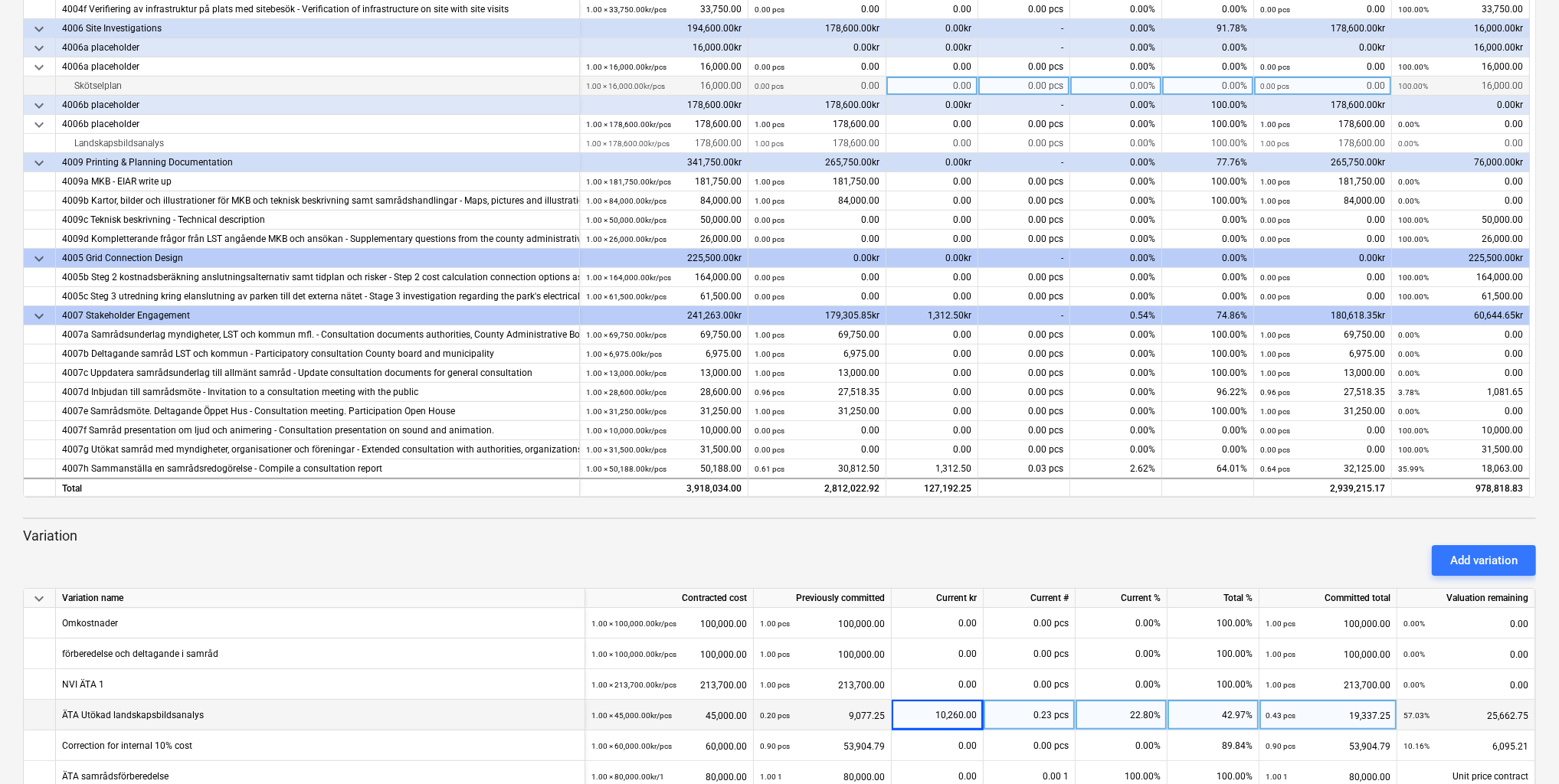 scroll, scrollTop: 0, scrollLeft: 0, axis: both 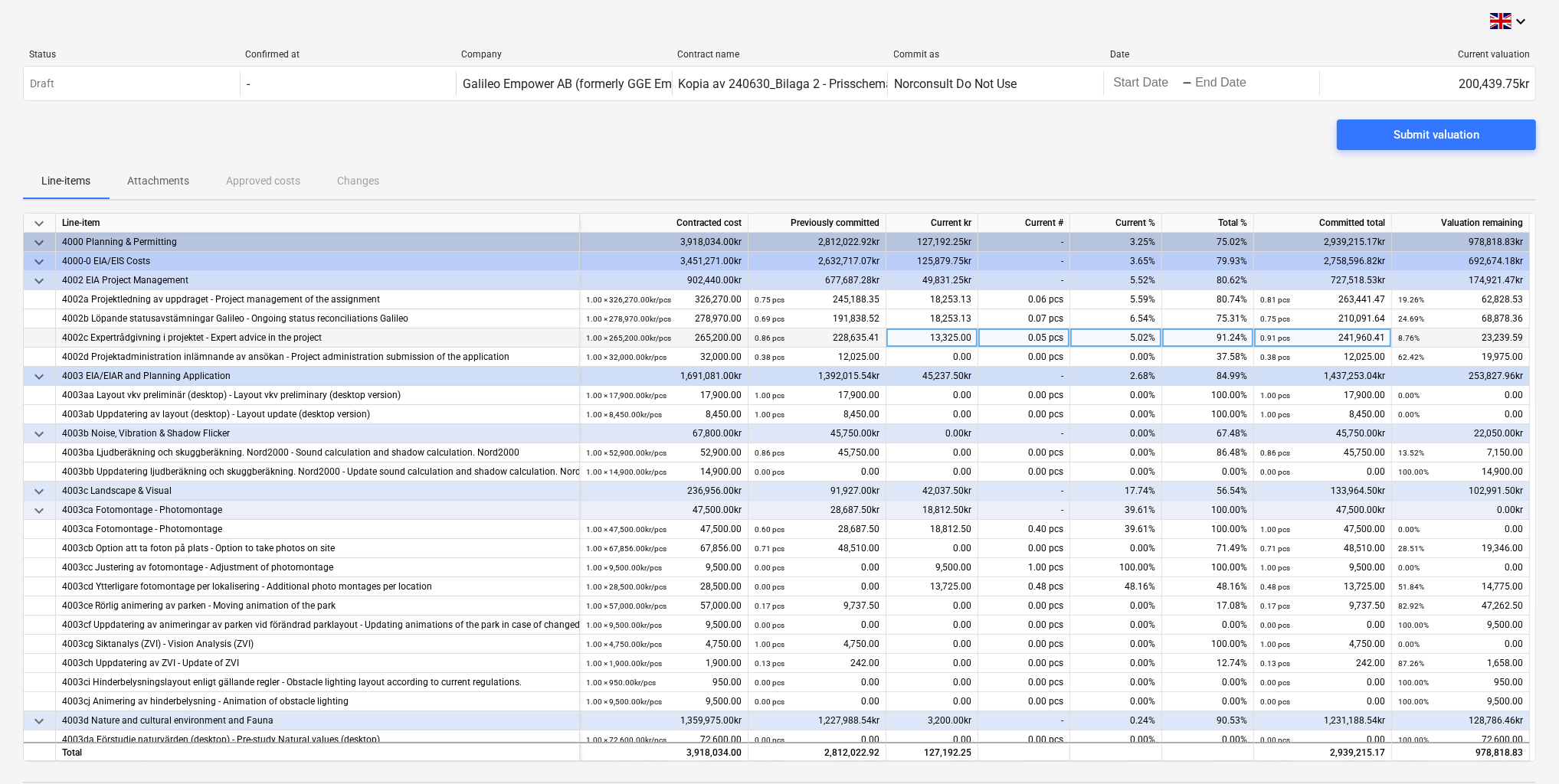 click on "13,325.00" at bounding box center (932, 338) 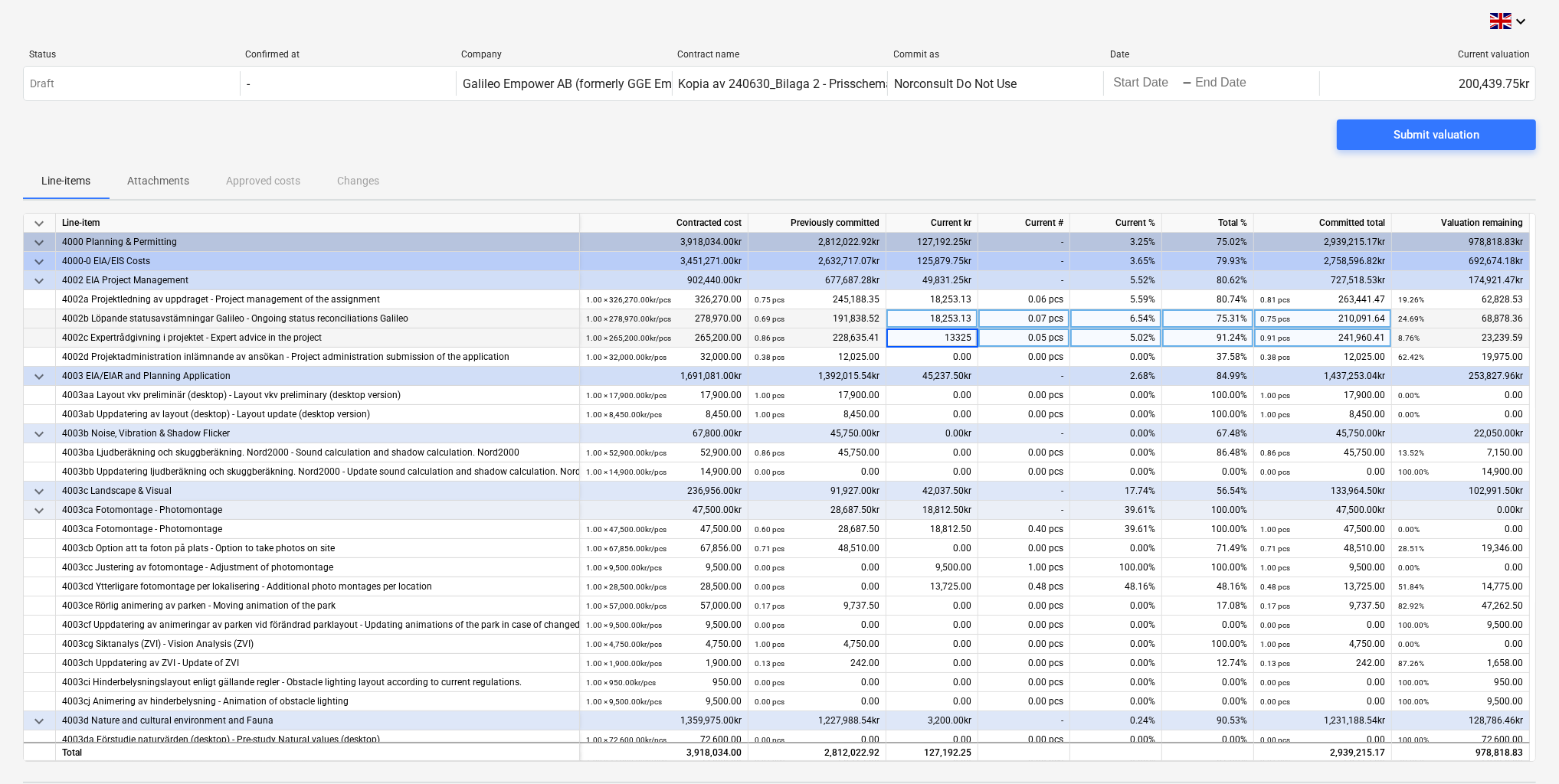click on "18,253.13" at bounding box center (932, 318) 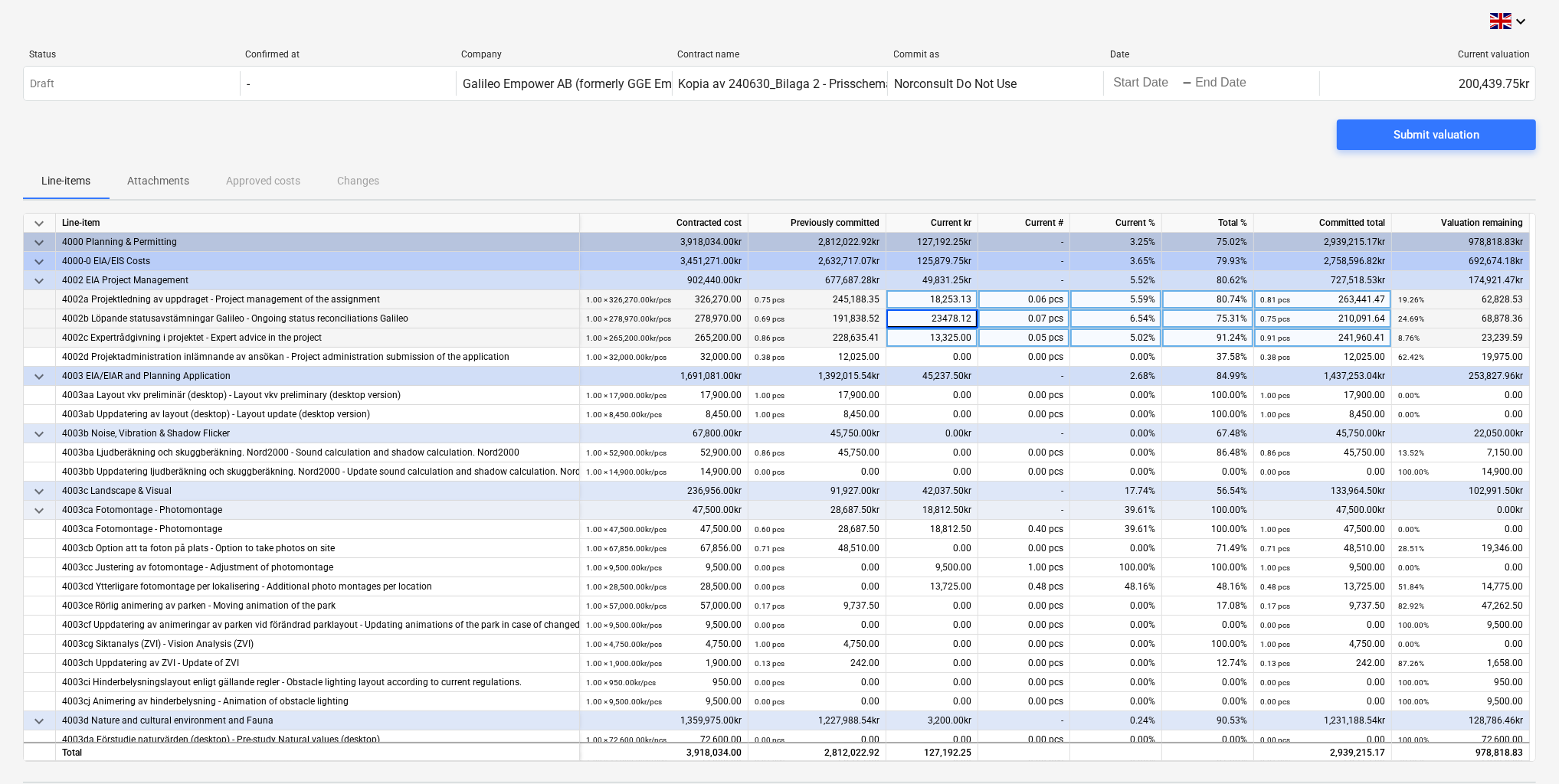 type on "23478.125" 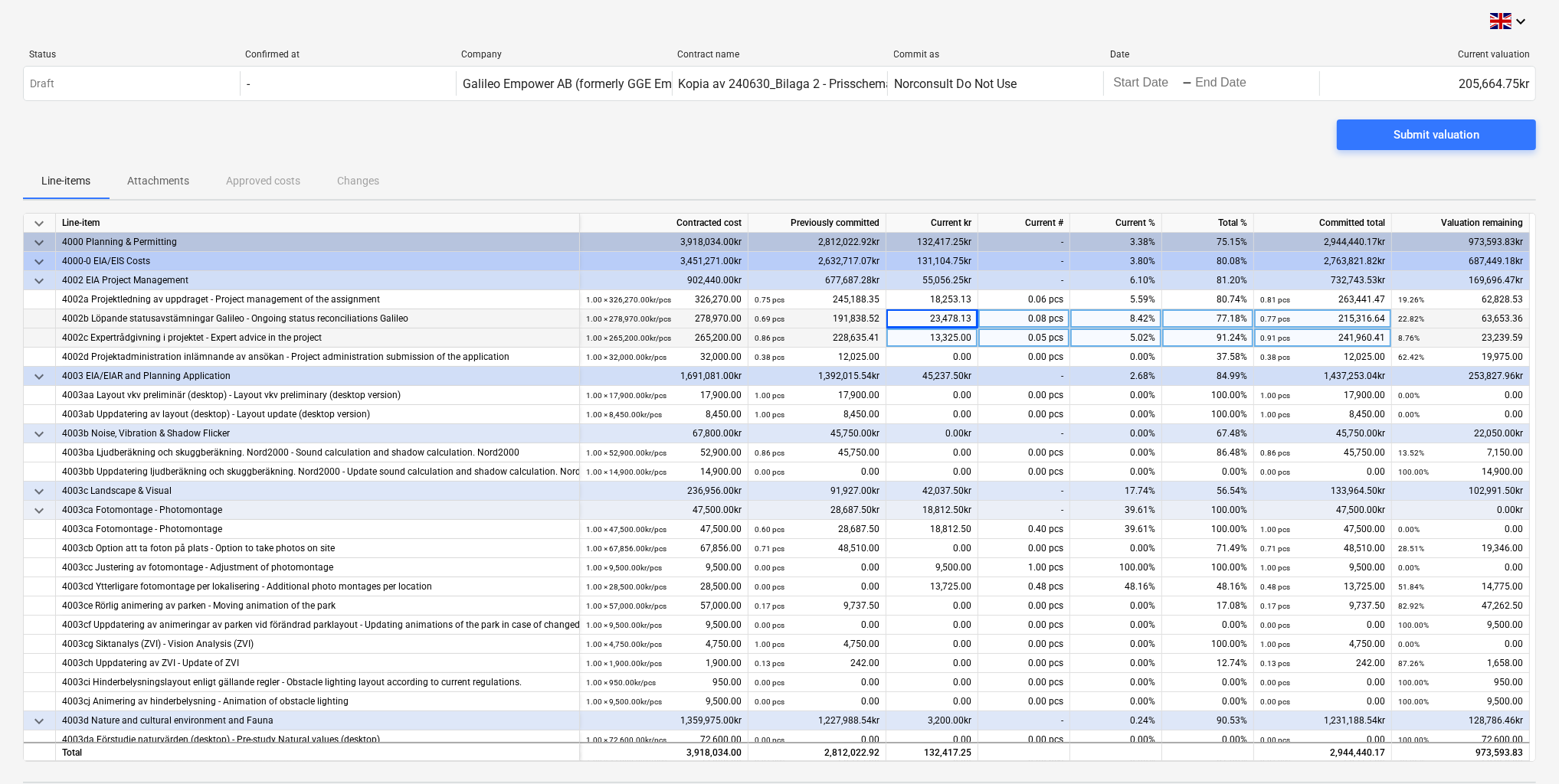 click on "23,478.13" at bounding box center (932, 318) 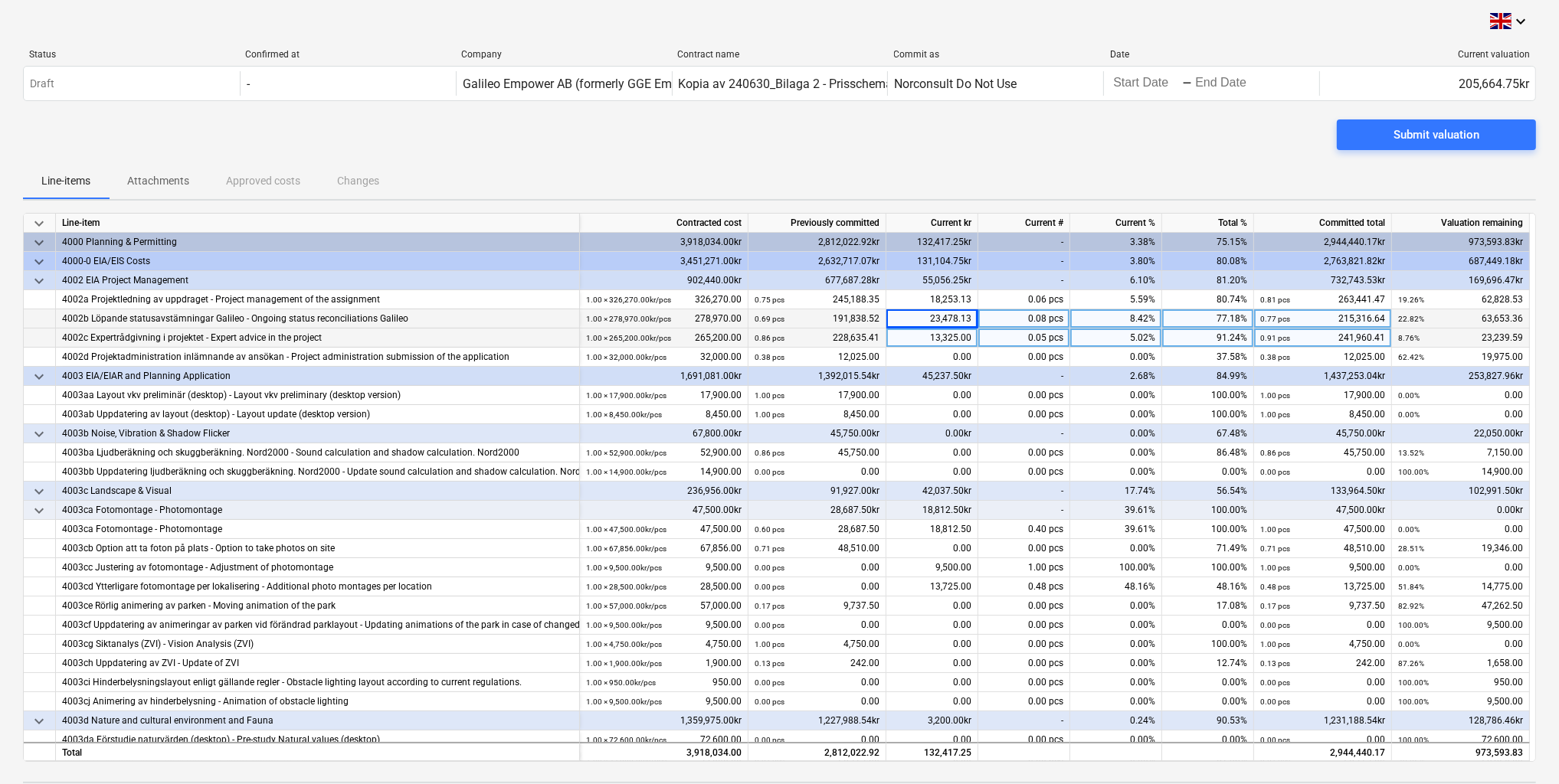 click on "Submit valuation" at bounding box center (779, 141) 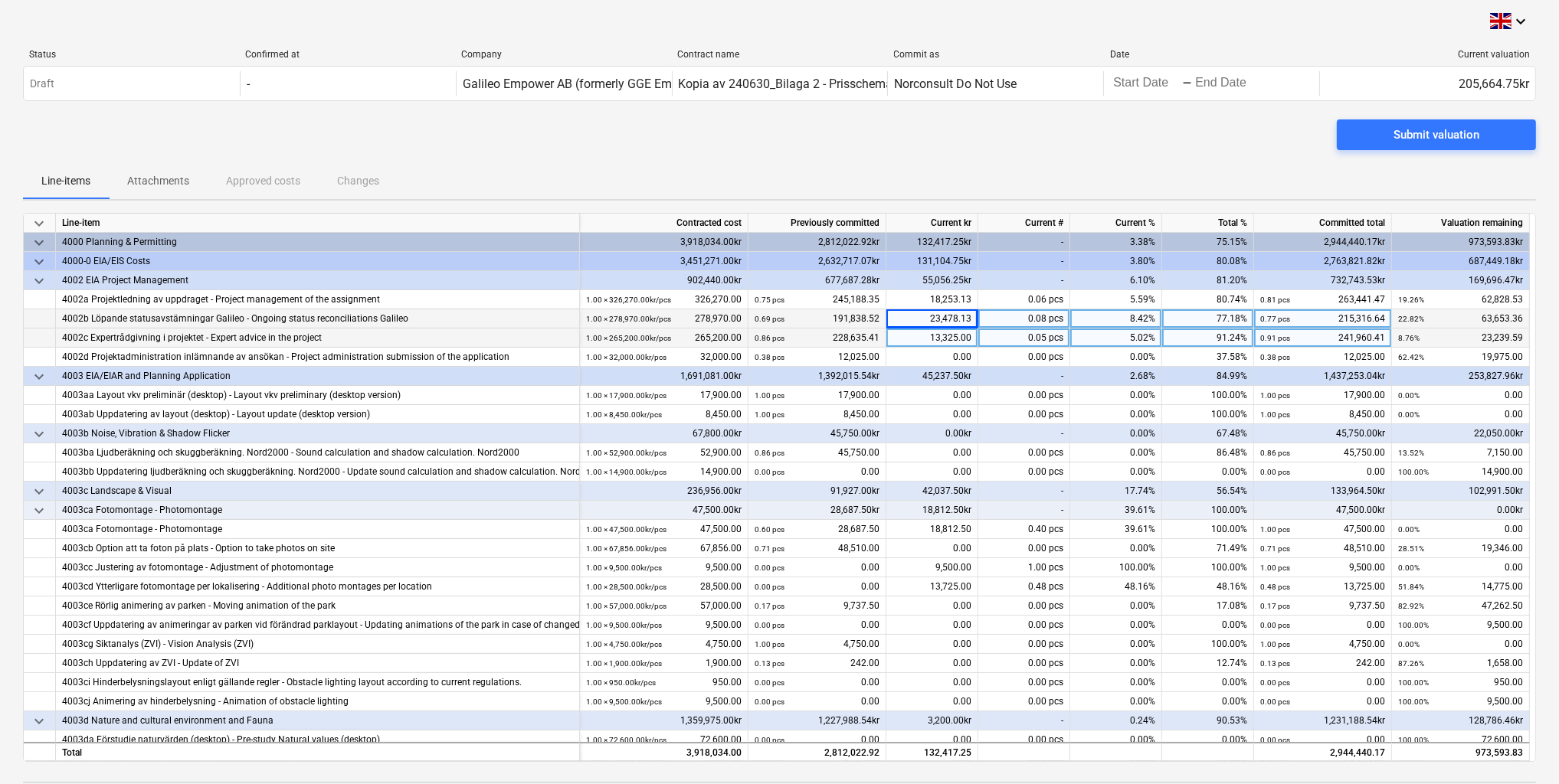 click on "Submit valuation" at bounding box center (779, 141) 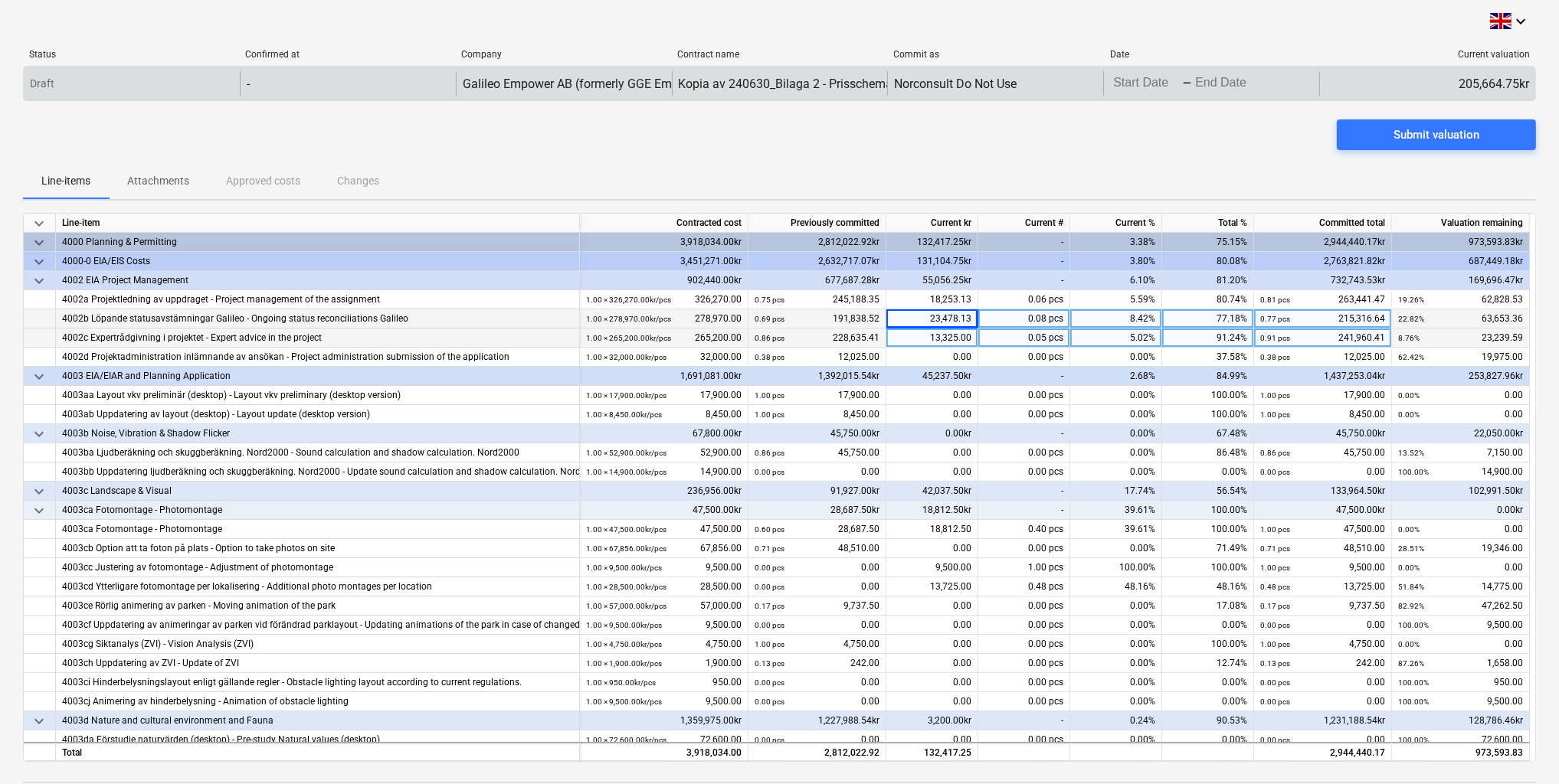 click on "Draft - Galileo Empower AB (formerly GGE Empower Sweden AB) Kopia av 240630_Bilaga 2 - Prisschema Högstberget.pdf Norconsult Do Not Use Press the down arrow key to interact with the calendar and
select a date. Press the question mark key to get the keyboard shortcuts for changing dates. - Press the down arrow key to interact with the calendar and
select a date. Press the question mark key to get the keyboard shortcuts for changing dates. 205,664.75kr" at bounding box center [779, 83] 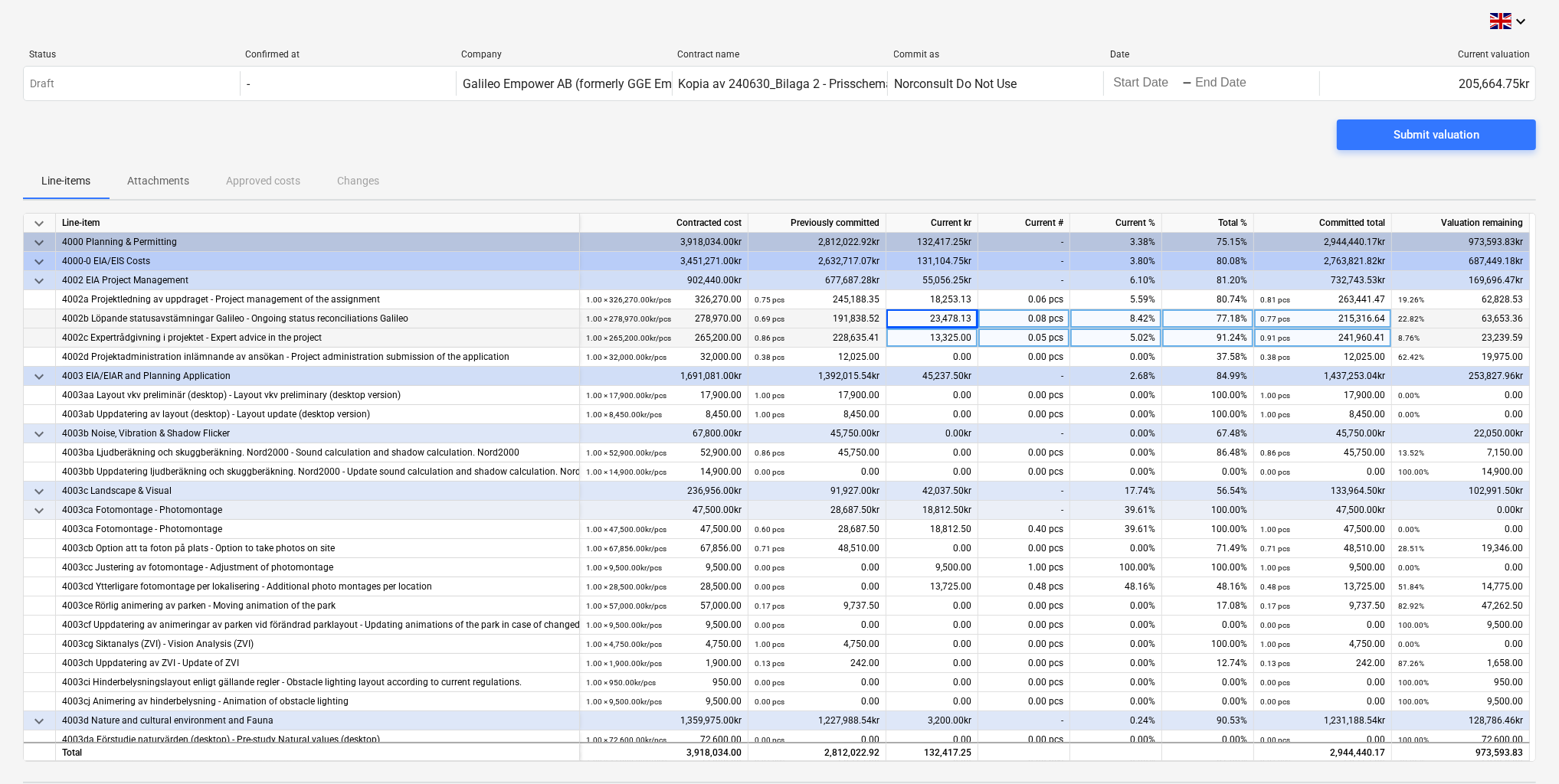 click on "Status Confirmed at Company Contract name Commit as Date Current valuation" at bounding box center (779, 57) 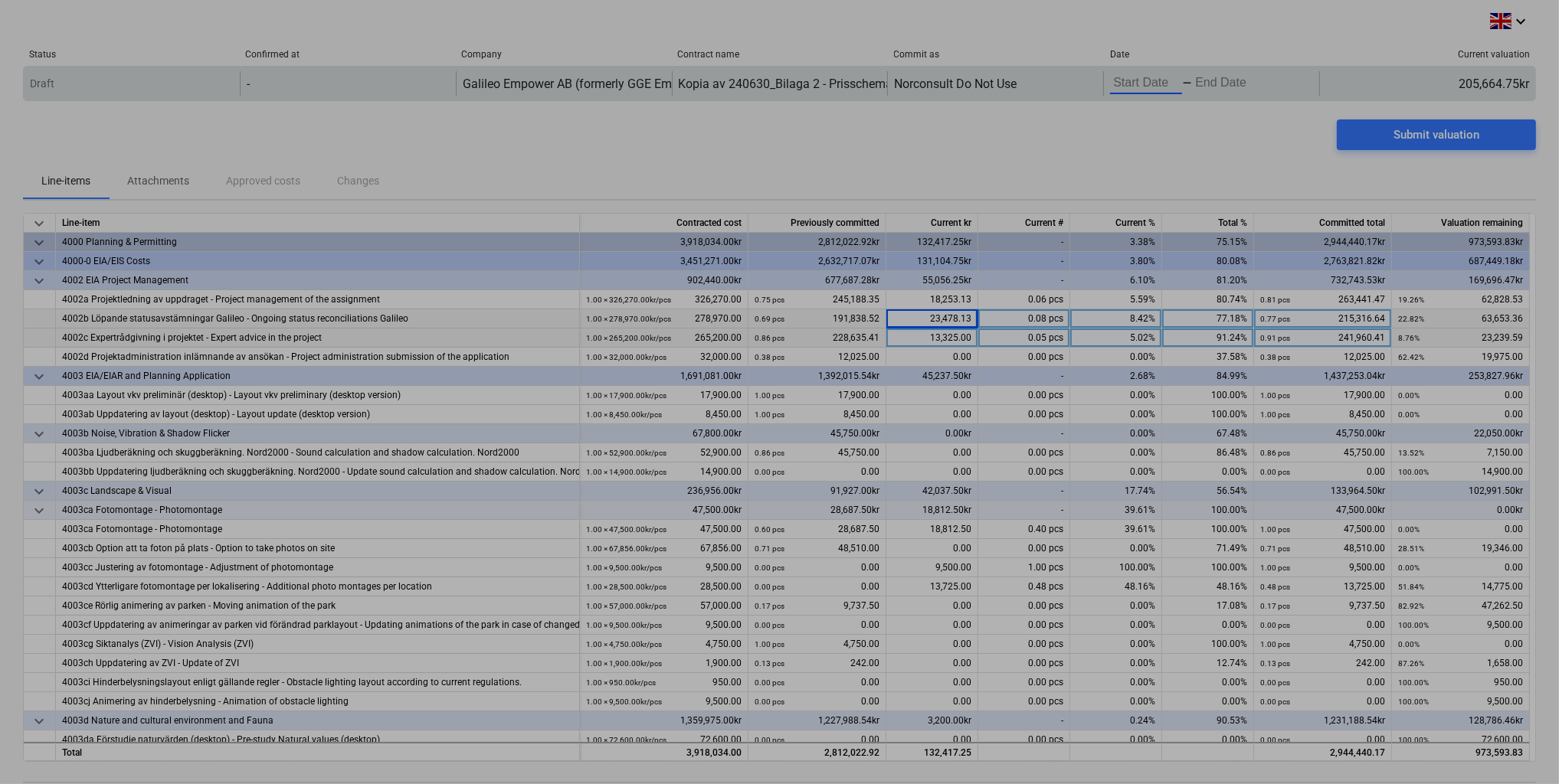 click on "keyboard_arrow_down Status Confirmed at Company Contract name Commit as Date Current valuation Draft - Galileo Empower AB (formerly GGE Empower Sweden AB) Kopia av 240630_Bilaga 2 - Prisschema Högstberget.pdf Norconsult Do Not Use Press the down arrow key to interact with the calendar and
select a date. Press the question mark key to get the keyboard shortcuts for changing dates. - Press the down arrow key to interact with the calendar and
select a date. Press the question mark key to get the keyboard shortcuts for changing dates. 205,664.75kr Please wait Kopia av 240630_Bilaga 2 - Prisschema Högstberget.pdf Submit valuation Line-items Attachments Approved costs Changes keyboard_arrow_down Line-item Contracted cost Previously committed Current kr Current # Current % Total % Committed total Valuation remaining keyboard_arrow_down 4000 Planning & Permitting  3,918,034.00kr 2,812,022.92kr 132,417.25kr - 3.38% 75.15% 2,944,440.17kr 973,593.83kr keyboard_arrow_down 4000-0 EIA/EIS Costs  3,451,271.00kr" at bounding box center [779, 392] 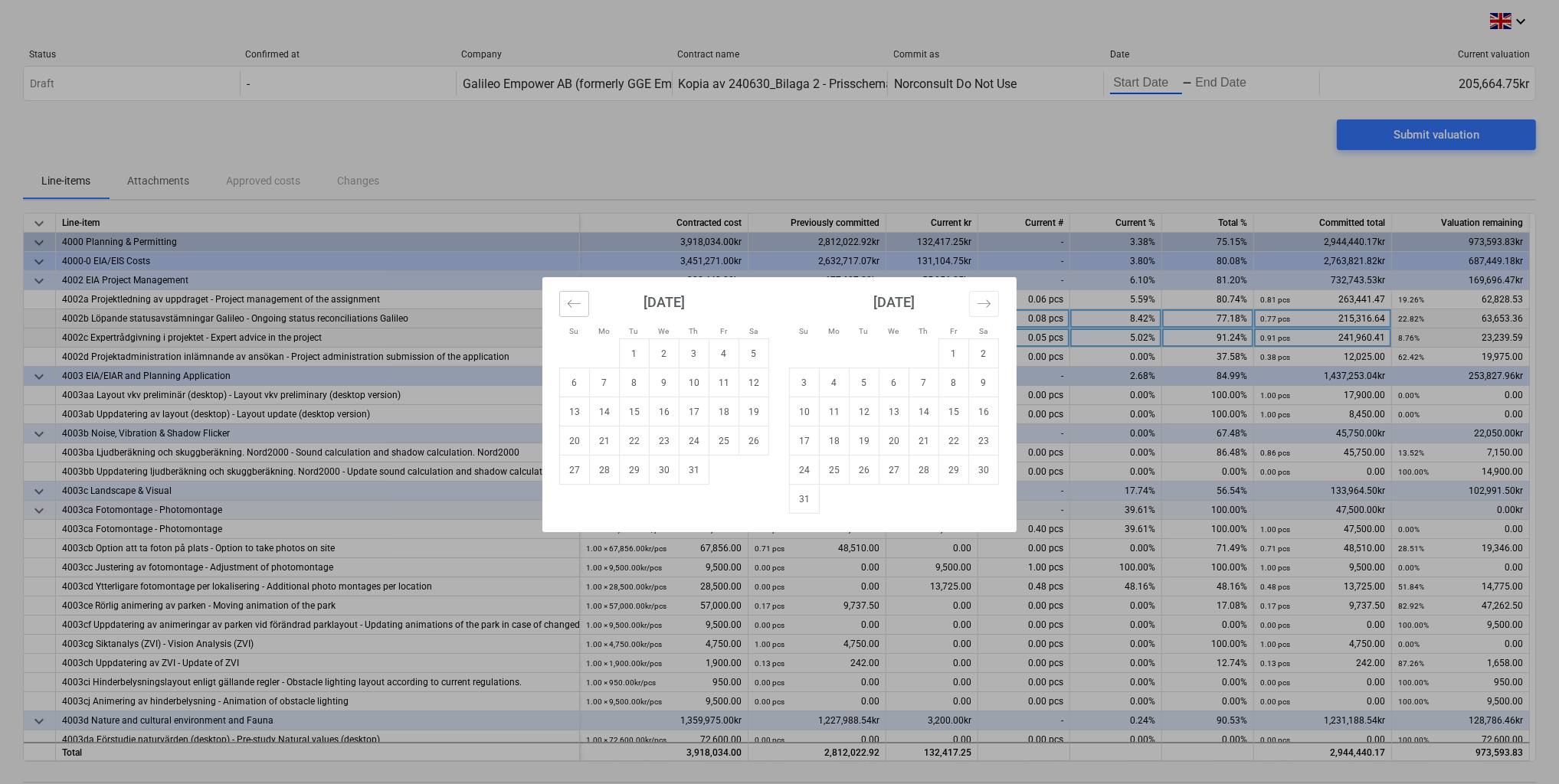 click 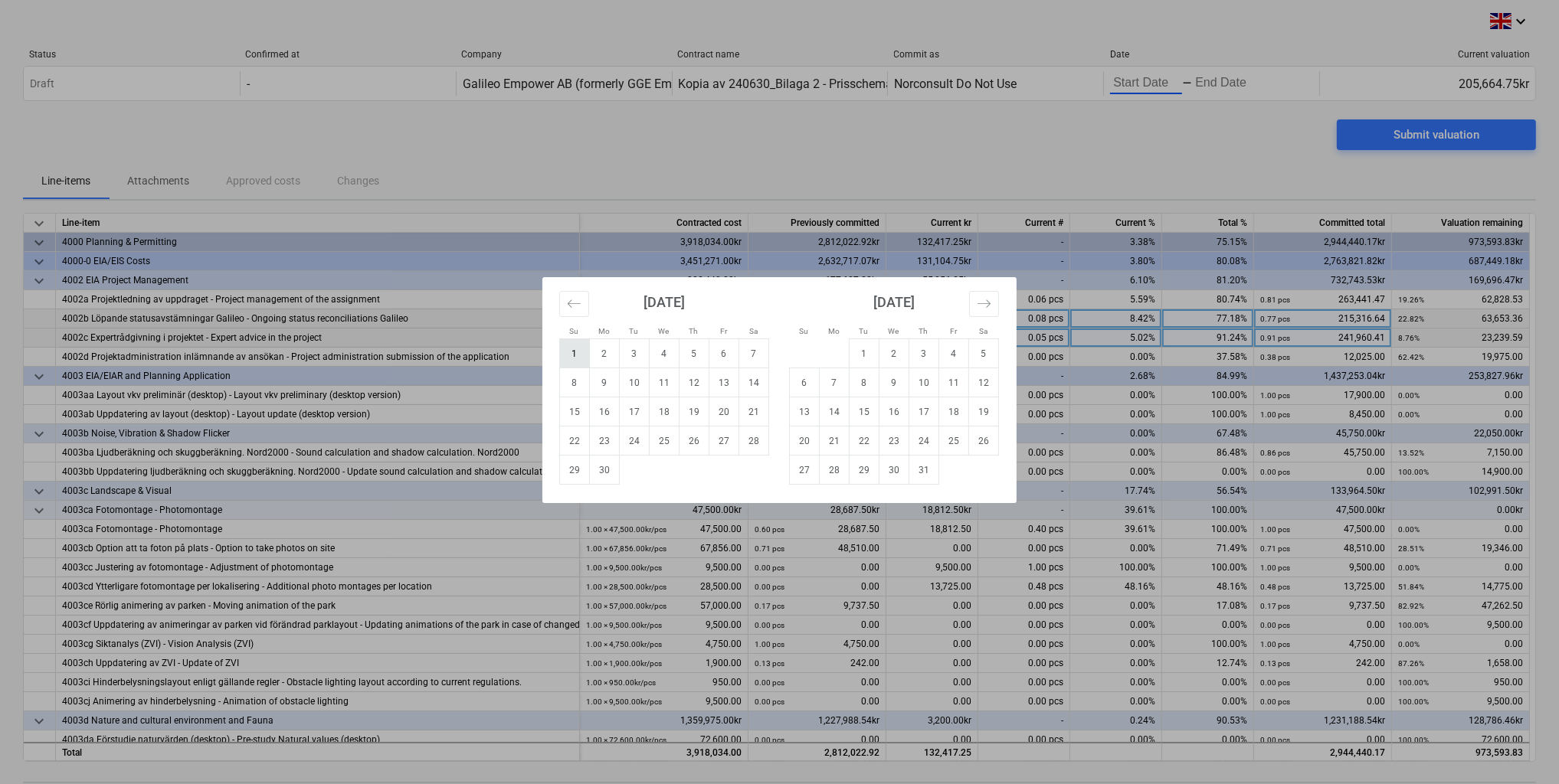 click on "1" at bounding box center (575, 354) 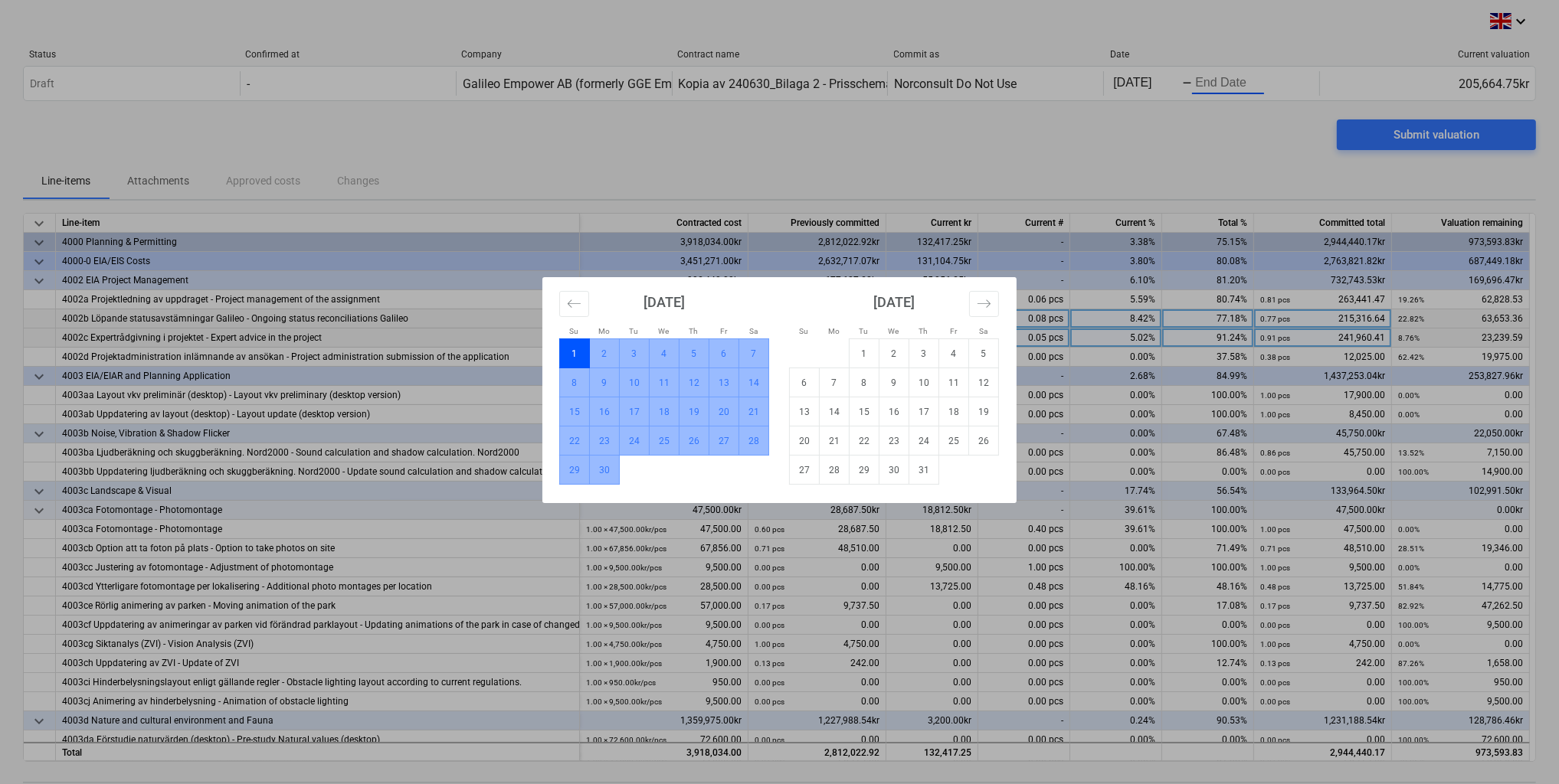 click on "30" at bounding box center [604, 470] 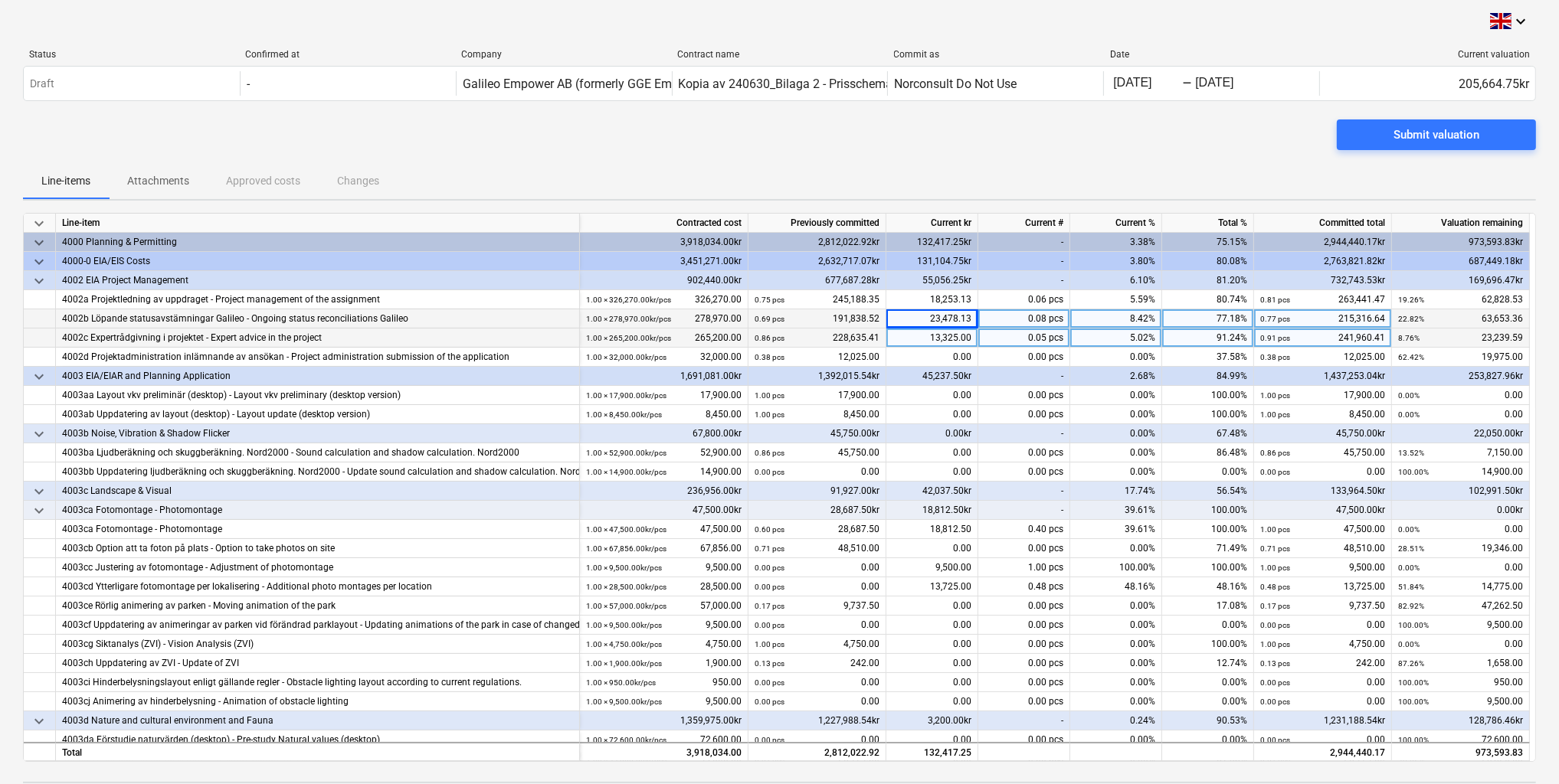 click on "Submit valuation" at bounding box center [779, 141] 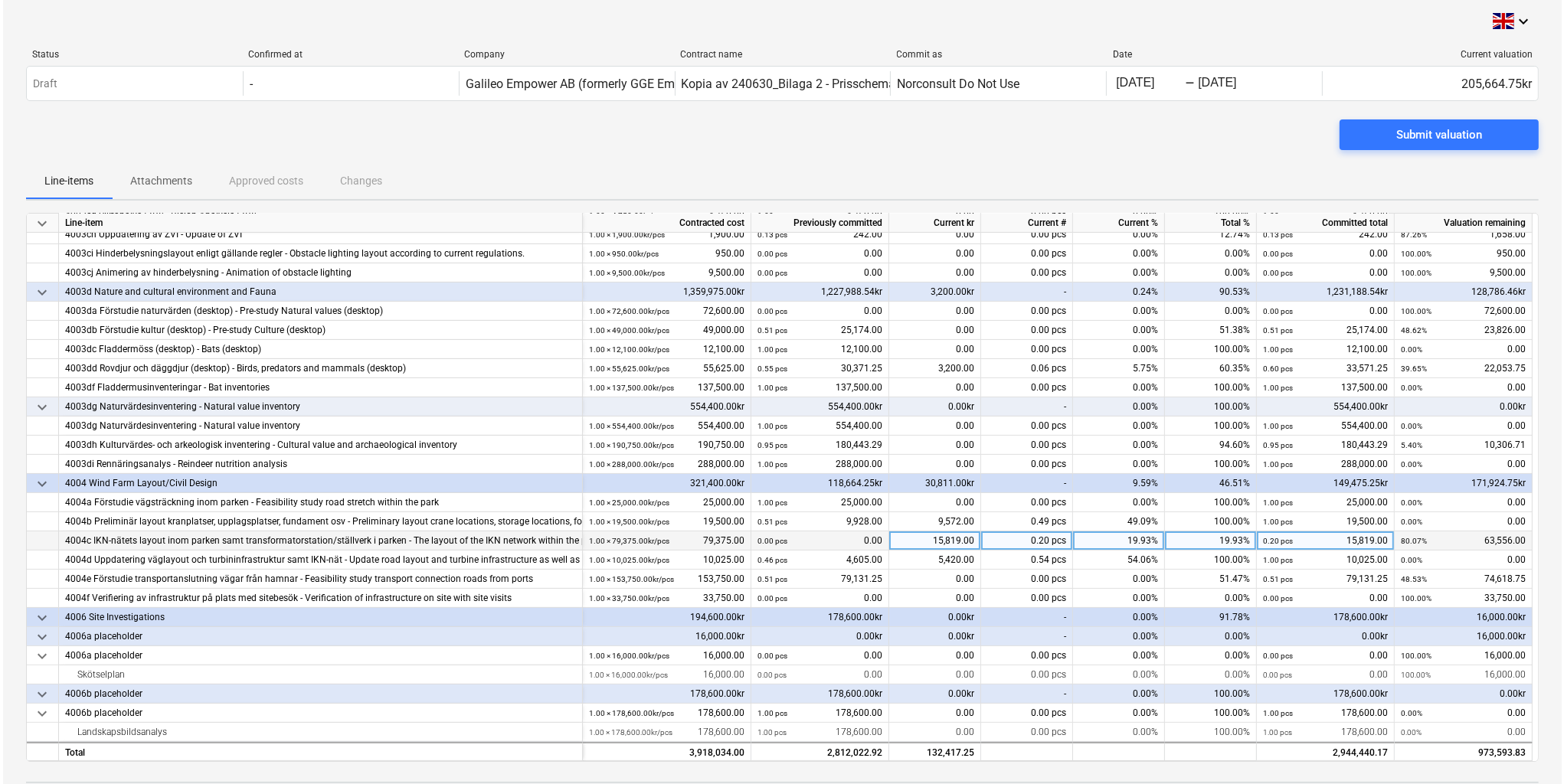scroll, scrollTop: 0, scrollLeft: 0, axis: both 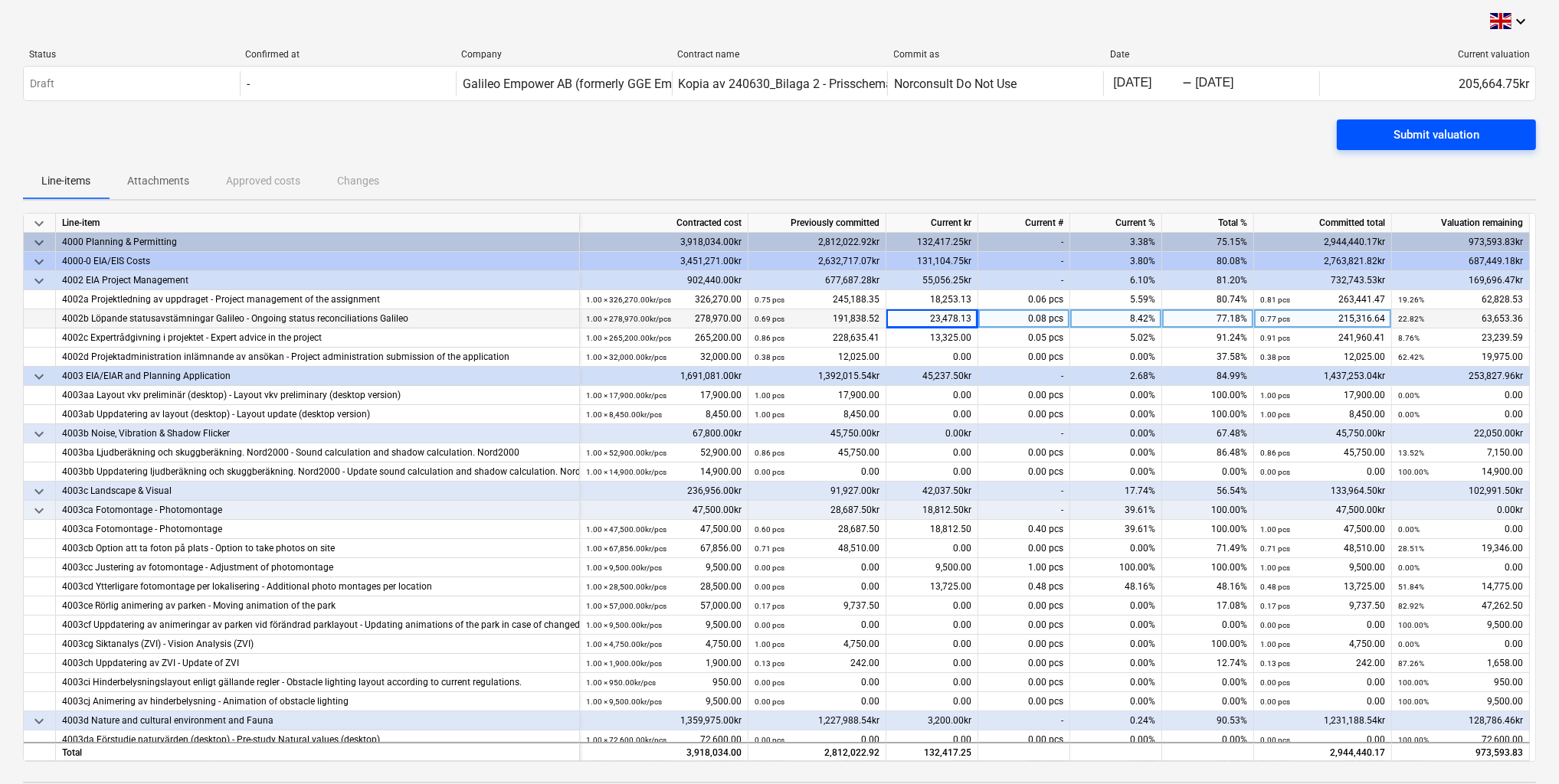 click on "Submit valuation" at bounding box center (1436, 135) 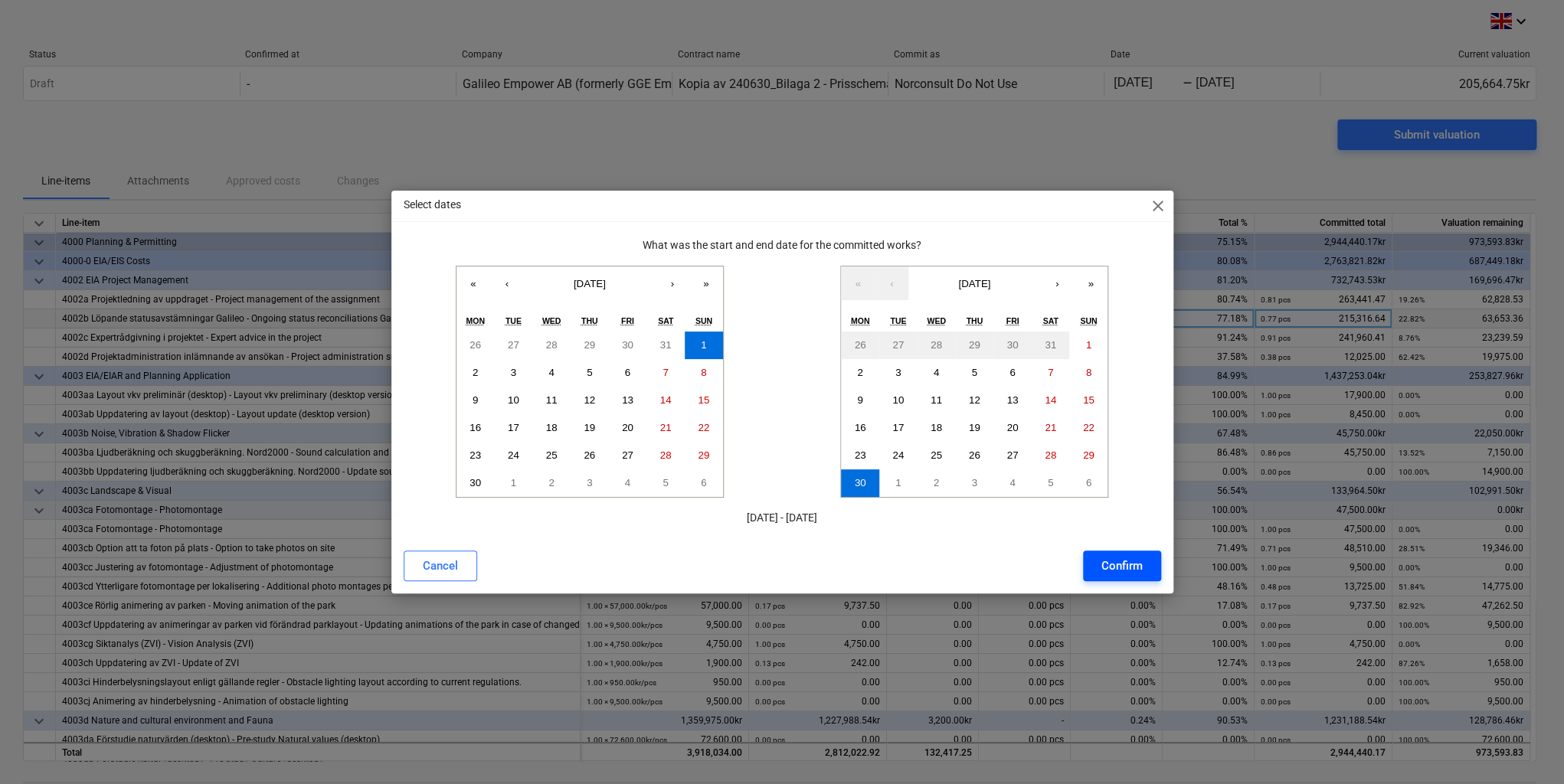 click on "Confirm" at bounding box center [1122, 566] 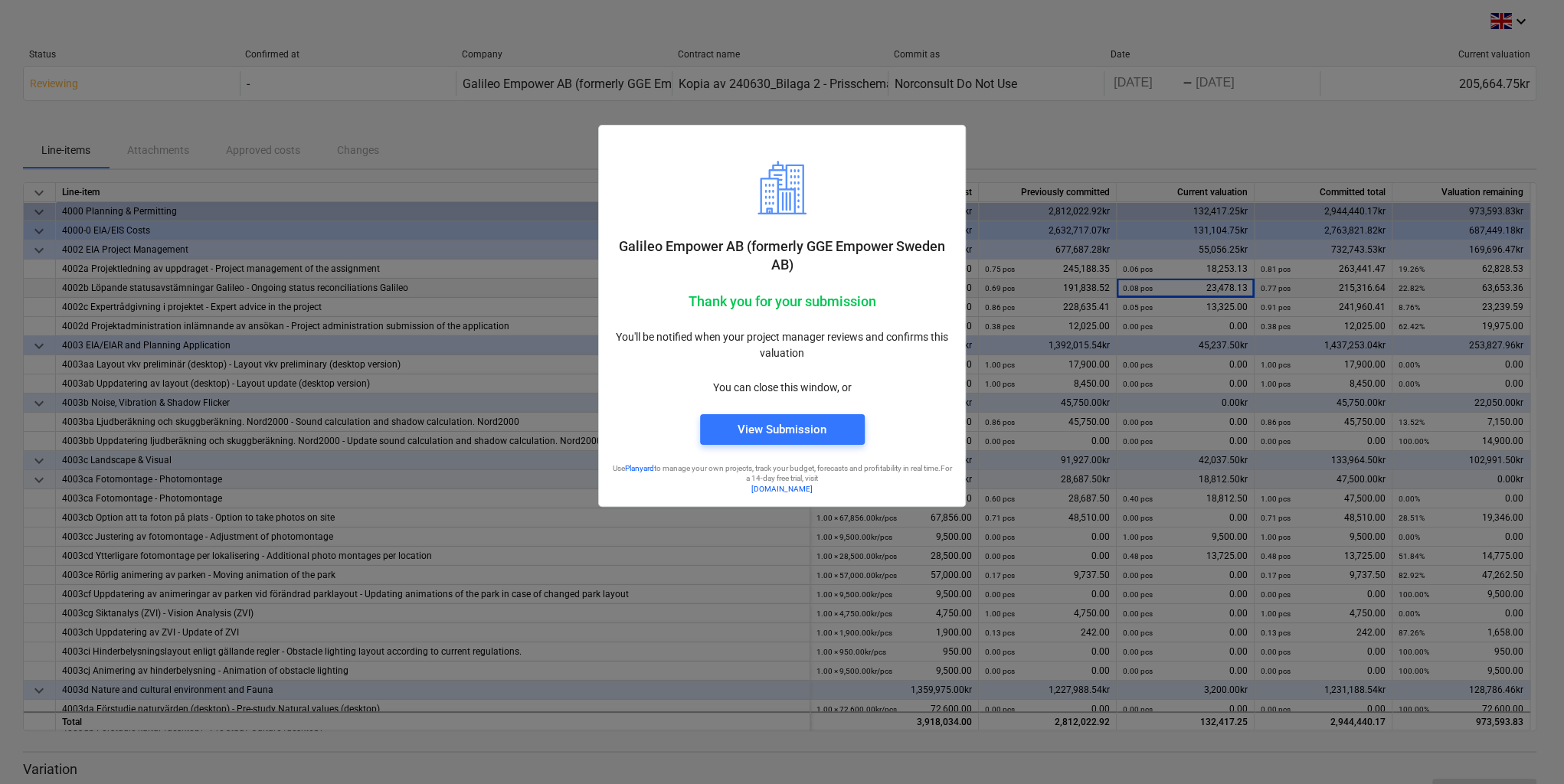 click at bounding box center [782, 392] 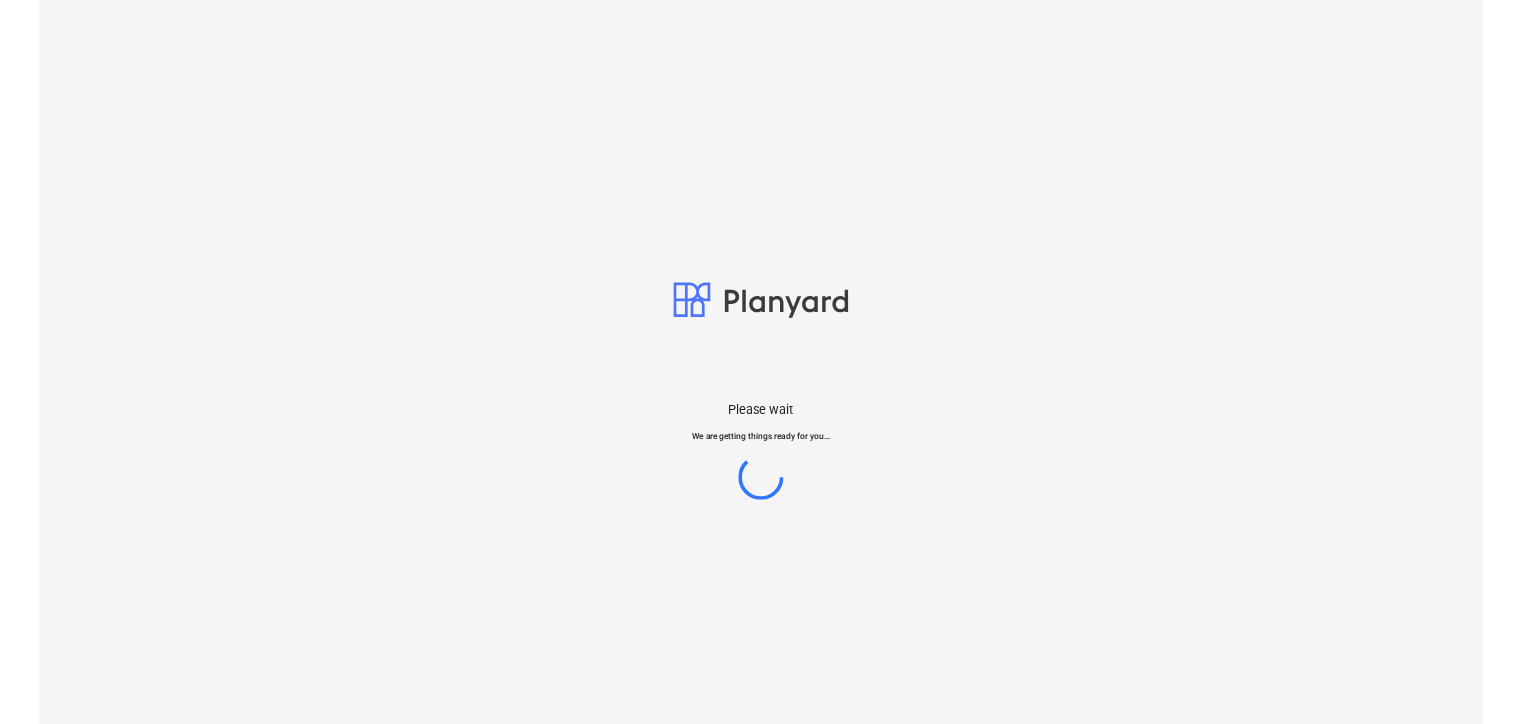 scroll, scrollTop: 0, scrollLeft: 0, axis: both 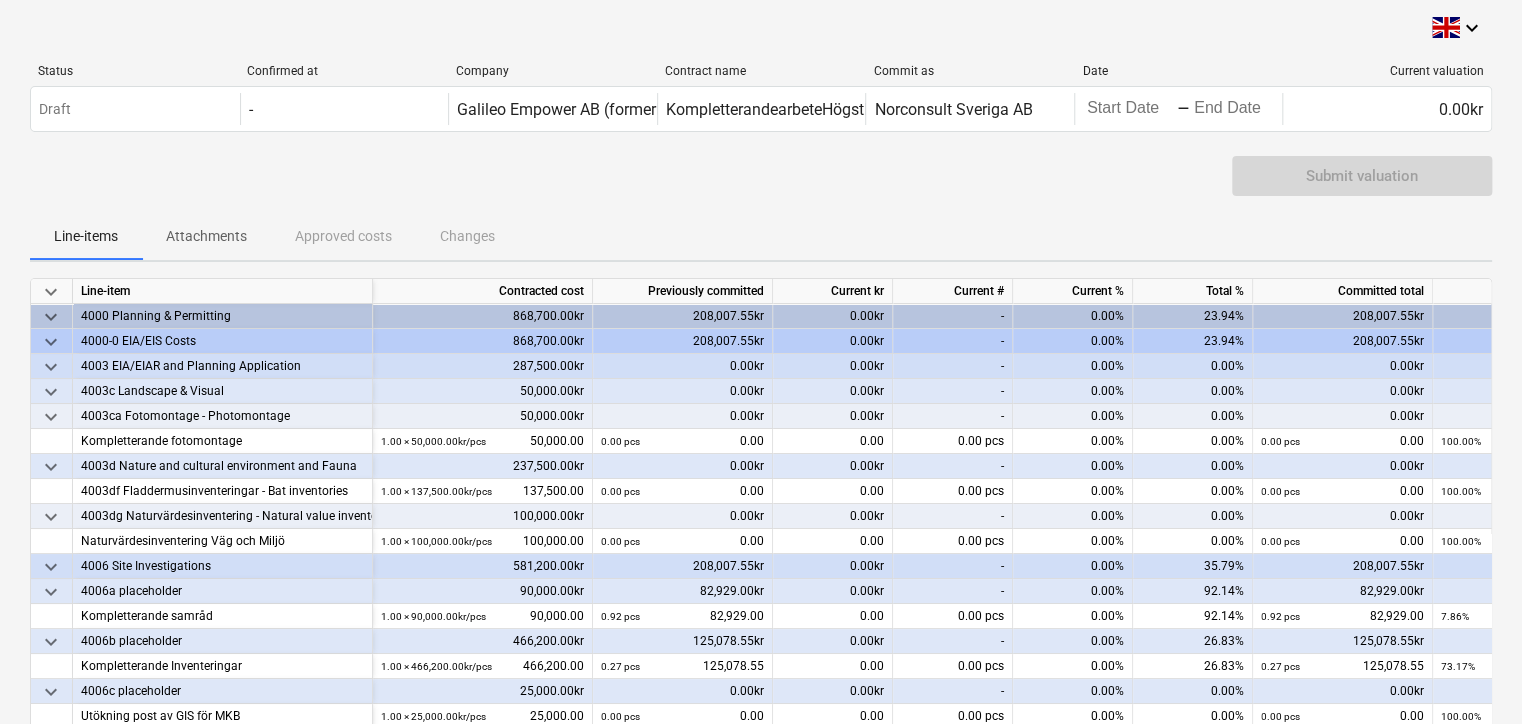 click on "Submit valuation" at bounding box center [761, 184] 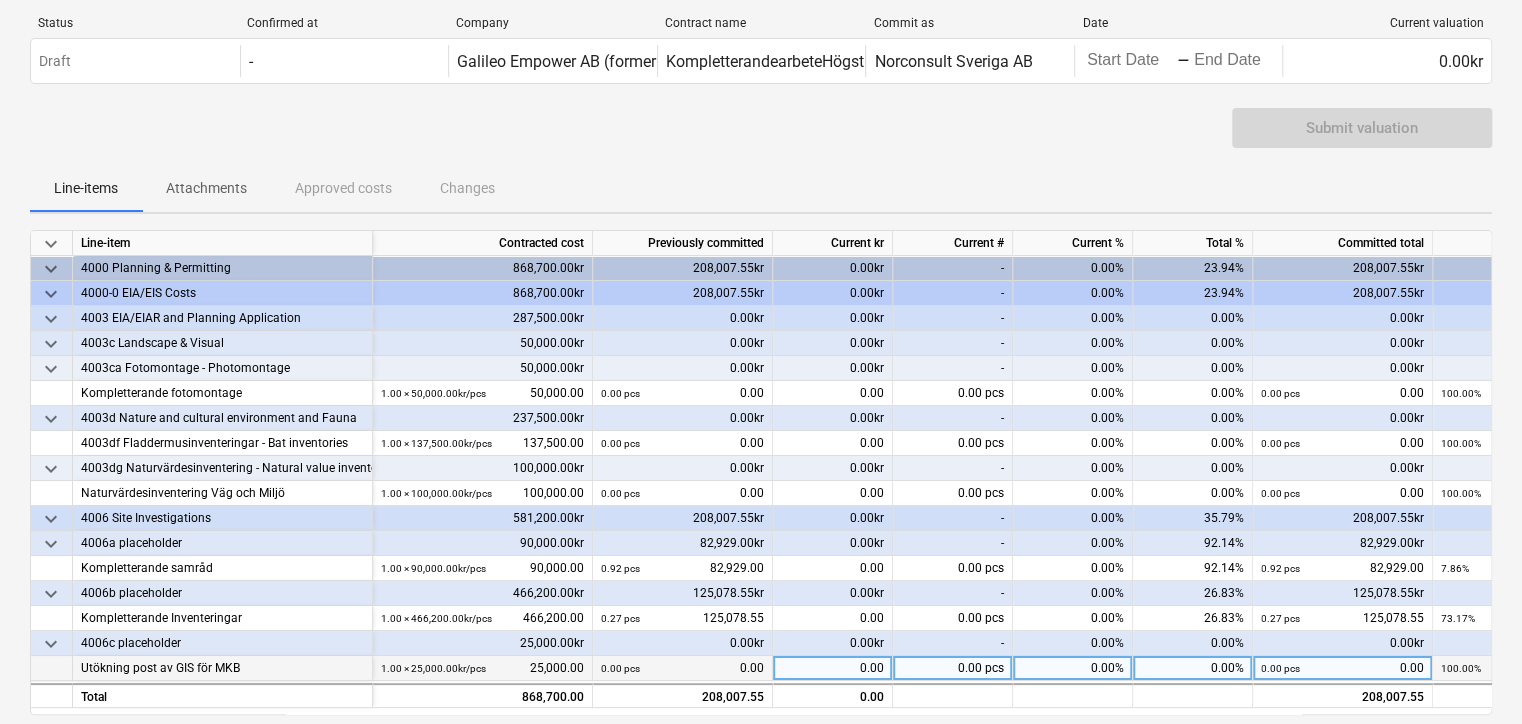 scroll, scrollTop: 160, scrollLeft: 0, axis: vertical 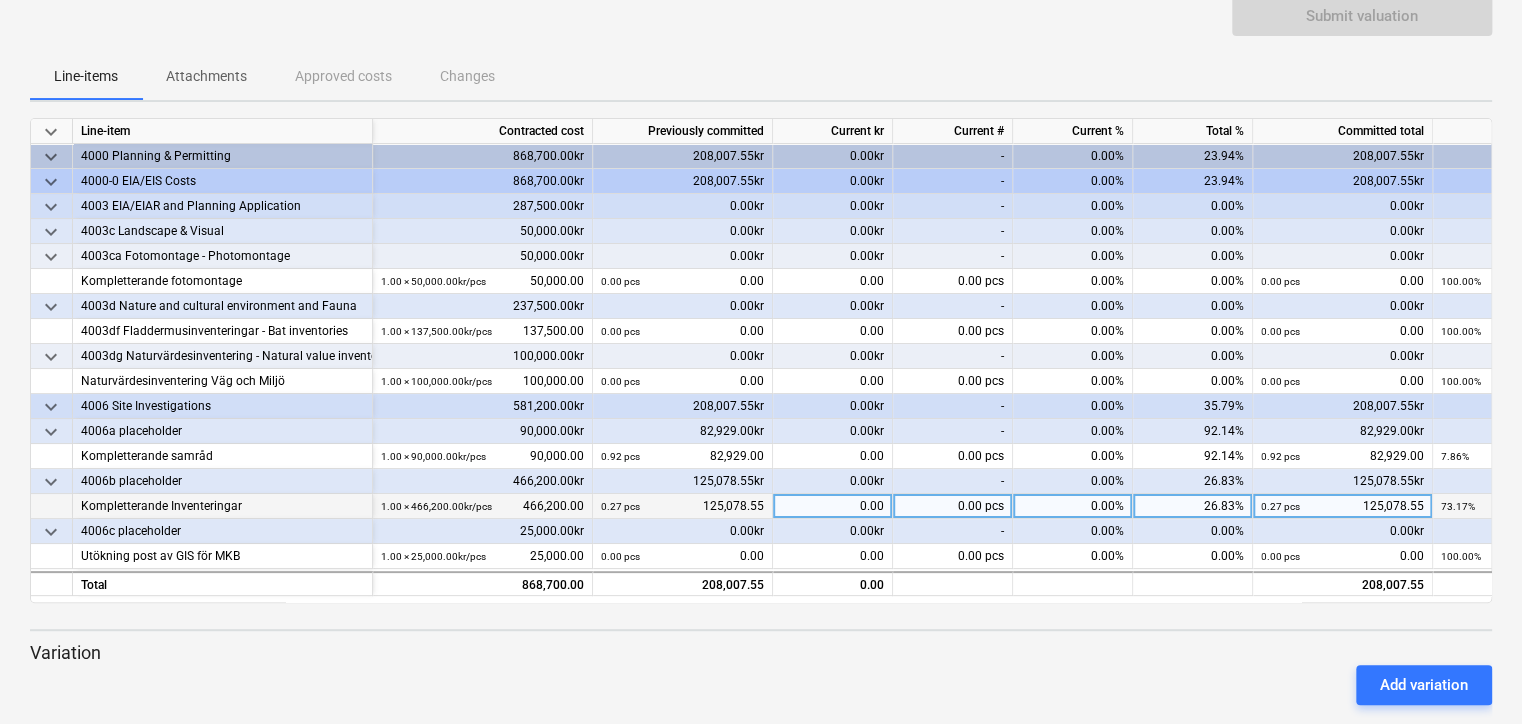 click on "0.00" at bounding box center (833, 506) 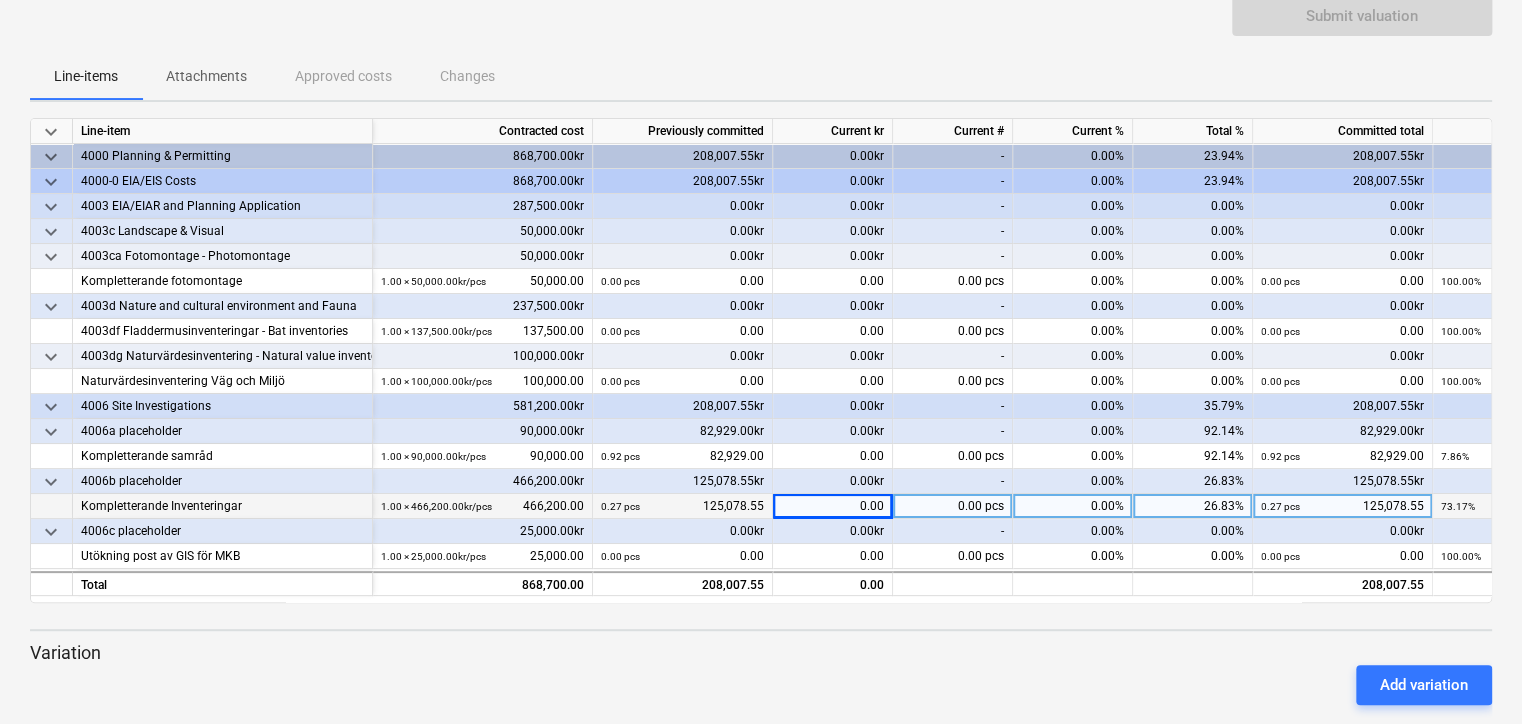 click on "Add variation" at bounding box center [761, 685] 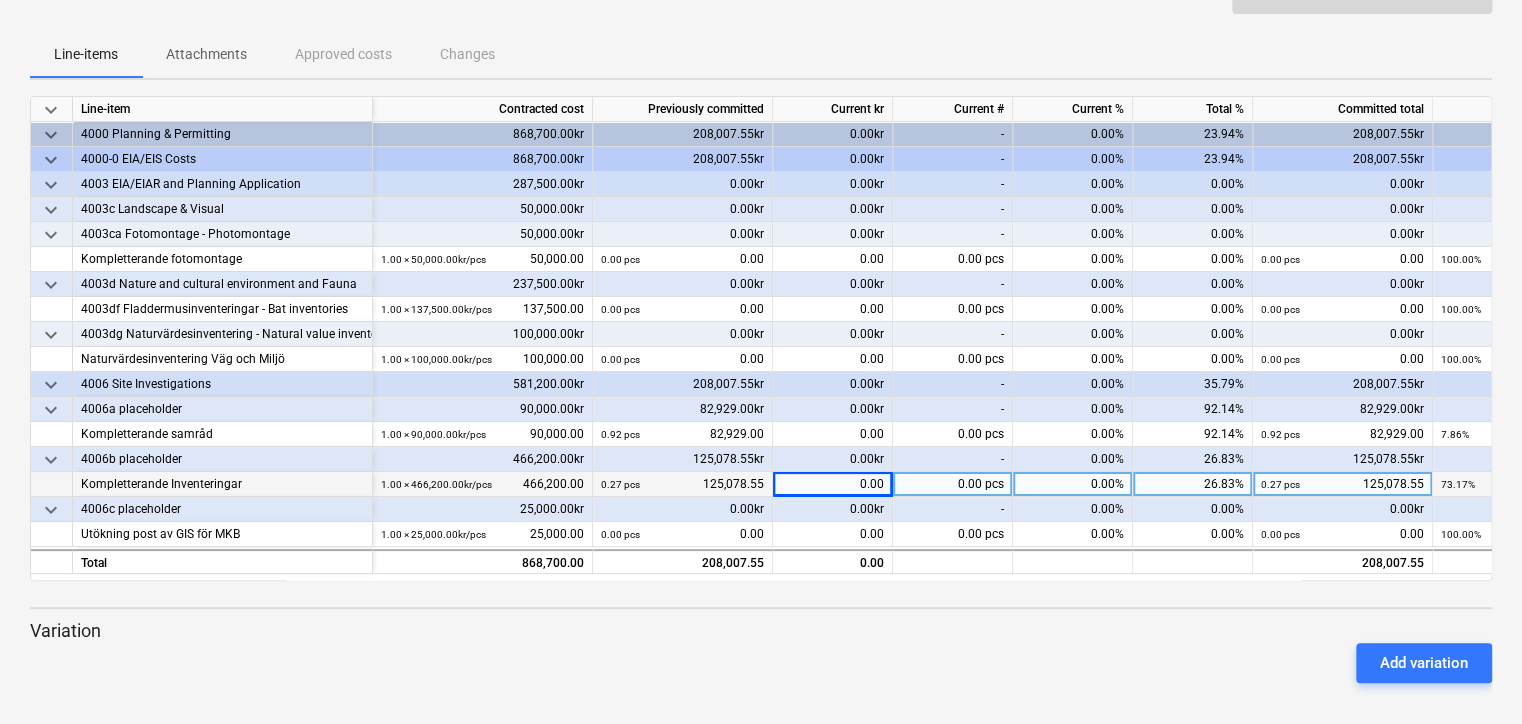 scroll, scrollTop: 188, scrollLeft: 0, axis: vertical 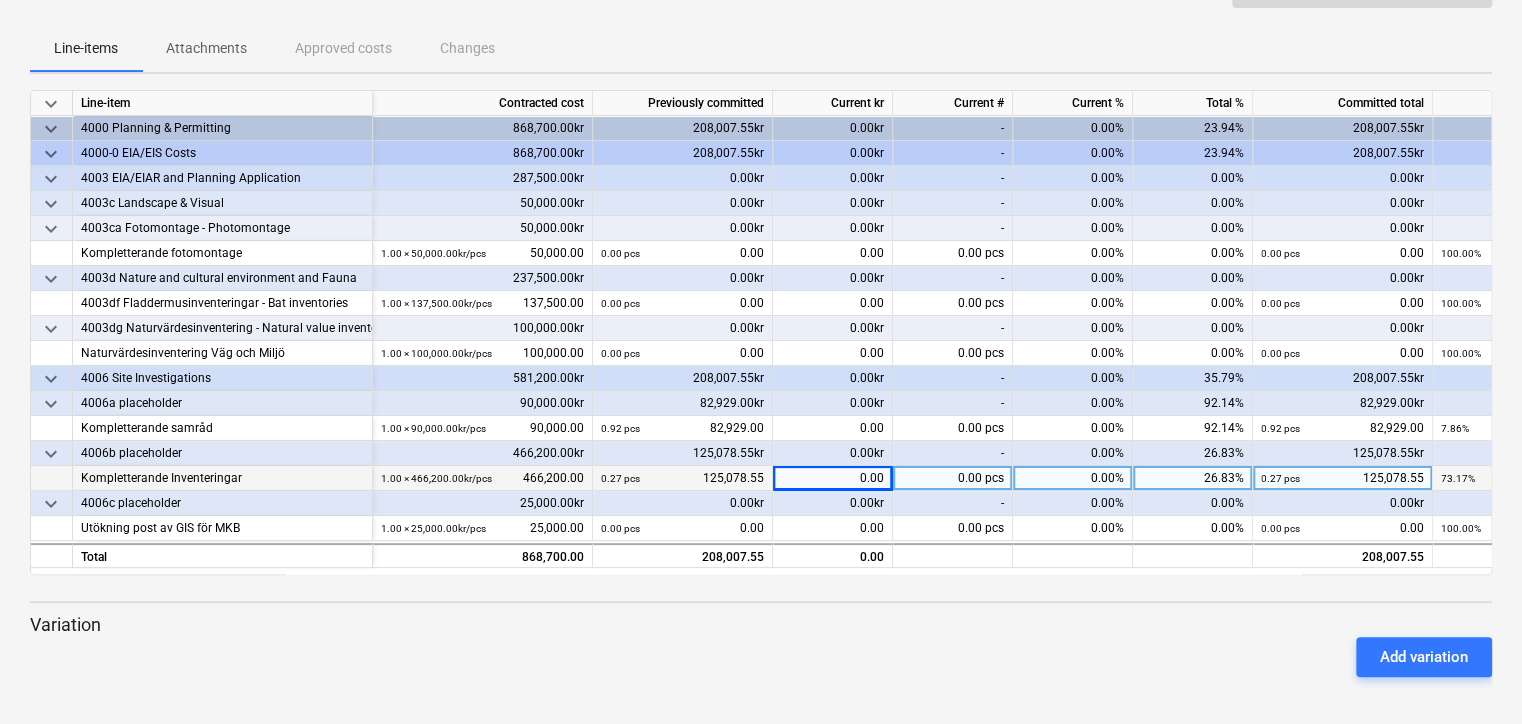 click on "0.00kr" at bounding box center (833, 453) 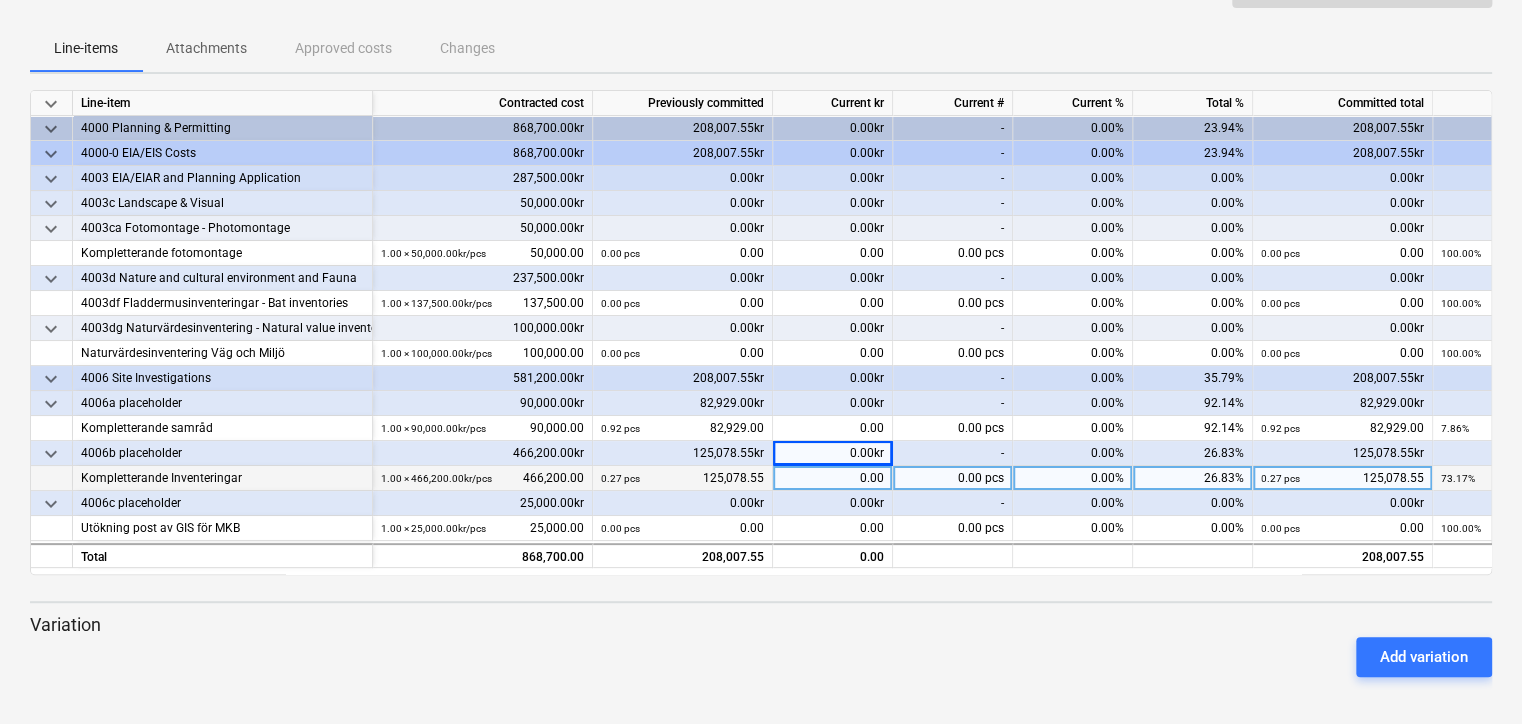 click on "0.00" at bounding box center [833, 478] 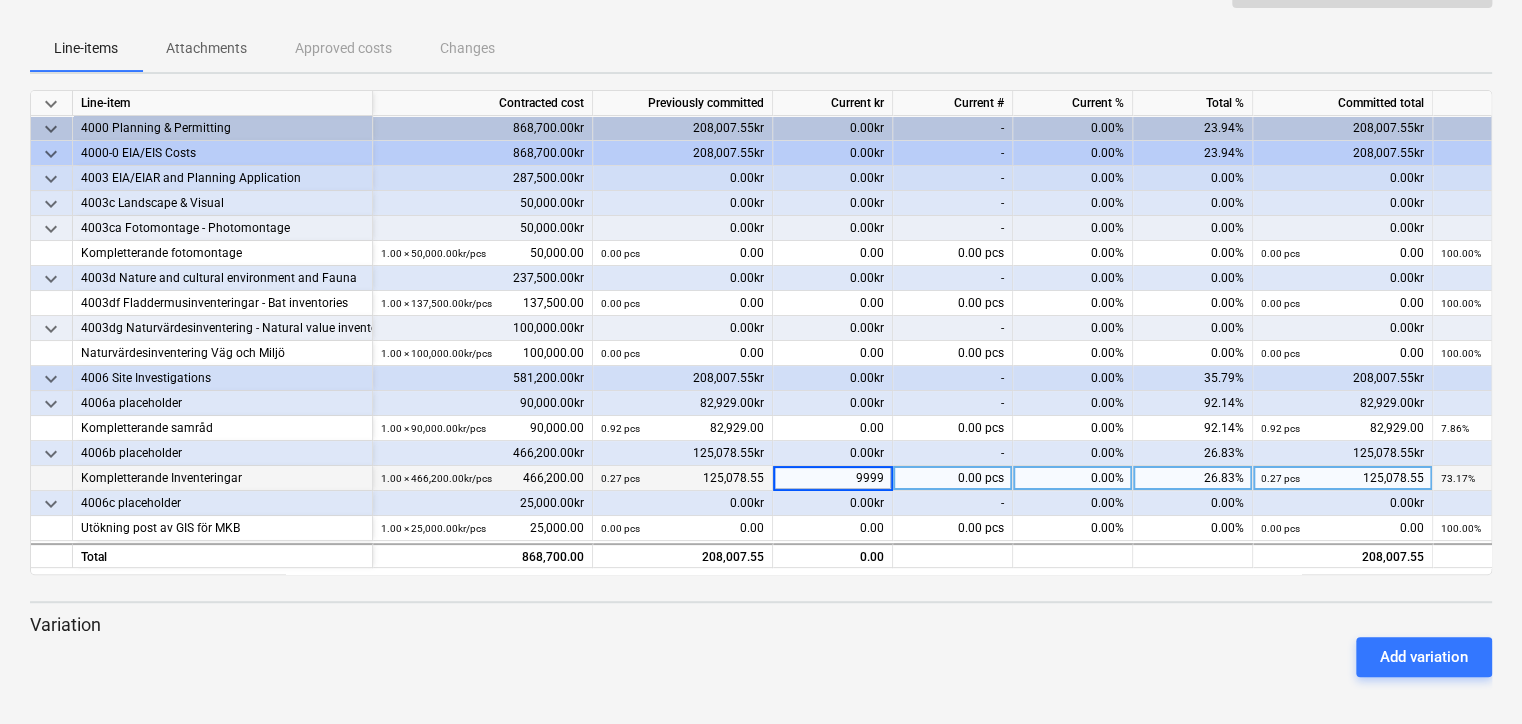 type on "99990" 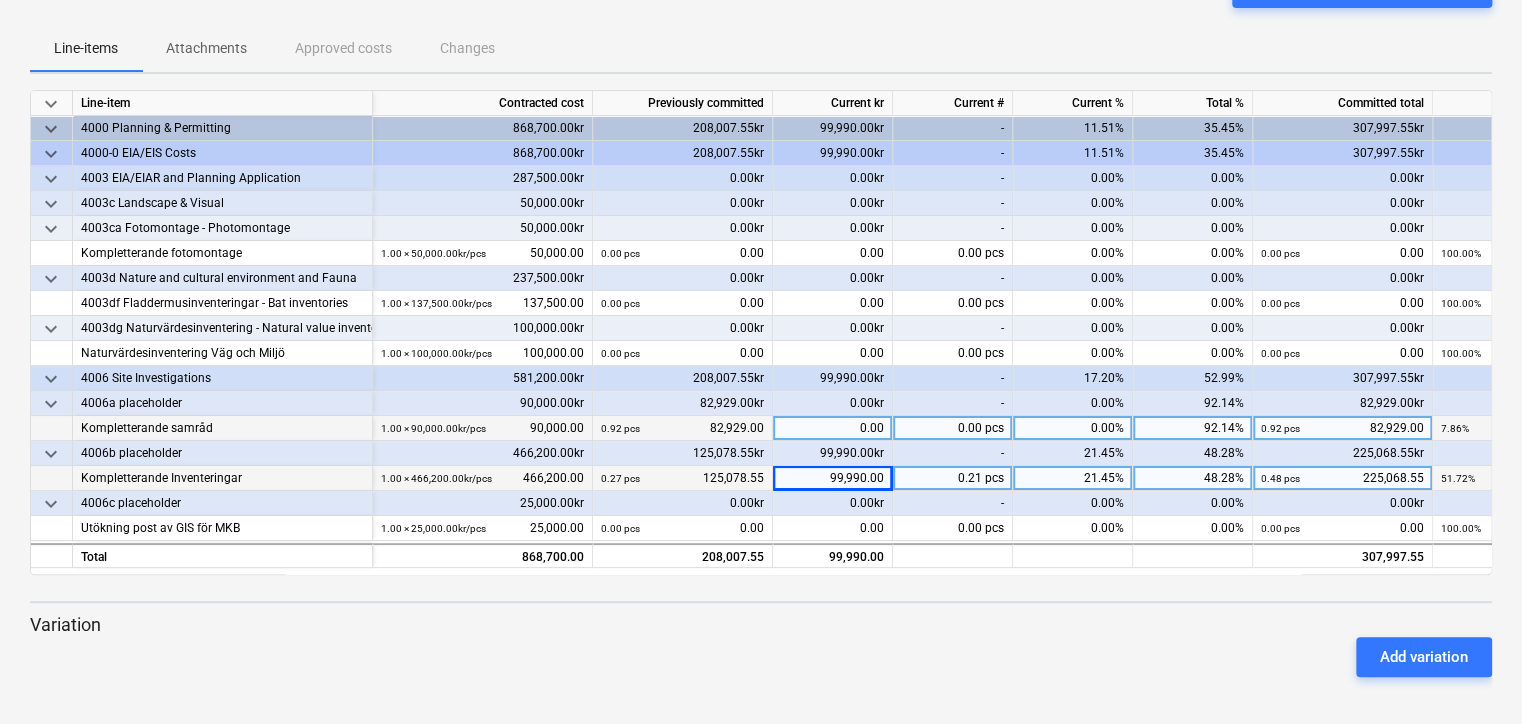 click on "0.00" at bounding box center (833, 428) 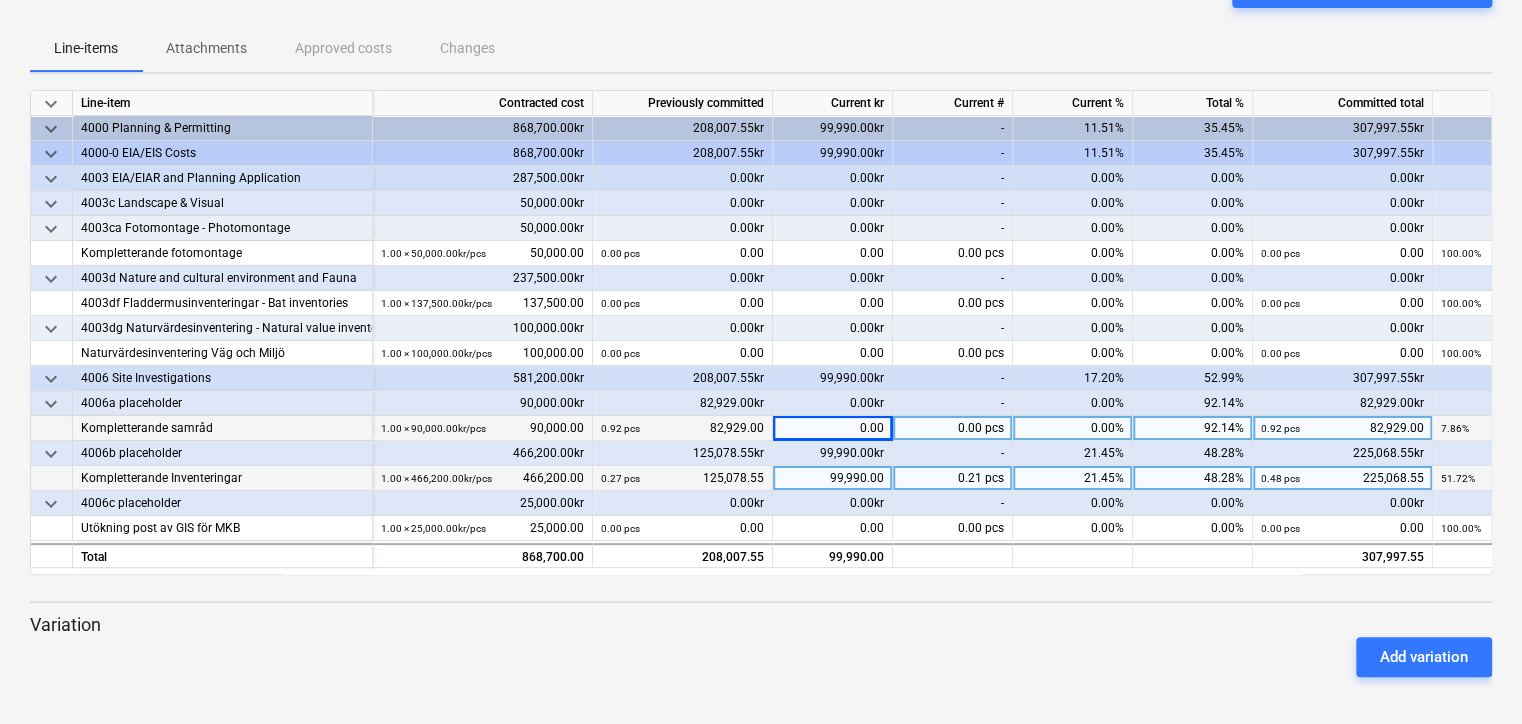 click on "99,990.00" at bounding box center (833, 478) 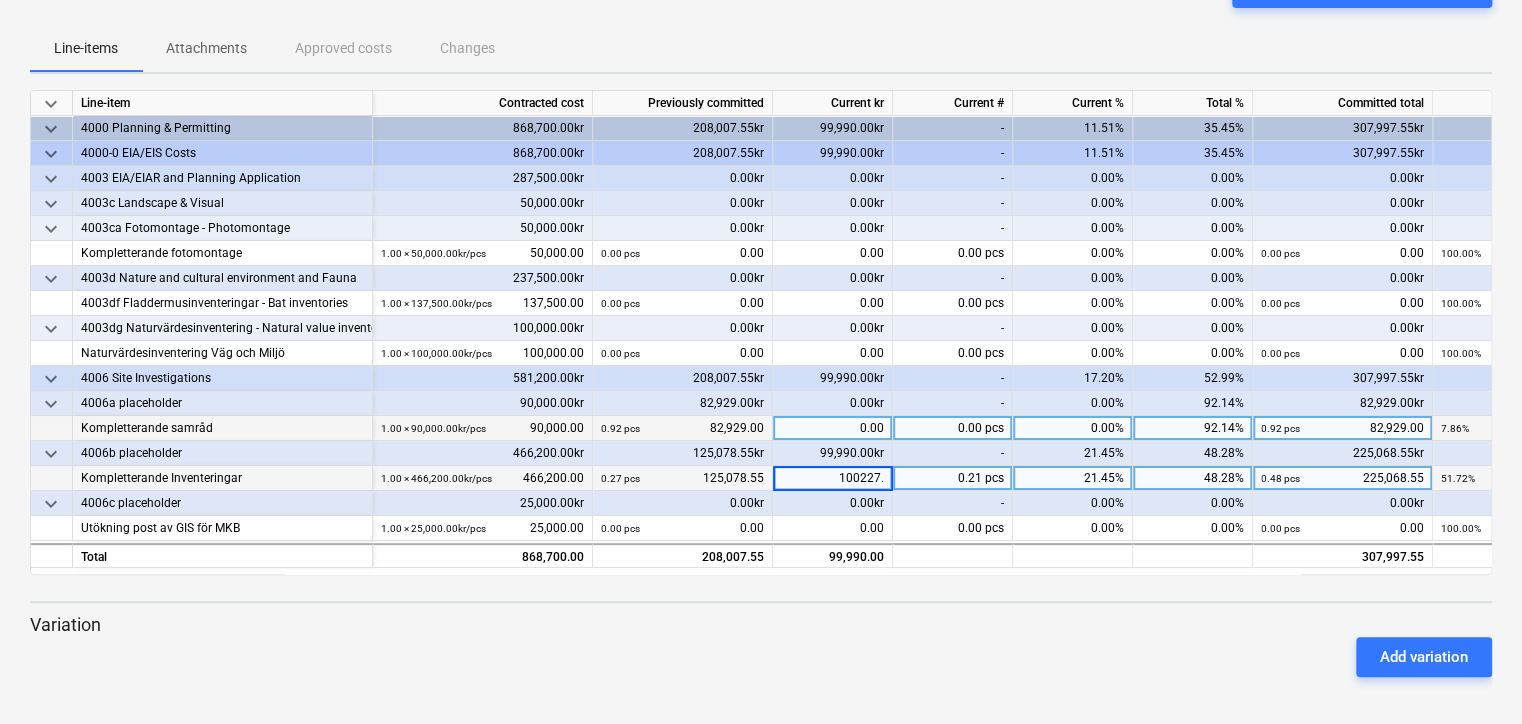 type on "100227.5" 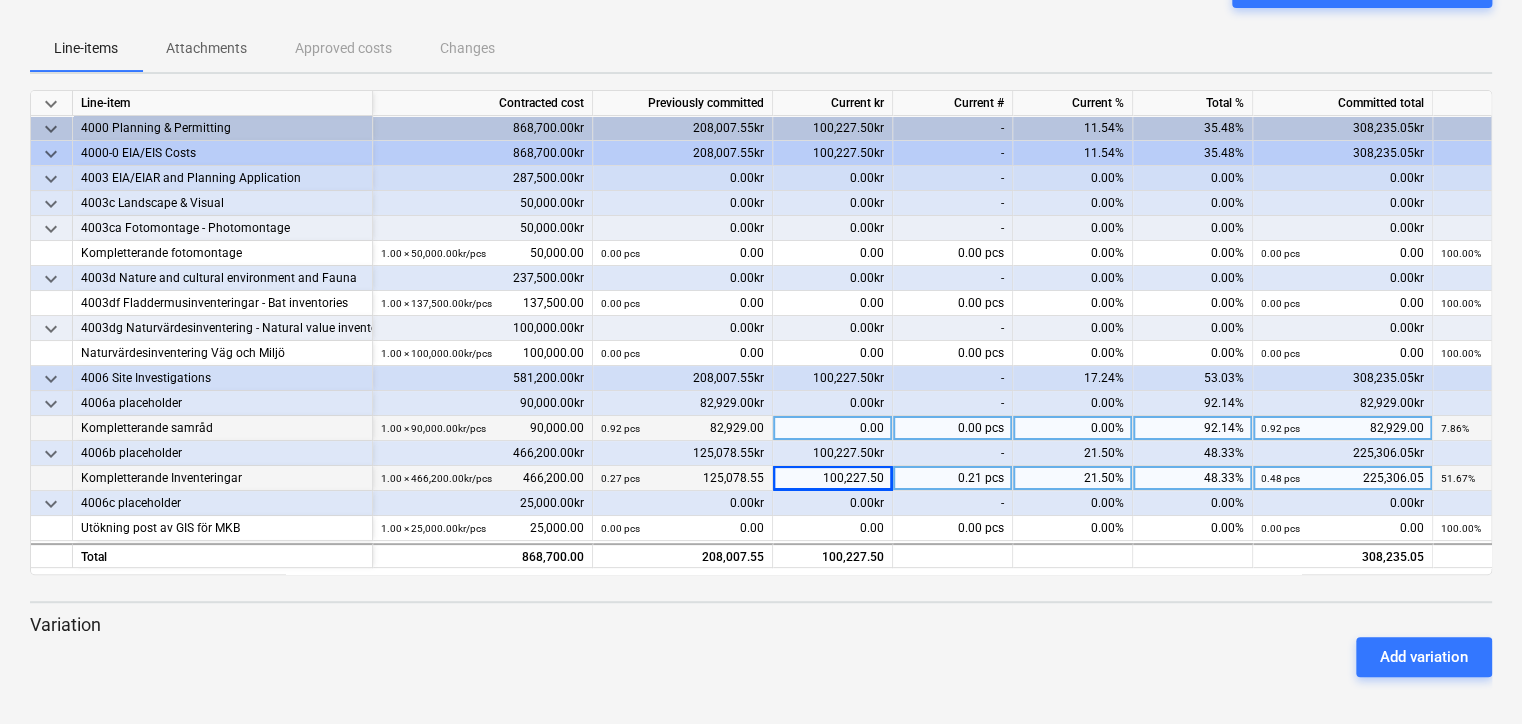 click on "0.00" at bounding box center [833, 428] 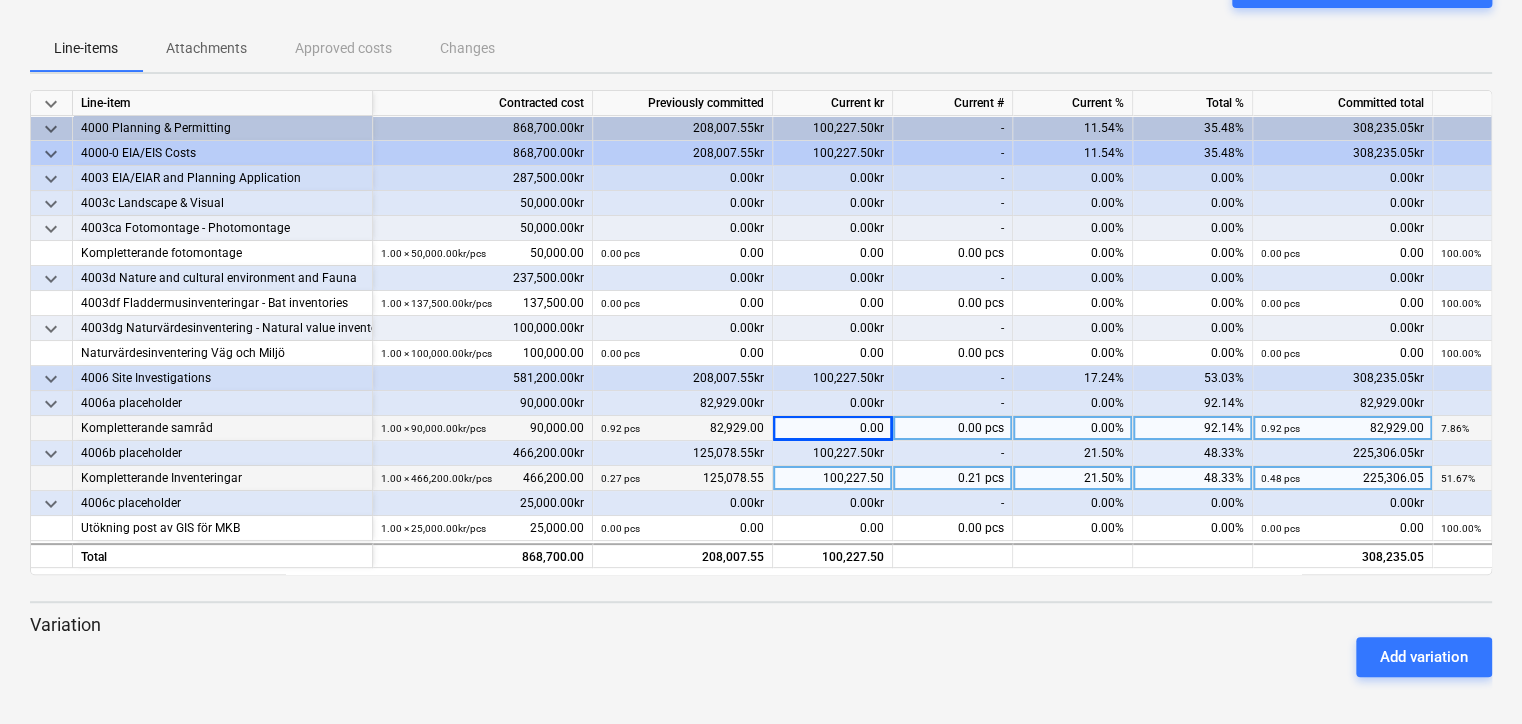click on "0.00" at bounding box center [833, 428] 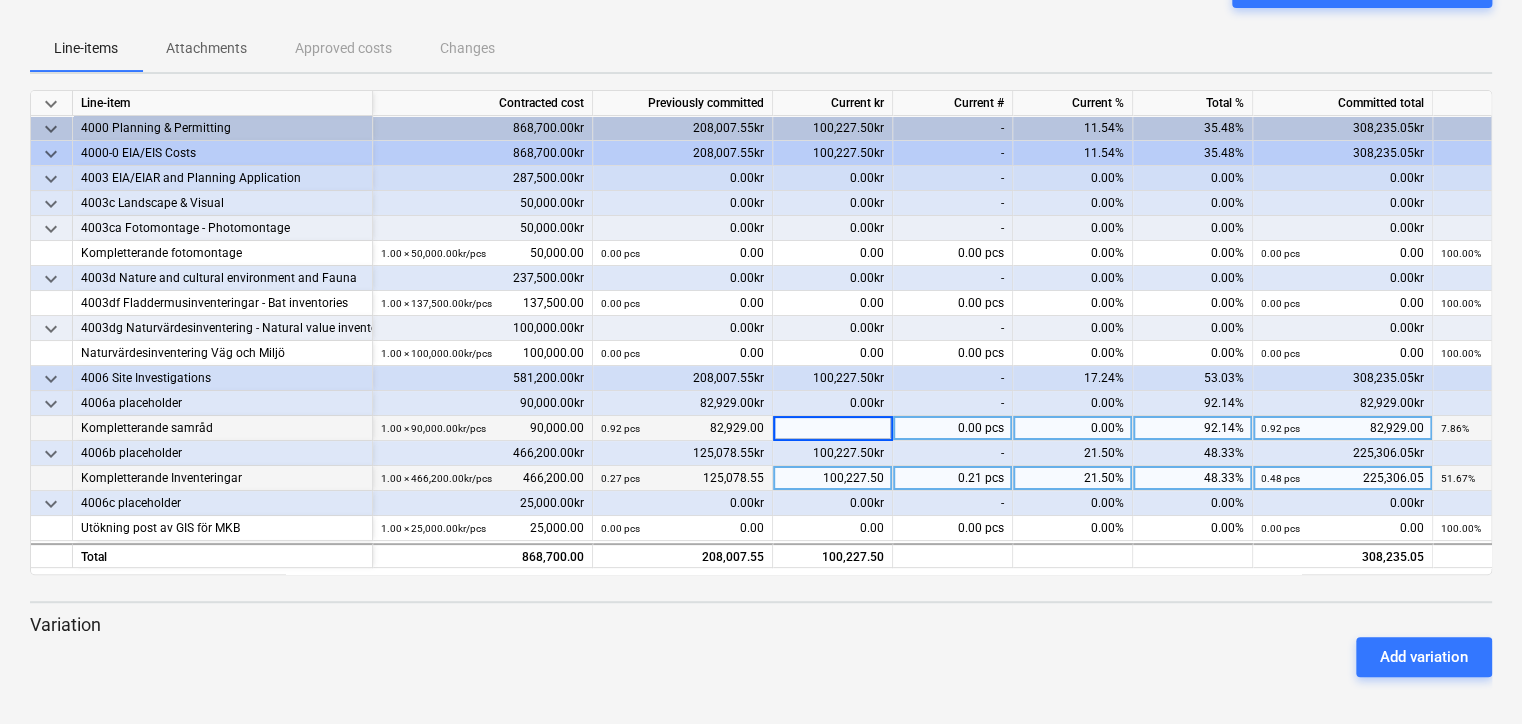 click at bounding box center (832, 428) 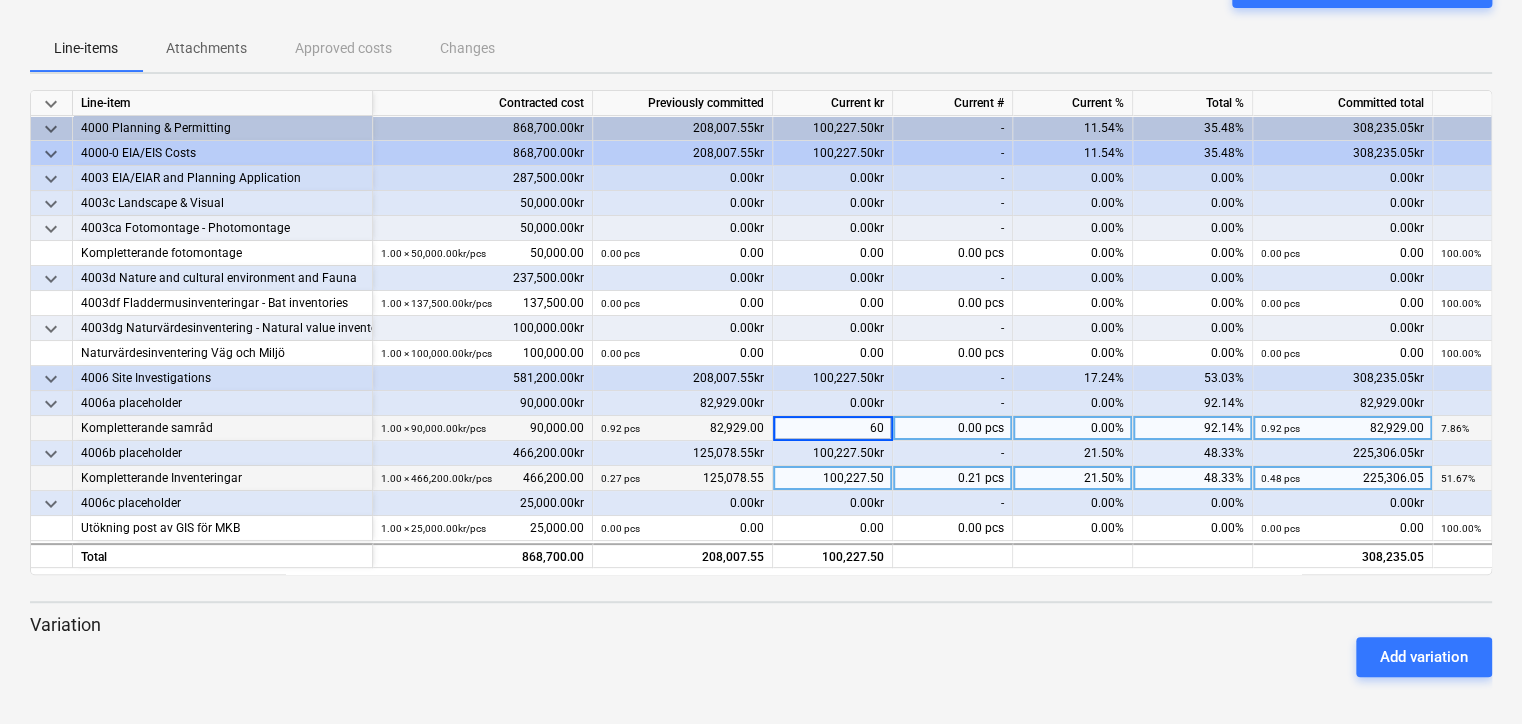 type on "600" 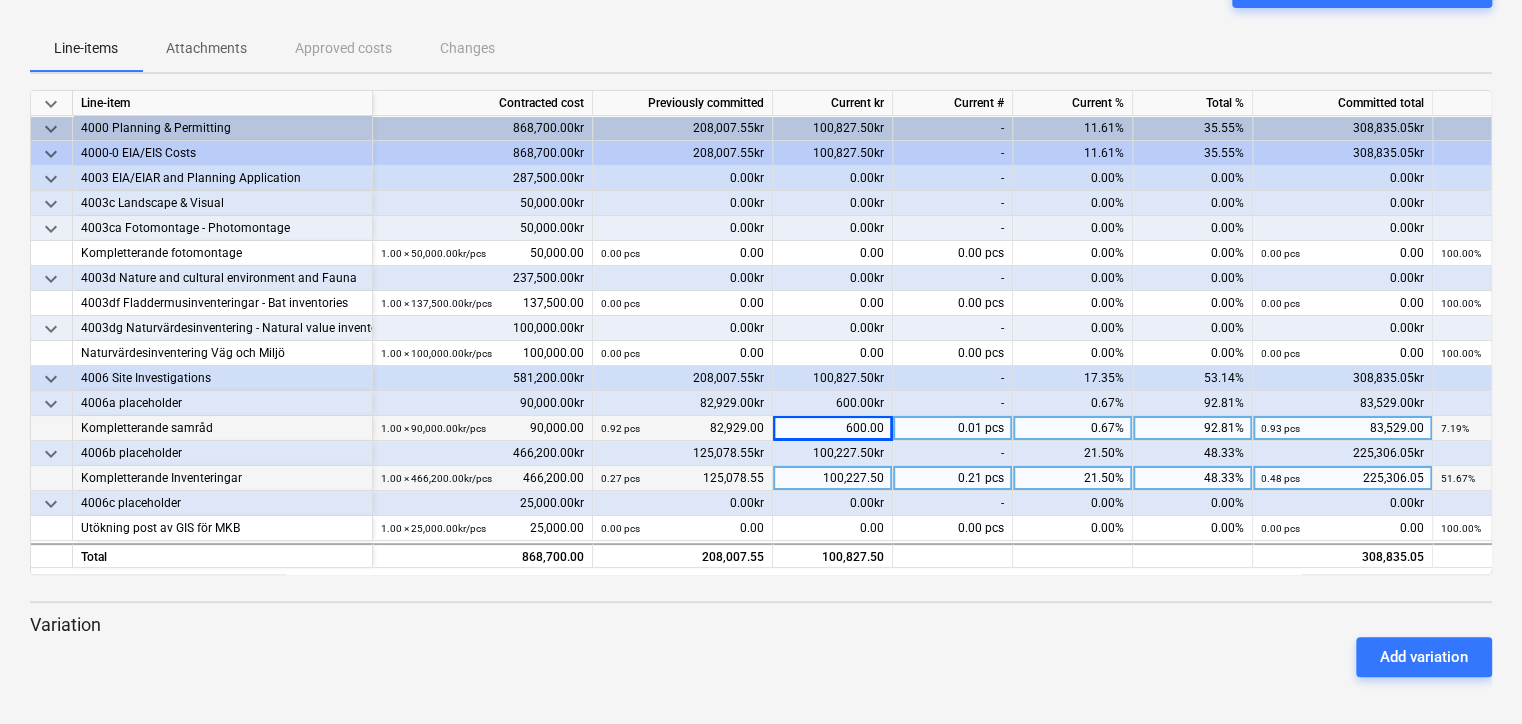 click on "100,227.50" at bounding box center (833, 478) 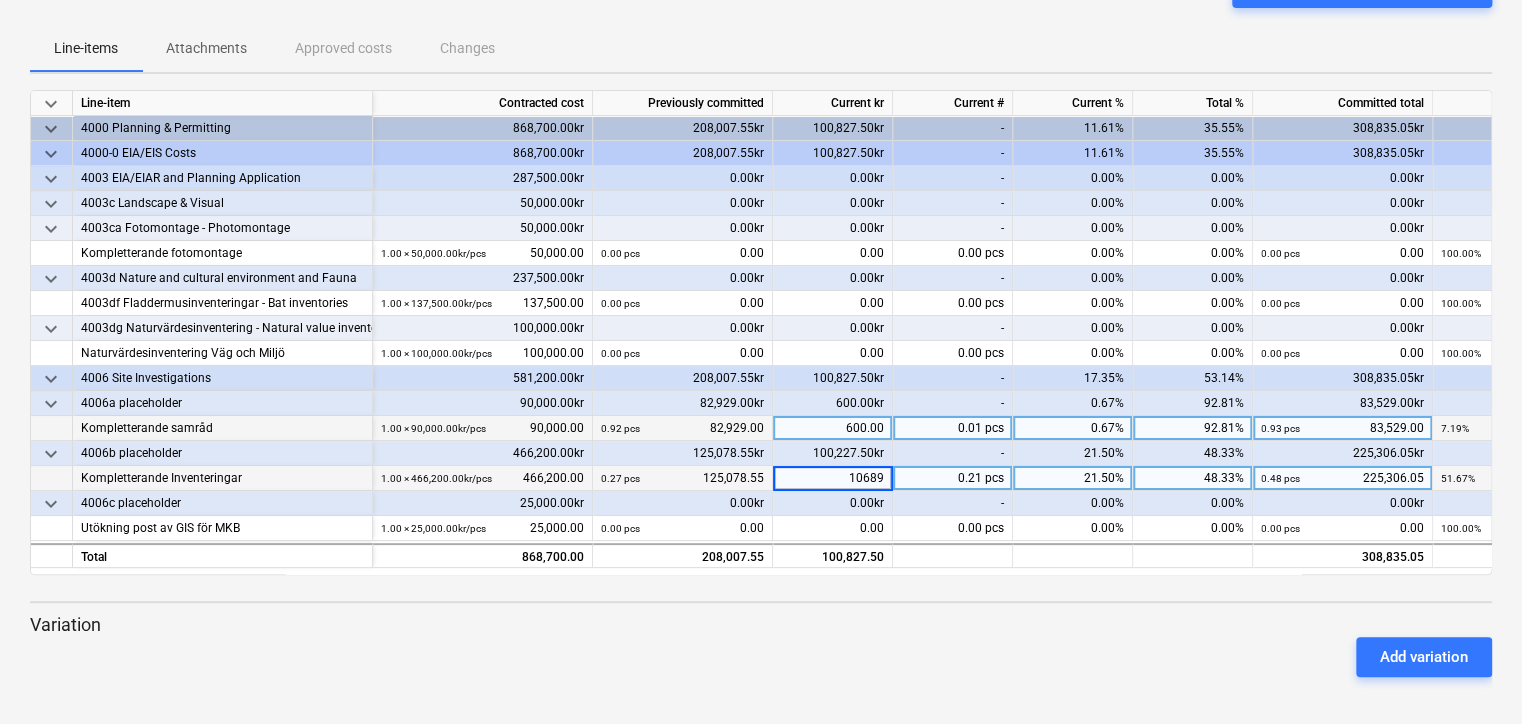 type on "106890" 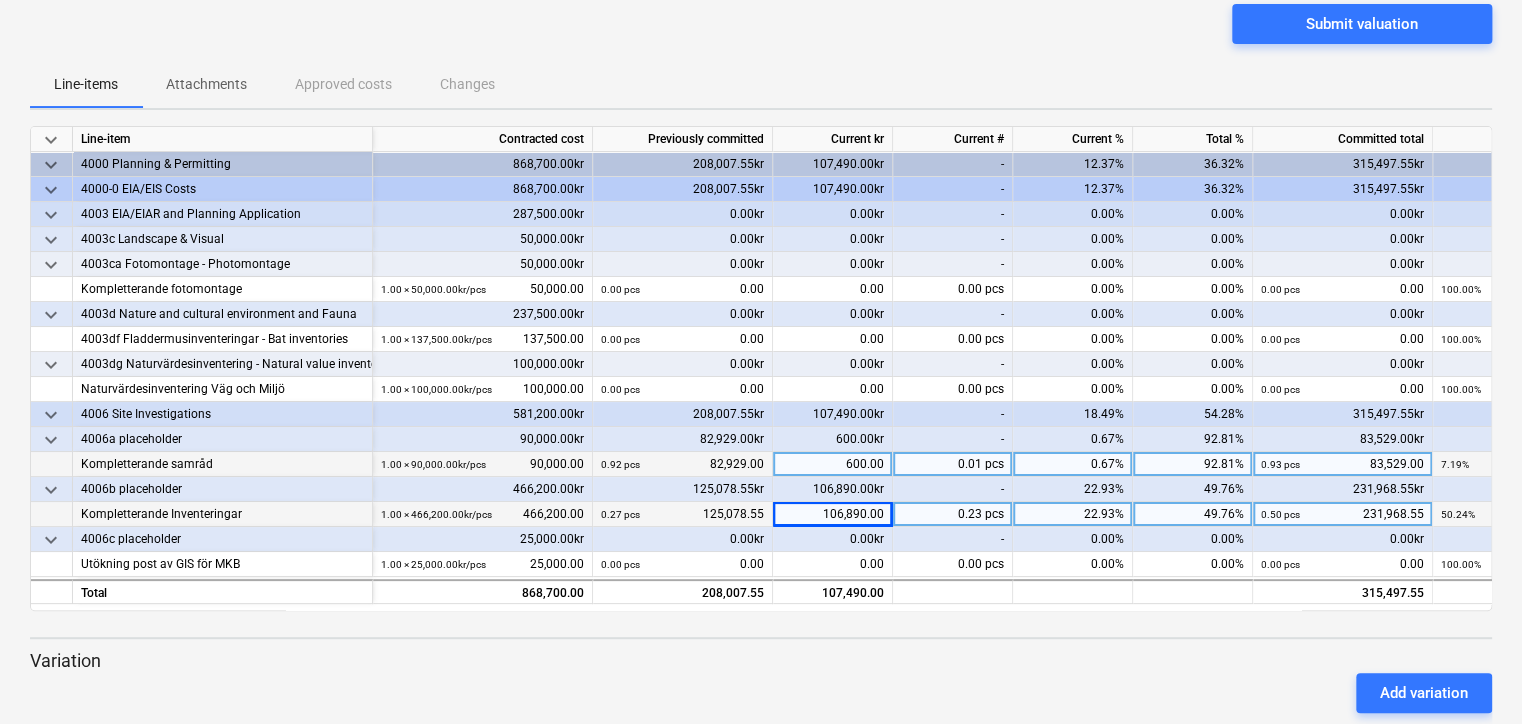 scroll, scrollTop: 188, scrollLeft: 0, axis: vertical 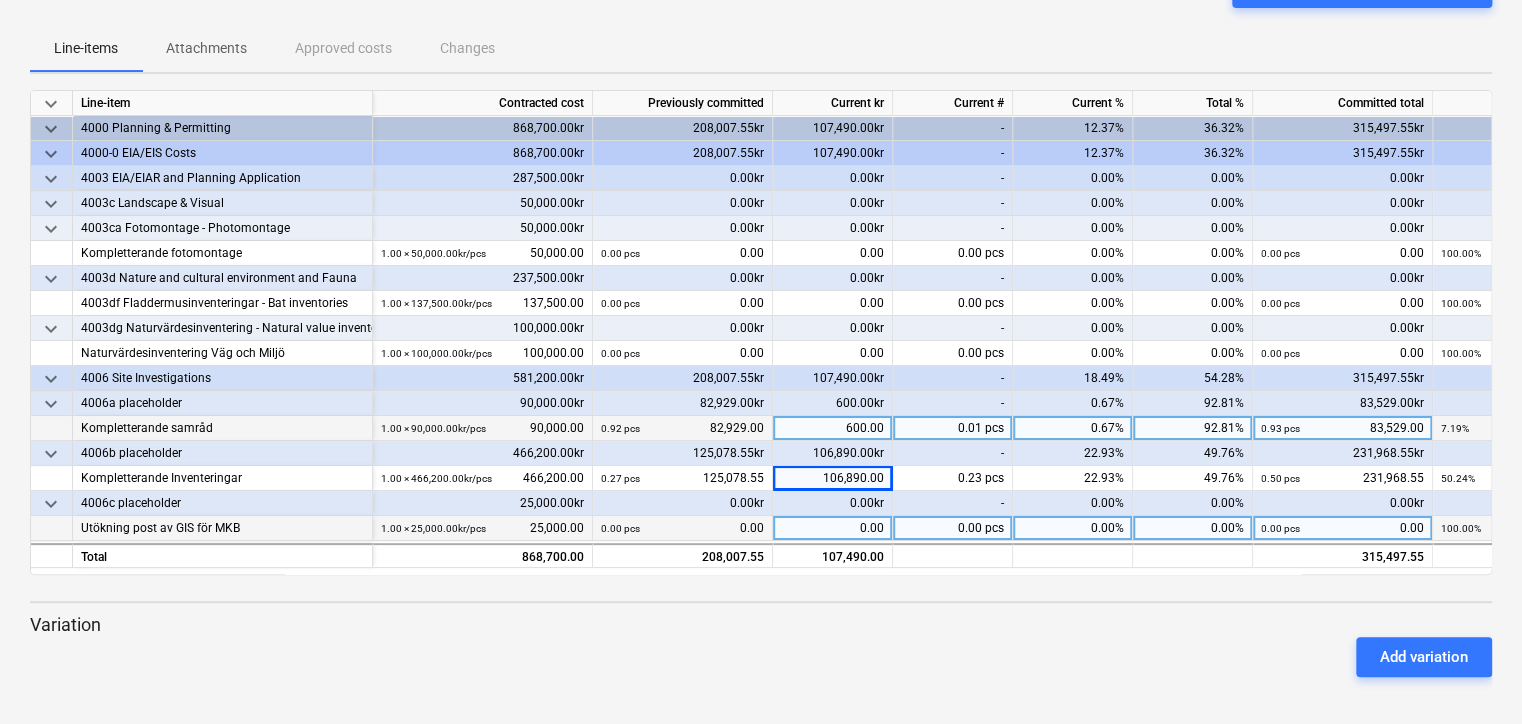 click on "0.00" at bounding box center (833, 528) 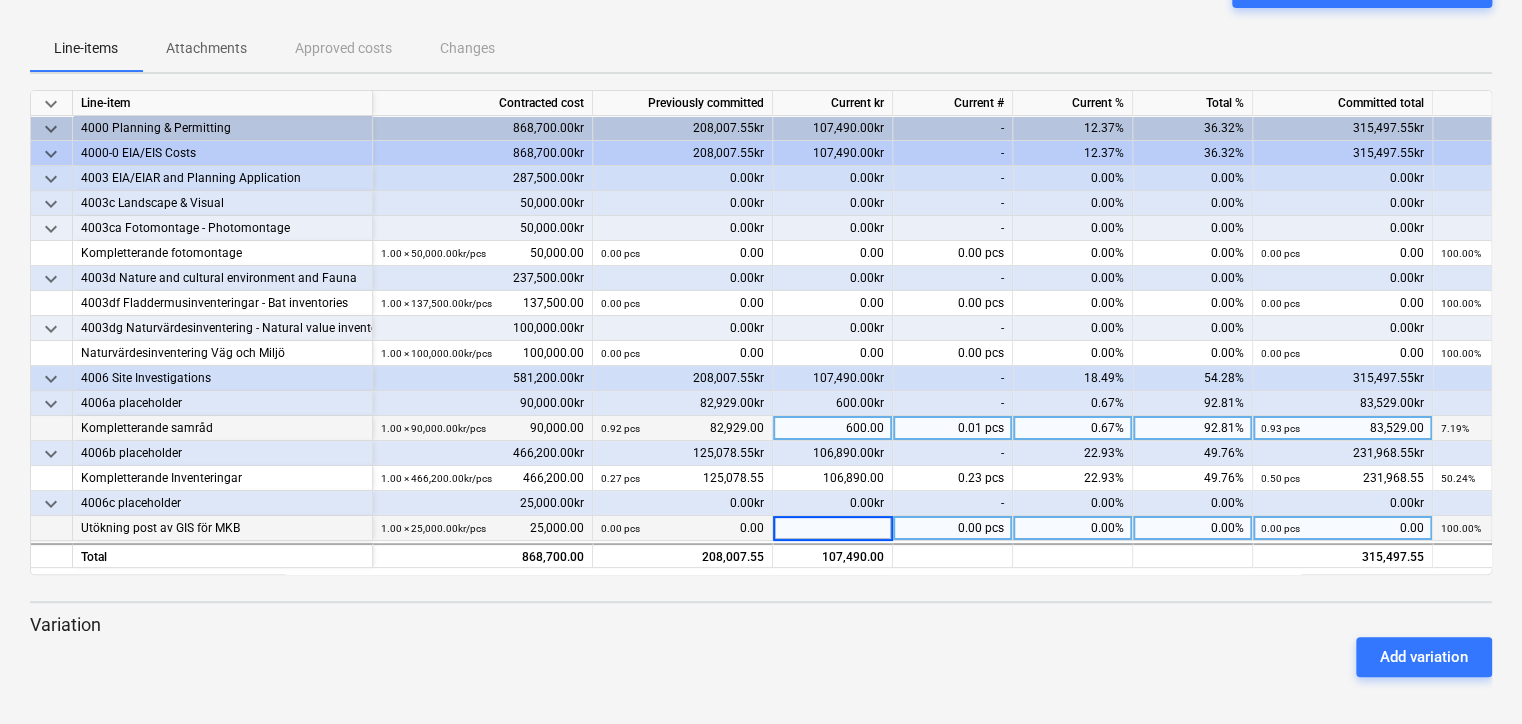 click at bounding box center [832, 528] 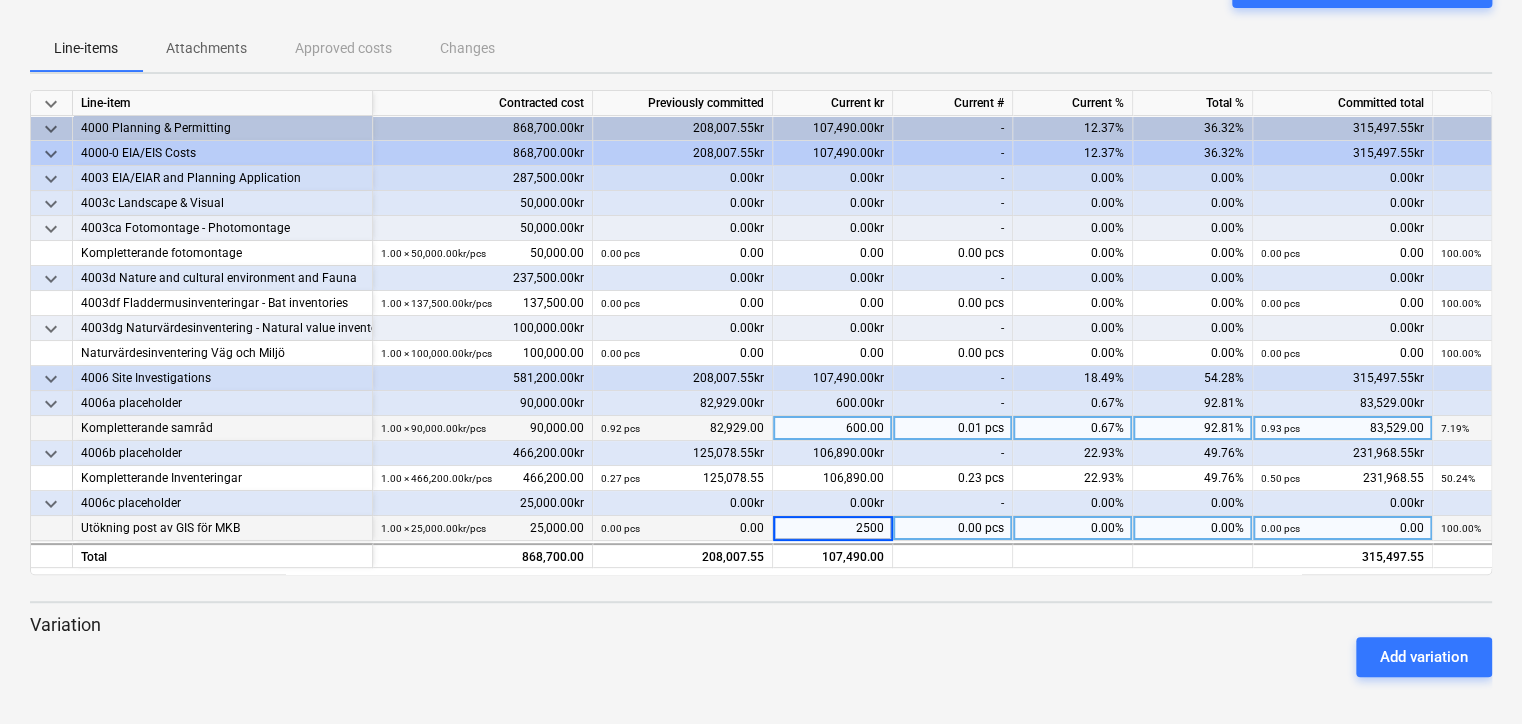 type on "25000" 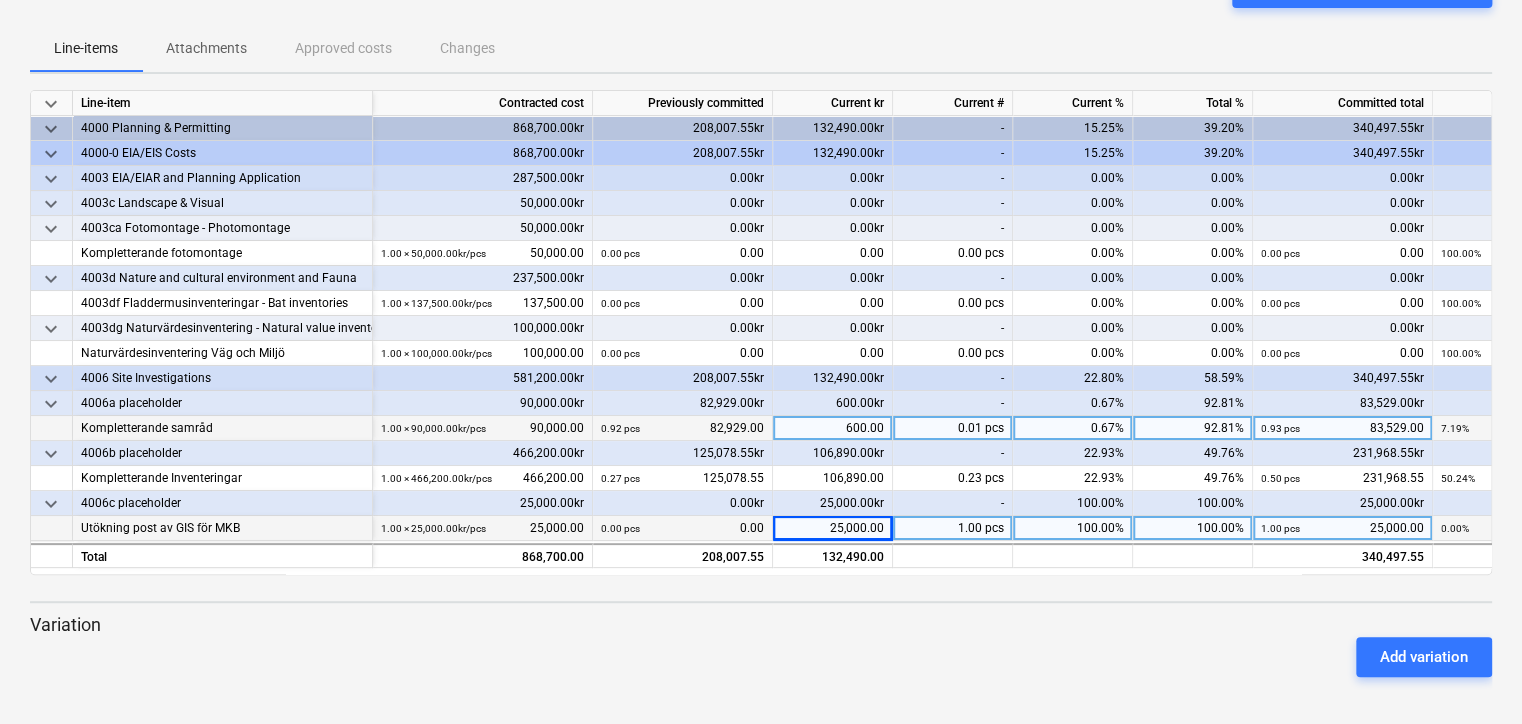 click on "600.00" at bounding box center [833, 428] 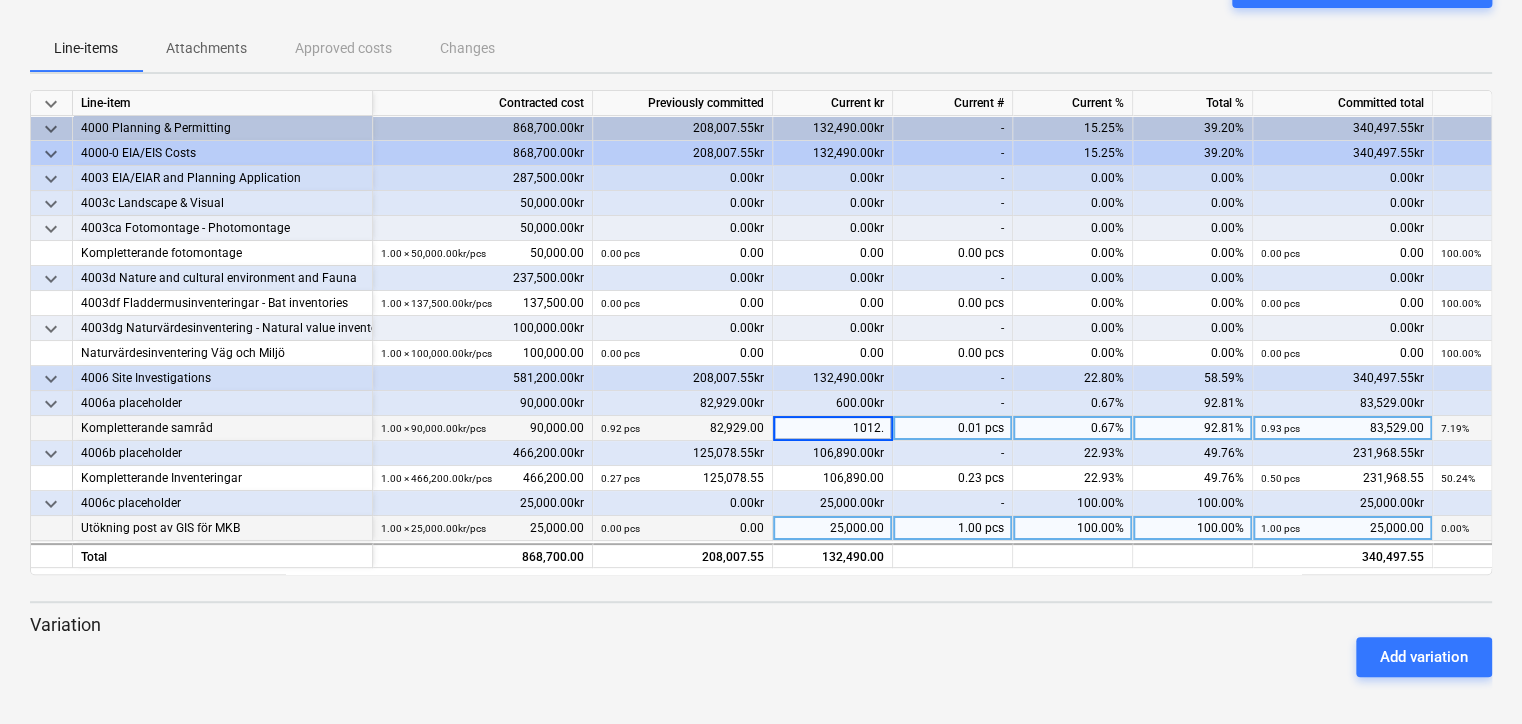 type on "1012.5" 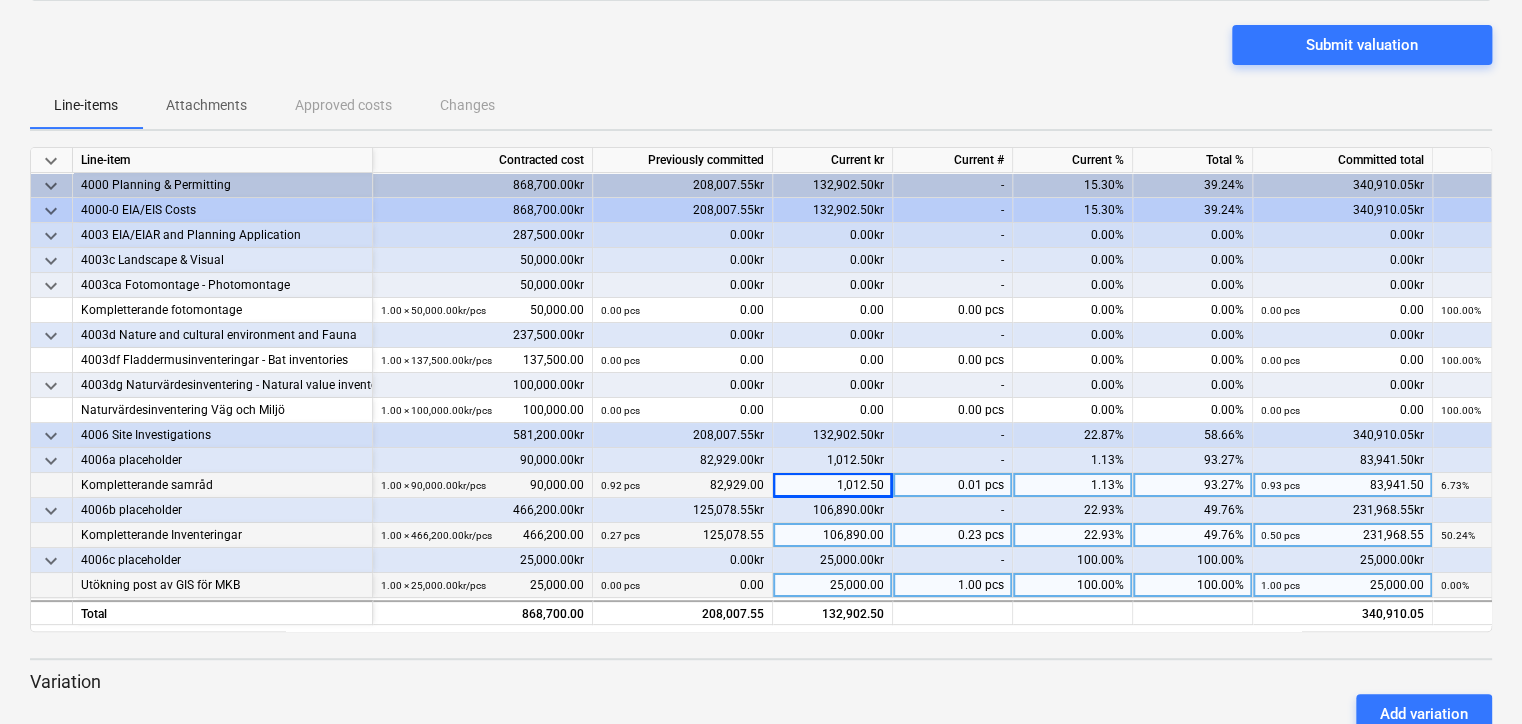 scroll, scrollTop: 160, scrollLeft: 0, axis: vertical 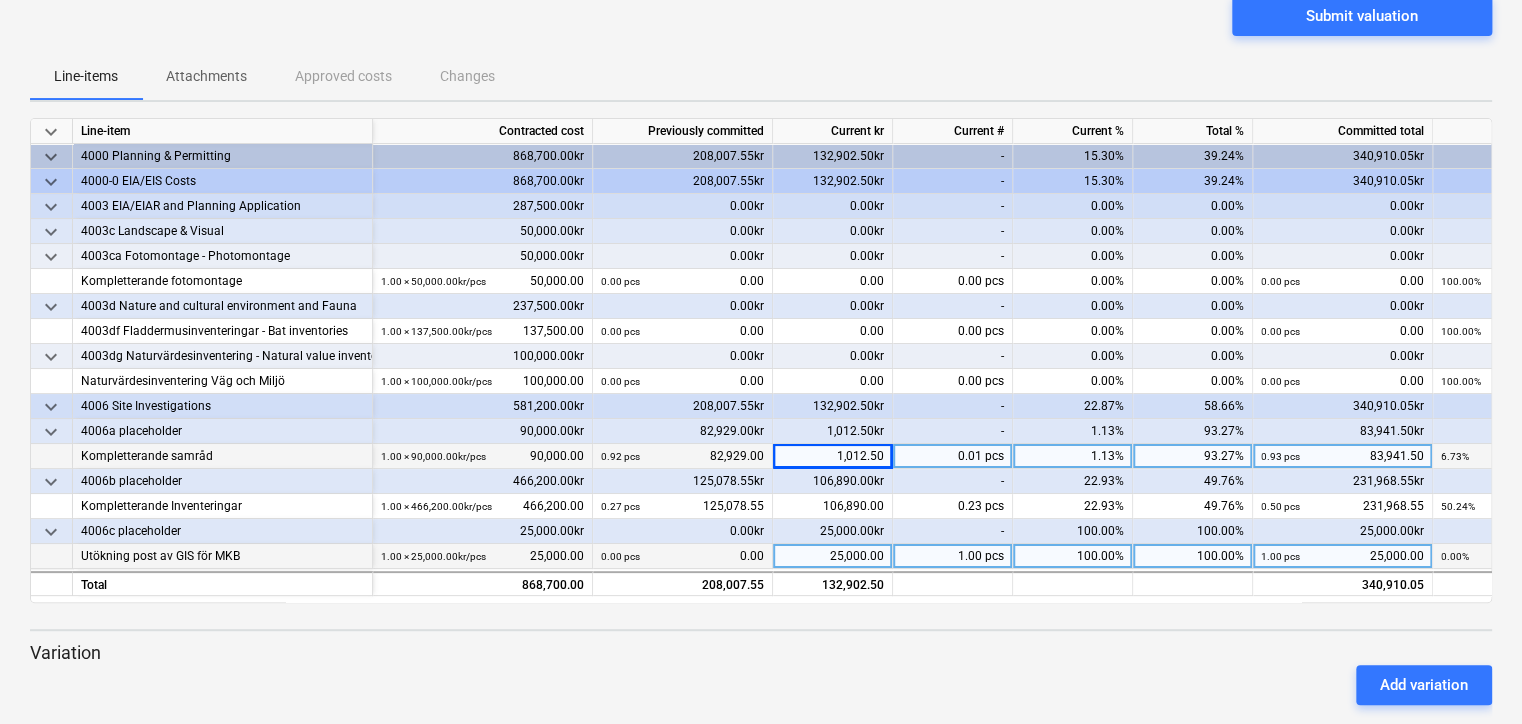 click on "1,012.50" at bounding box center (833, 456) 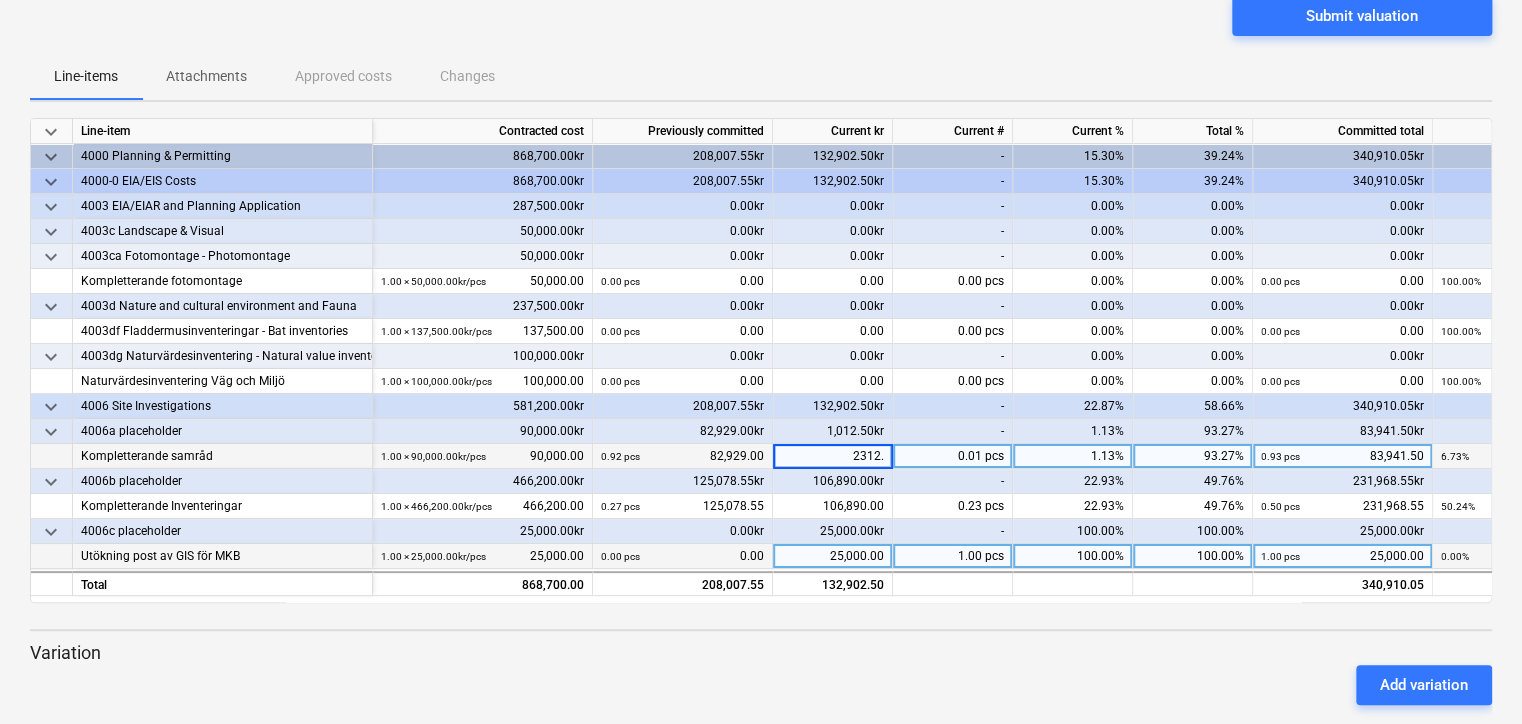 type on "2312.5" 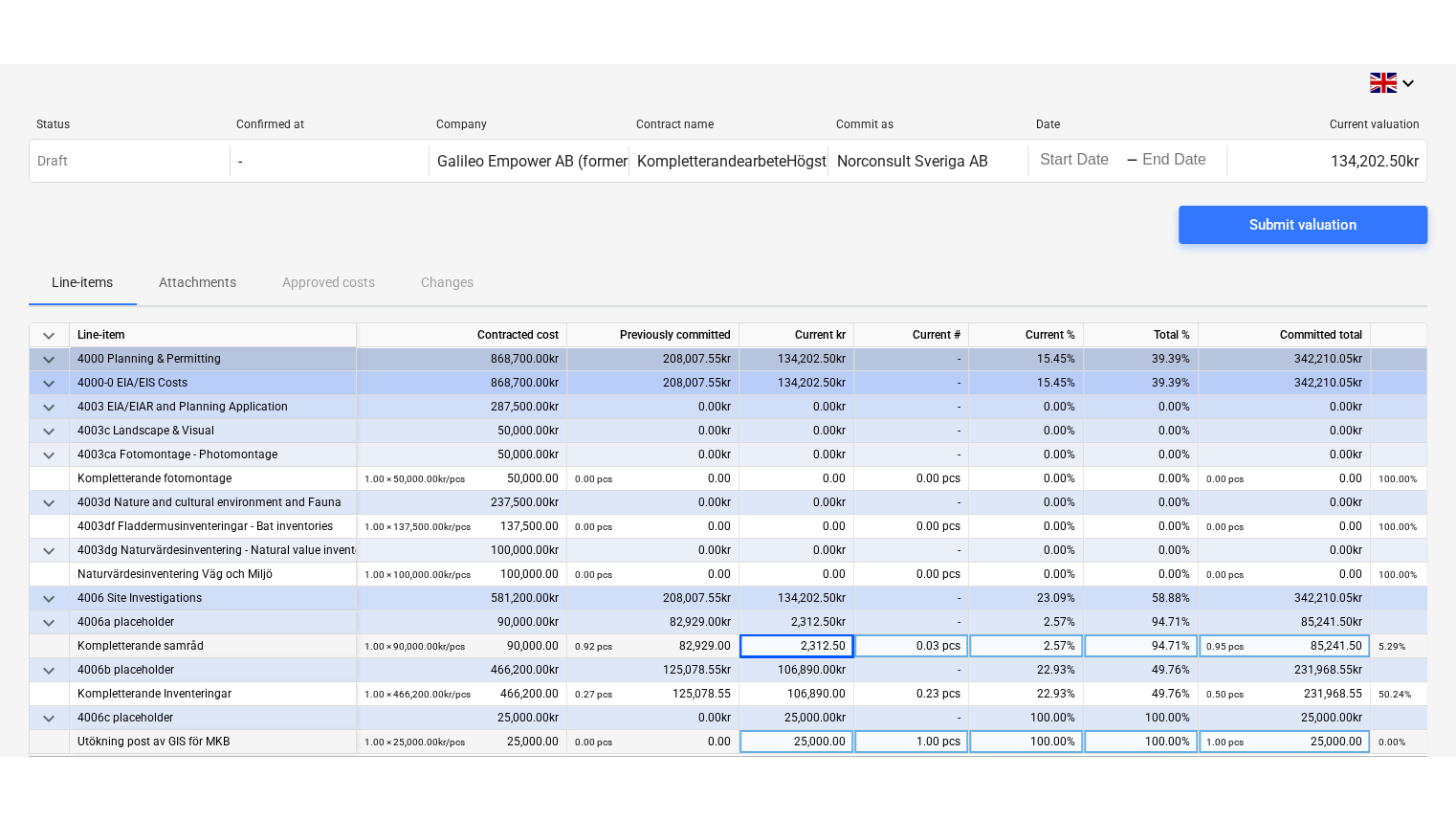 scroll, scrollTop: 0, scrollLeft: 0, axis: both 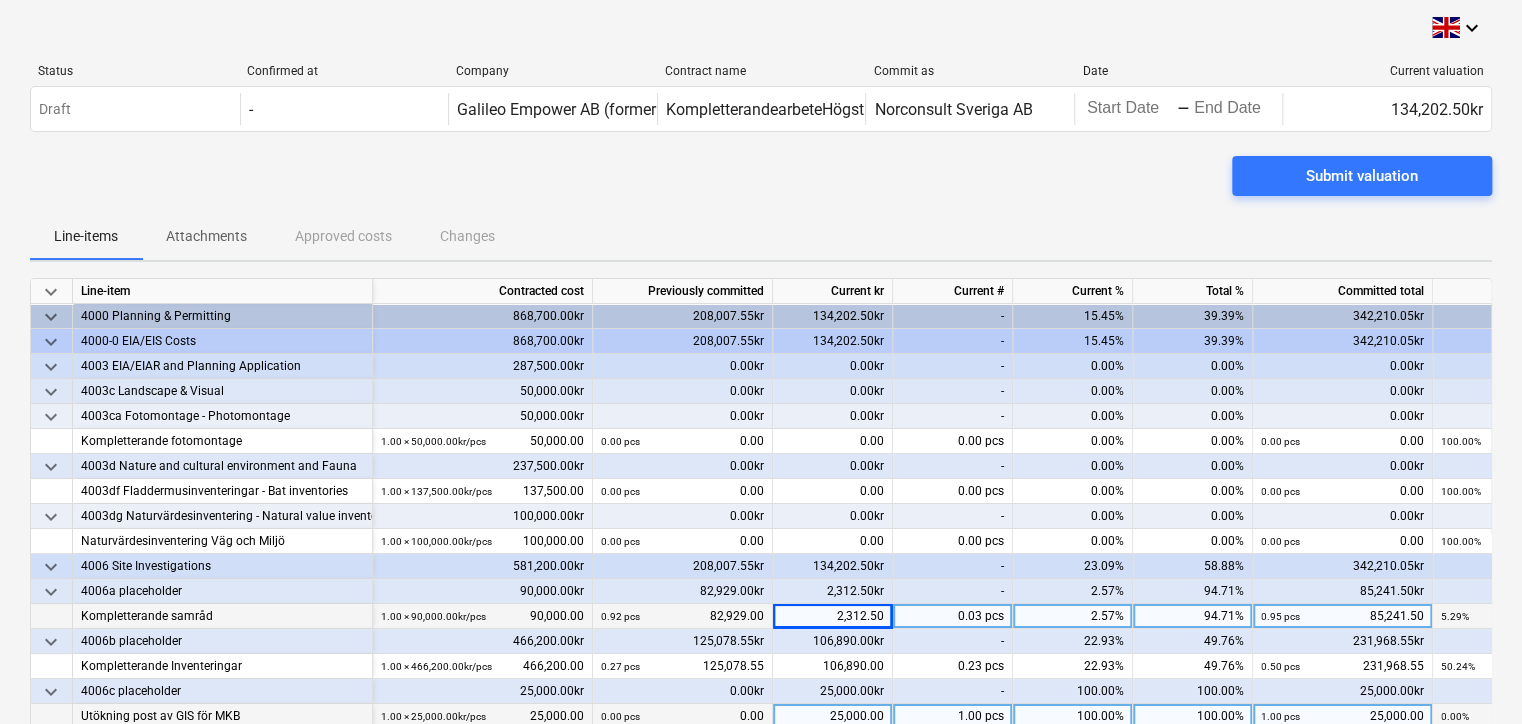 click on "Submit valuation" at bounding box center (761, 184) 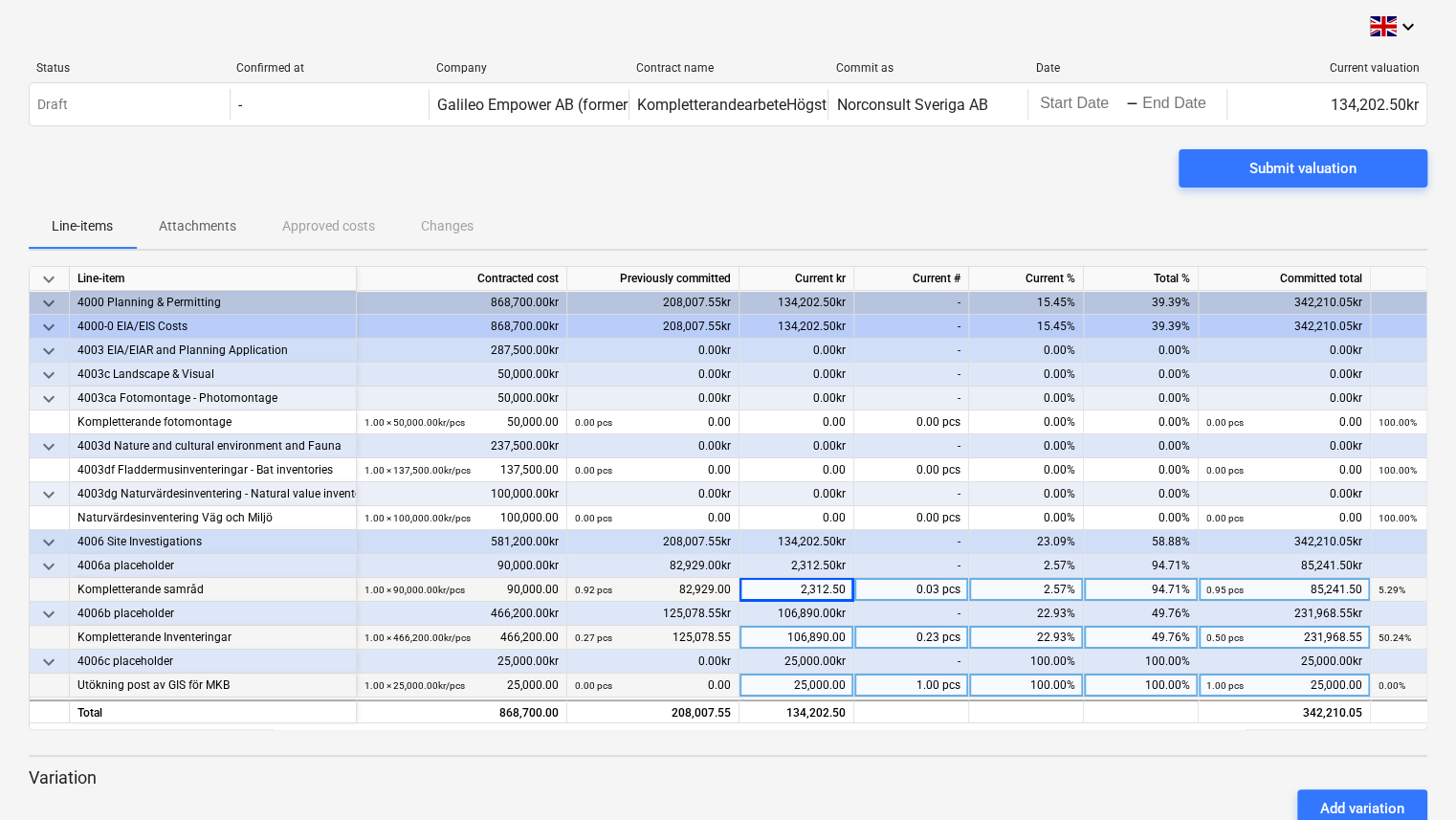 click on "106,890.00" at bounding box center [797, 637] 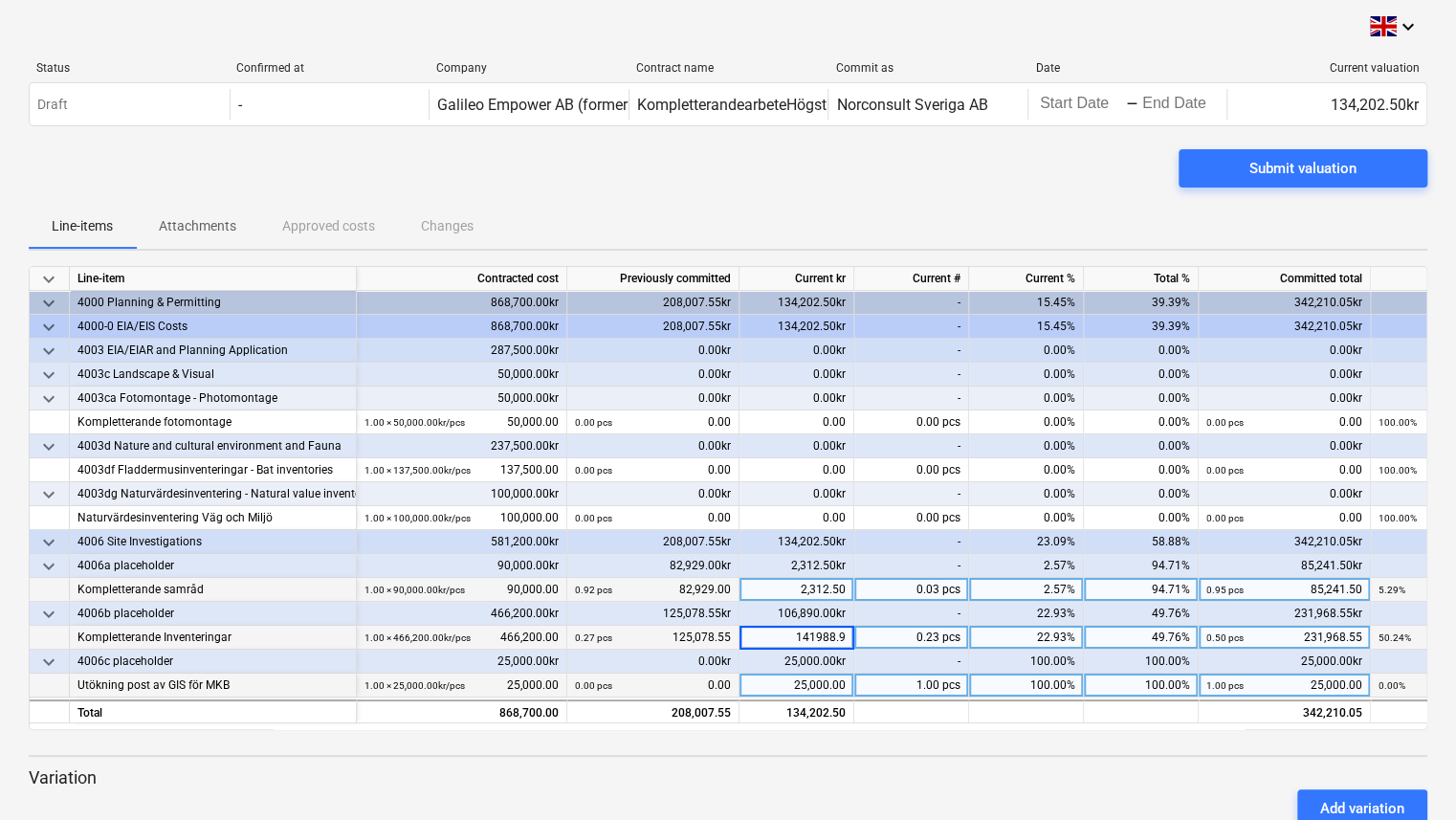 type on "141988.92" 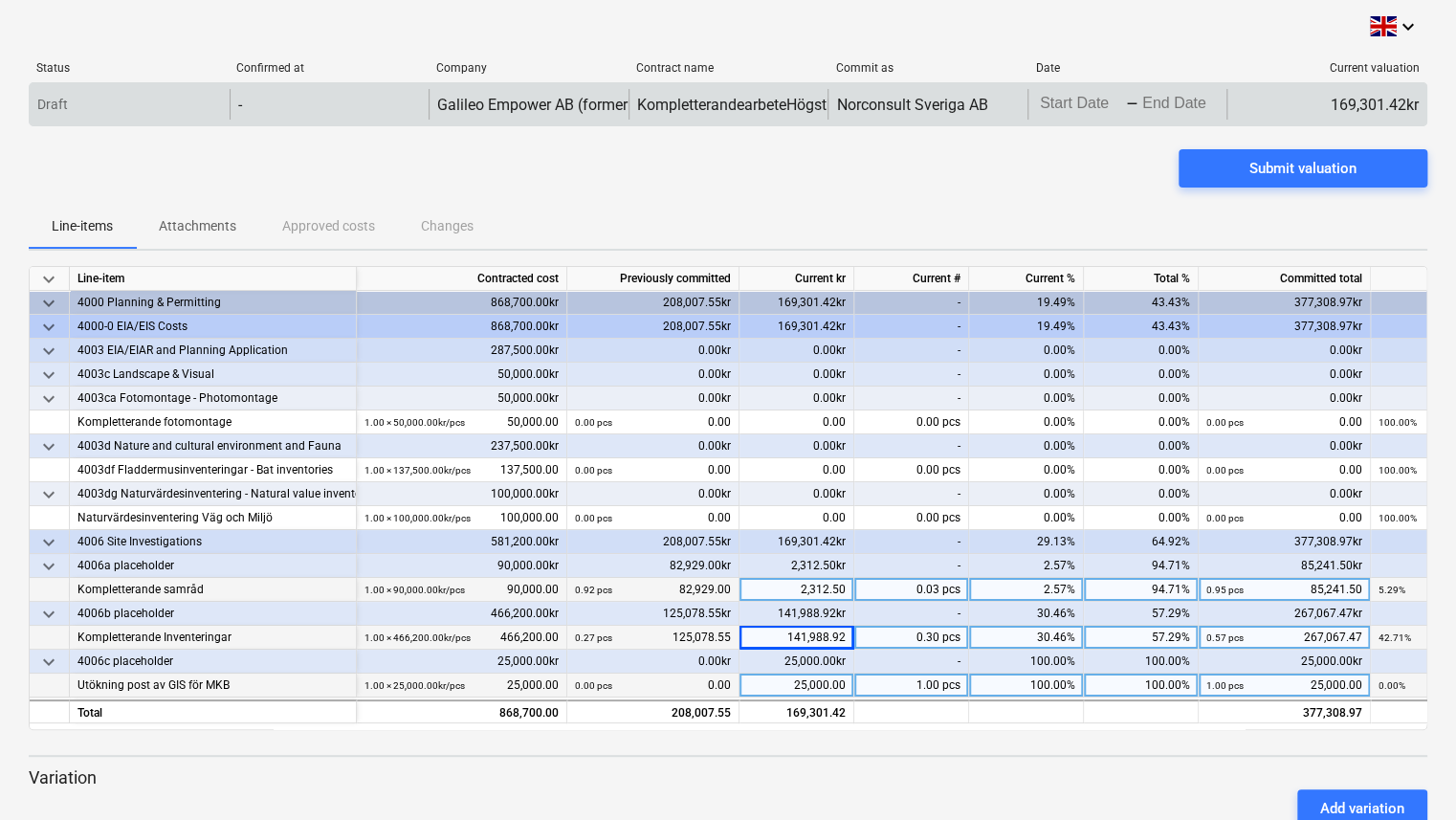 click on "Draft - Galileo Empower AB (formerly GGE Empower Sweden AB) KompletterandearbeteHögstberget.pdf Norconsult Sveriga AB Press the down arrow key to interact with the calendar and
select a date. Press the question mark key to get the keyboard shortcuts for changing dates. - Press the down arrow key to interact with the calendar and
select a date. Press the question mark key to get the keyboard shortcuts for changing dates. 169,301.42kr" at bounding box center [728, 104] 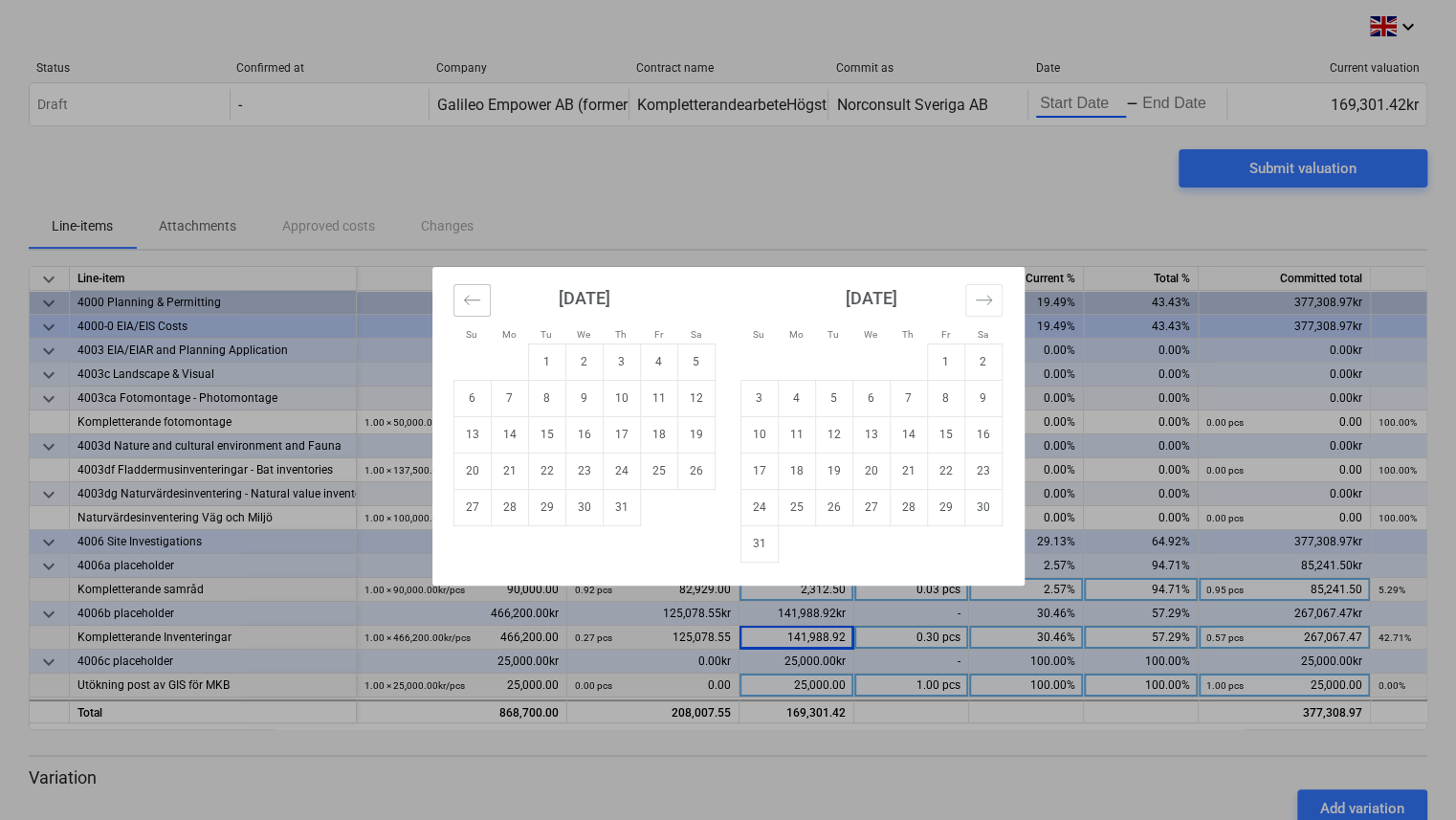 click at bounding box center (472, 300) 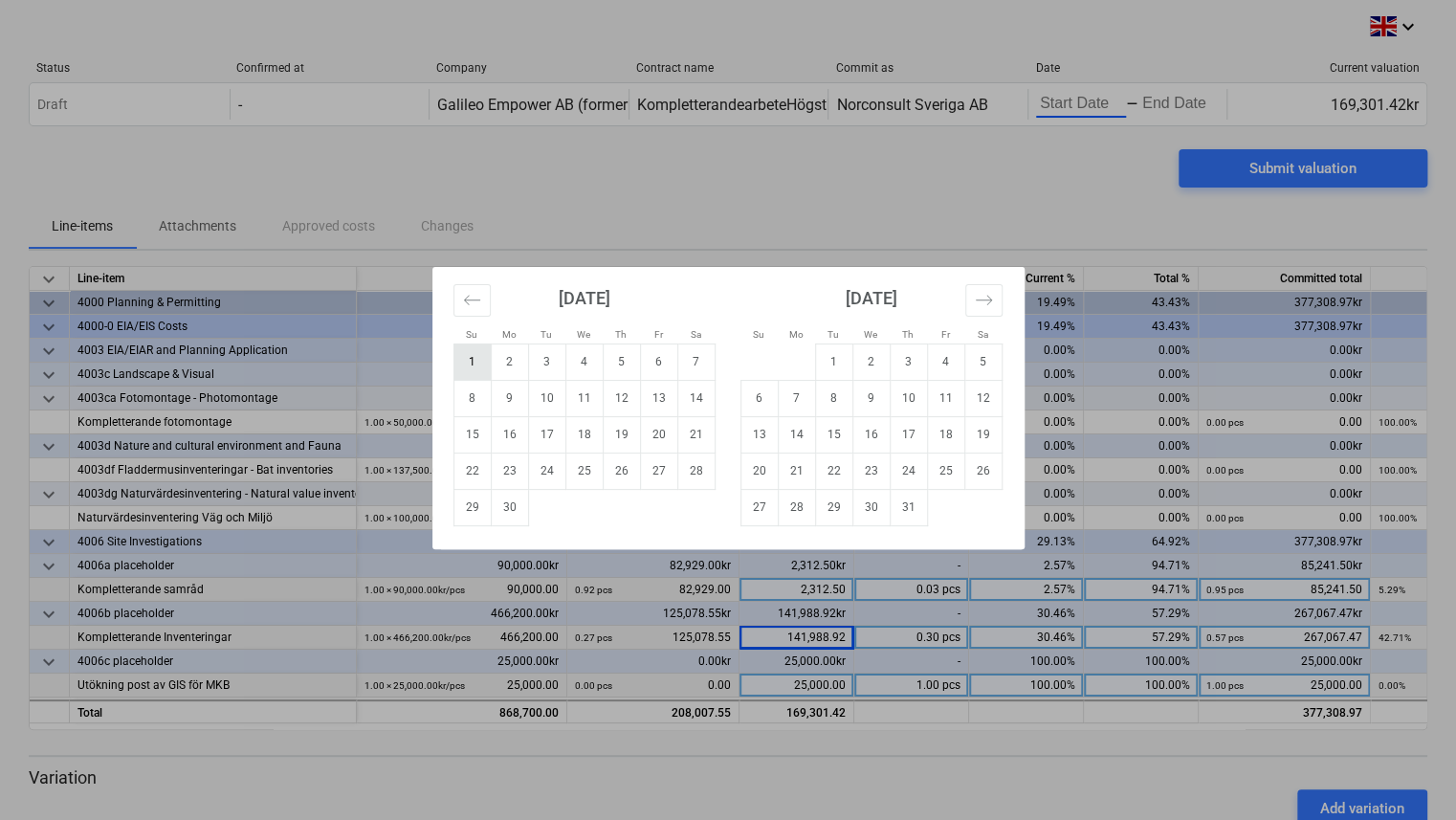 click on "1" at bounding box center (472, 362) 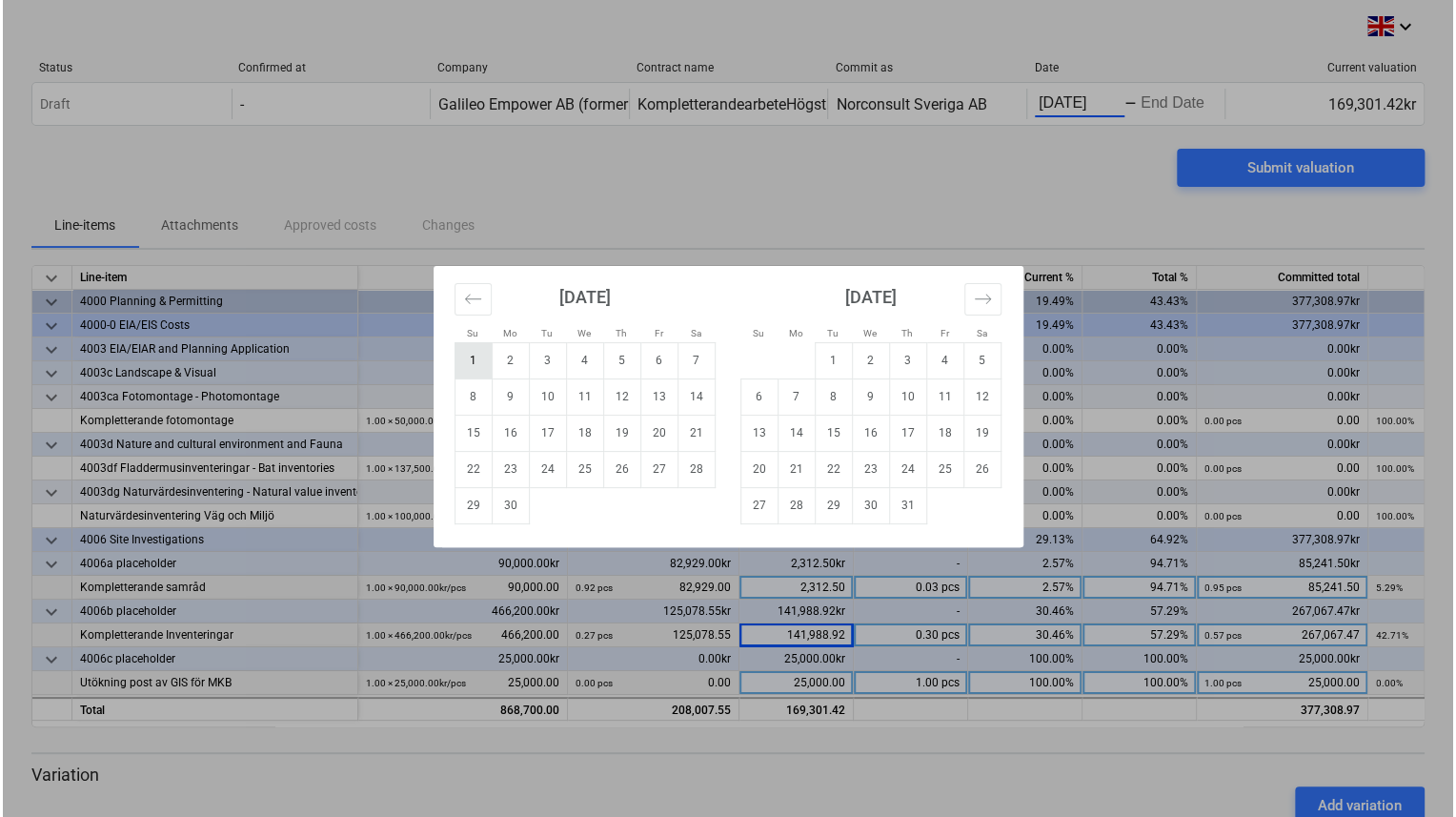 scroll, scrollTop: 0, scrollLeft: 1, axis: horizontal 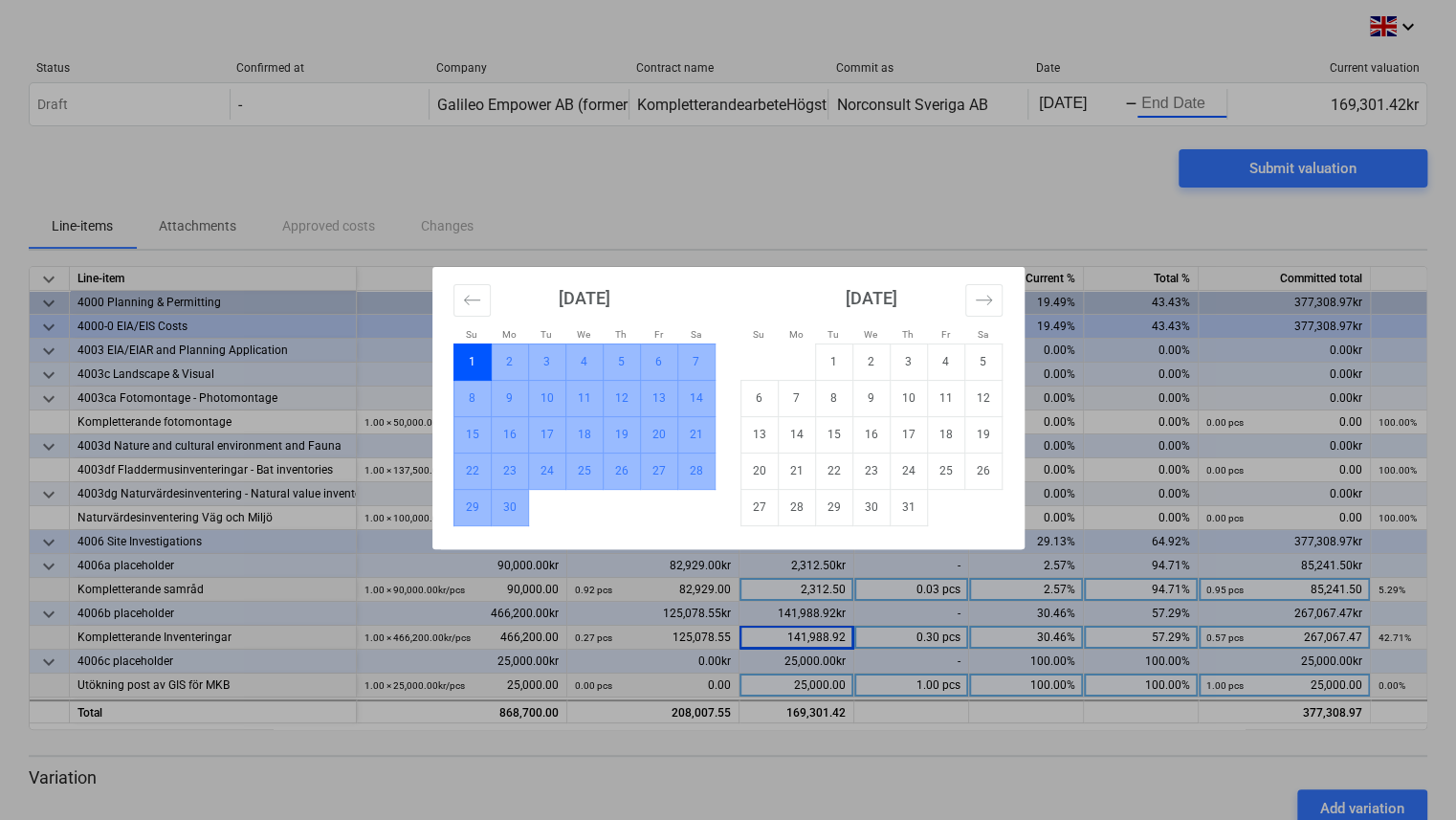 click on "30" at bounding box center (509, 507) 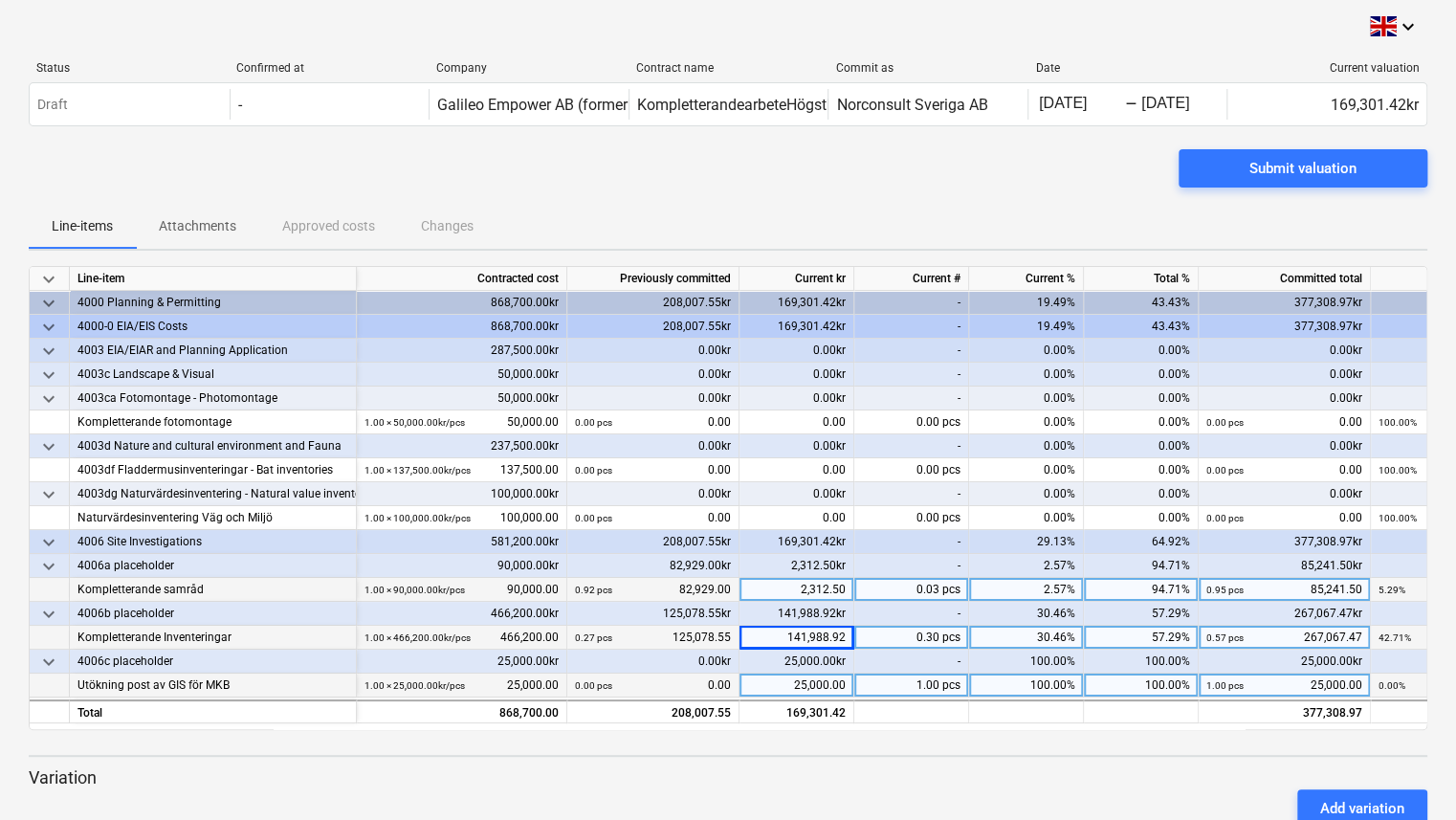 click on "Submit valuation" at bounding box center [728, 176] 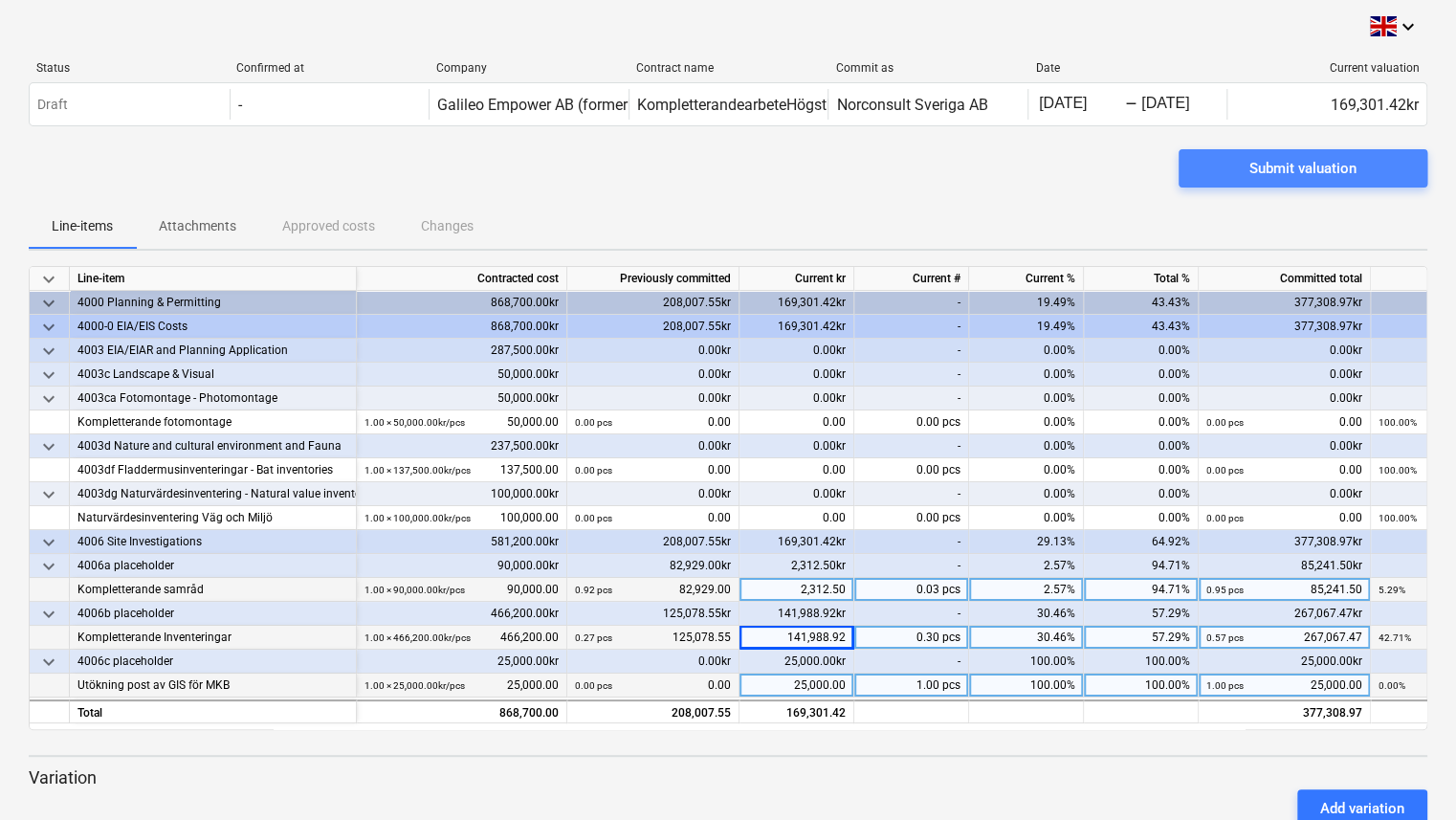 click on "Submit valuation" at bounding box center [1303, 168] 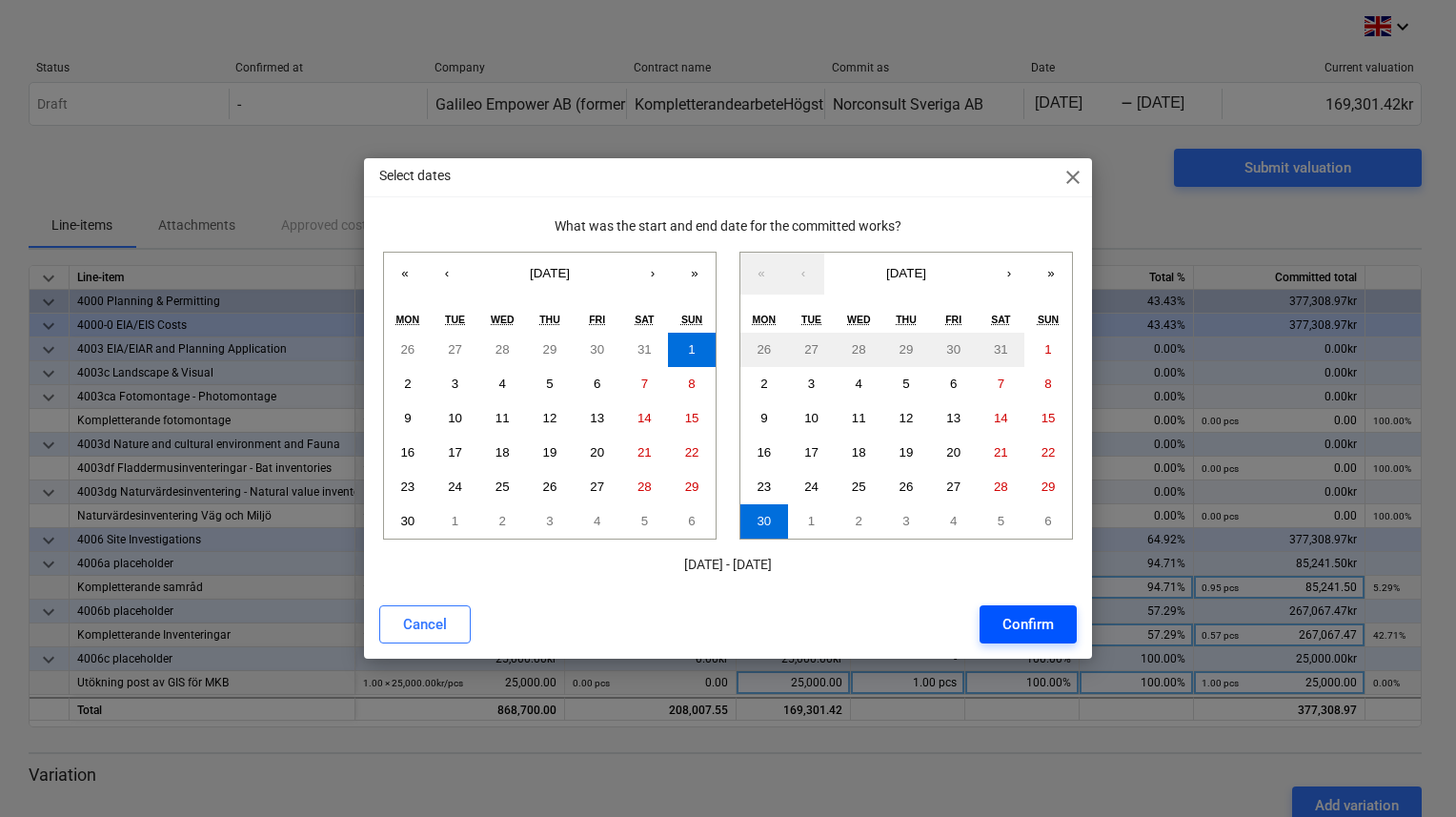 click on "Confirm" at bounding box center (1028, 624) 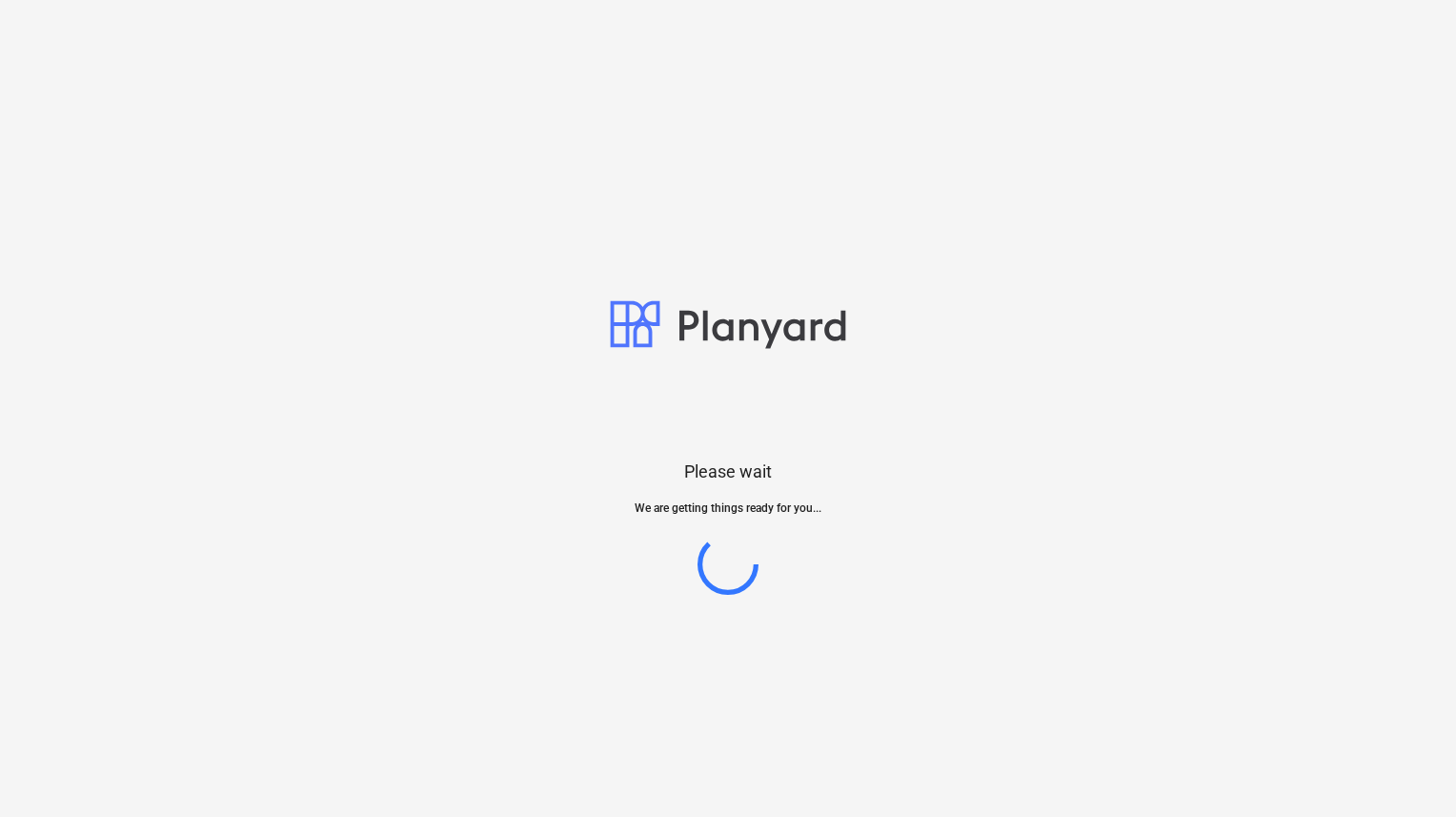scroll, scrollTop: 0, scrollLeft: 0, axis: both 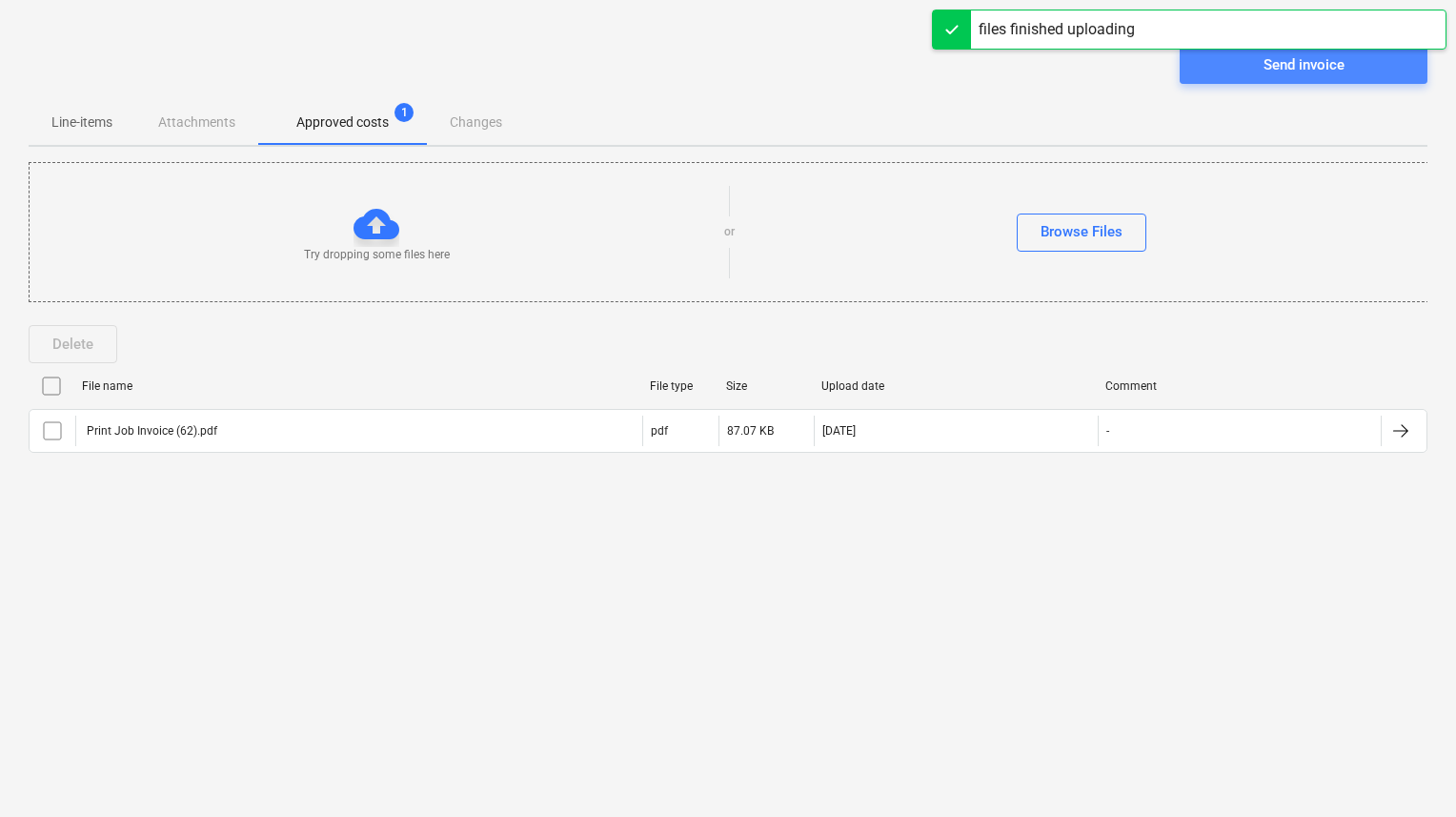 click on "Send invoice" at bounding box center (1304, 65) 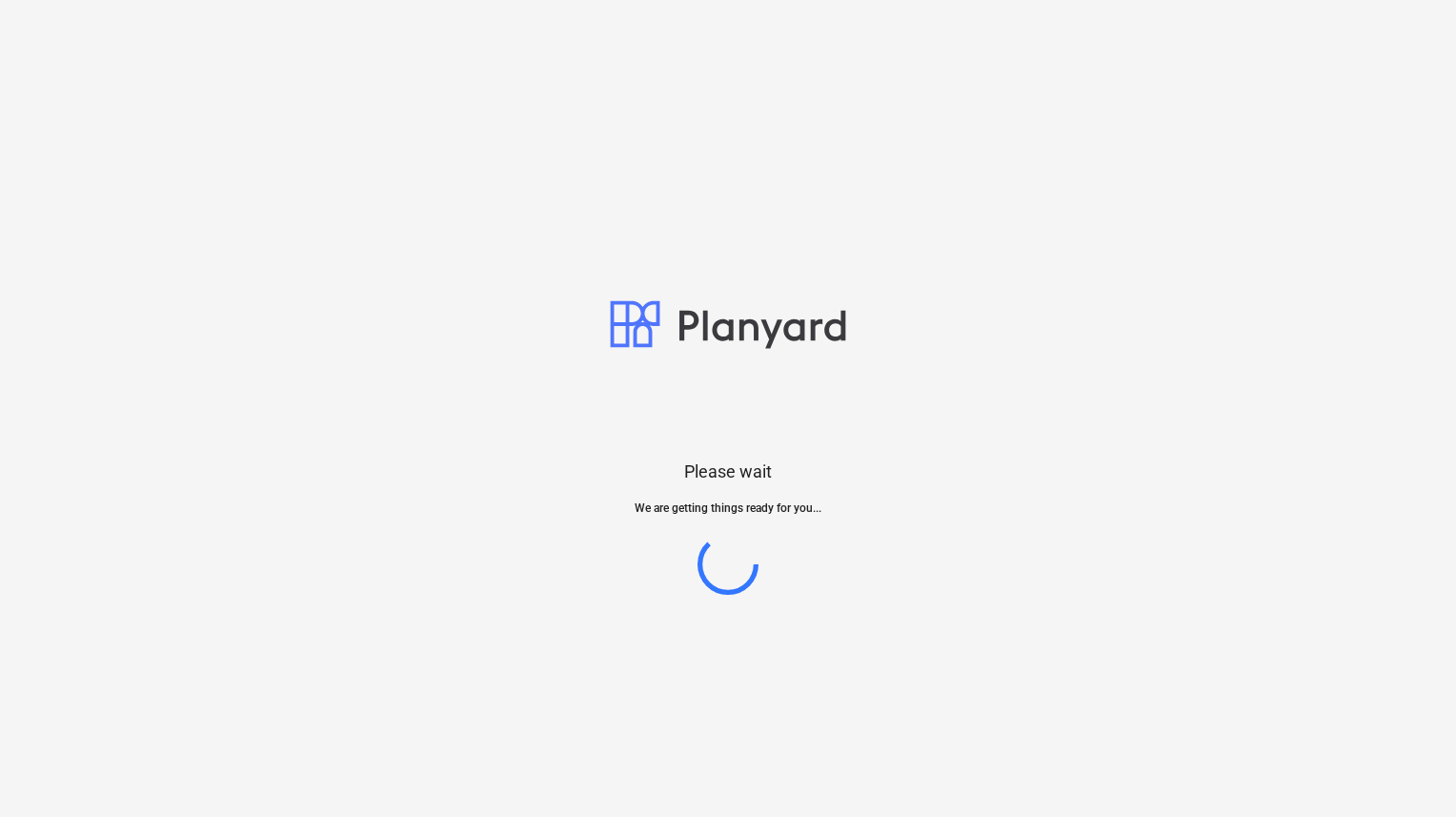 scroll, scrollTop: 0, scrollLeft: 0, axis: both 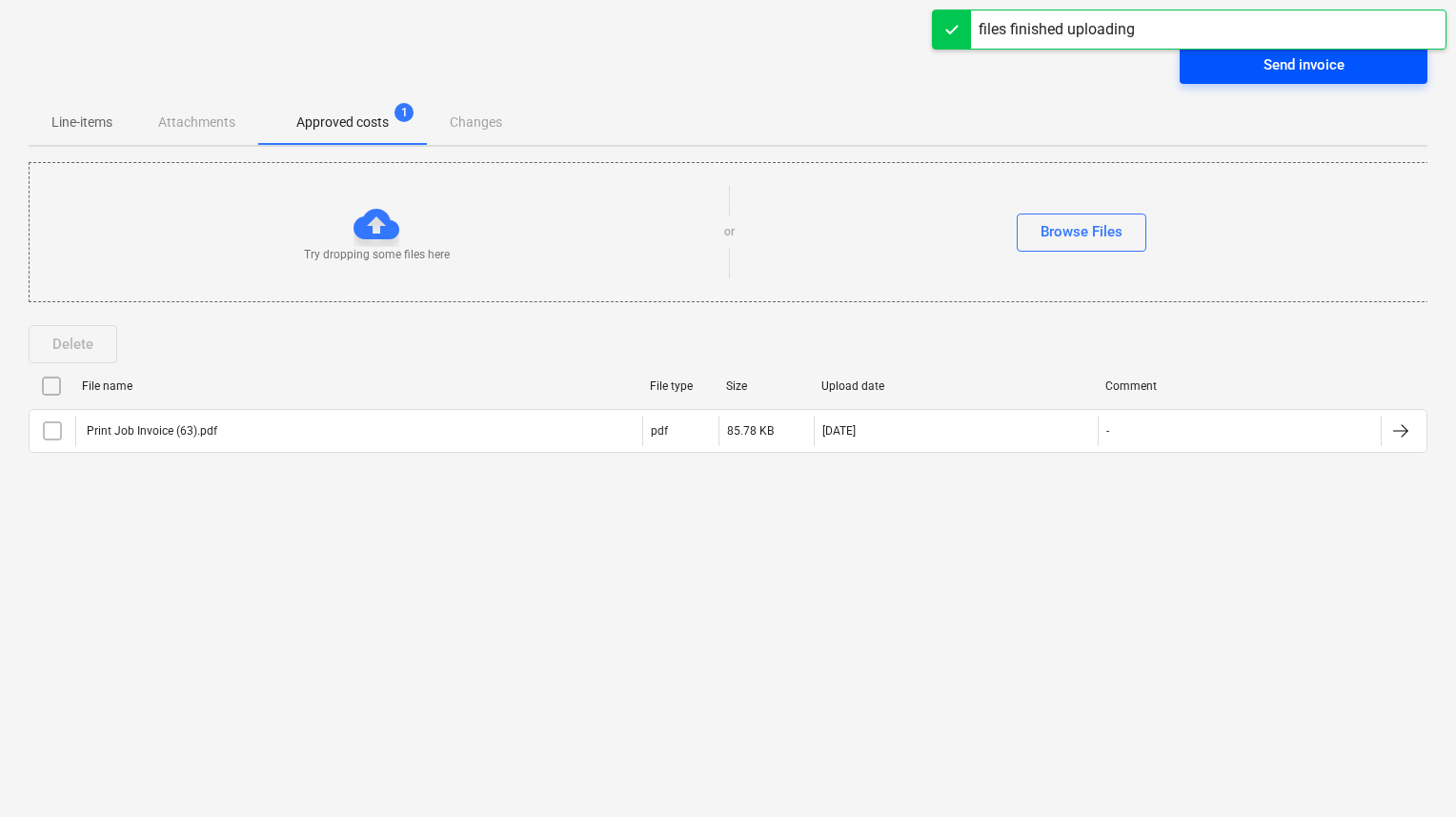 click on "Send invoice" at bounding box center (1304, 65) 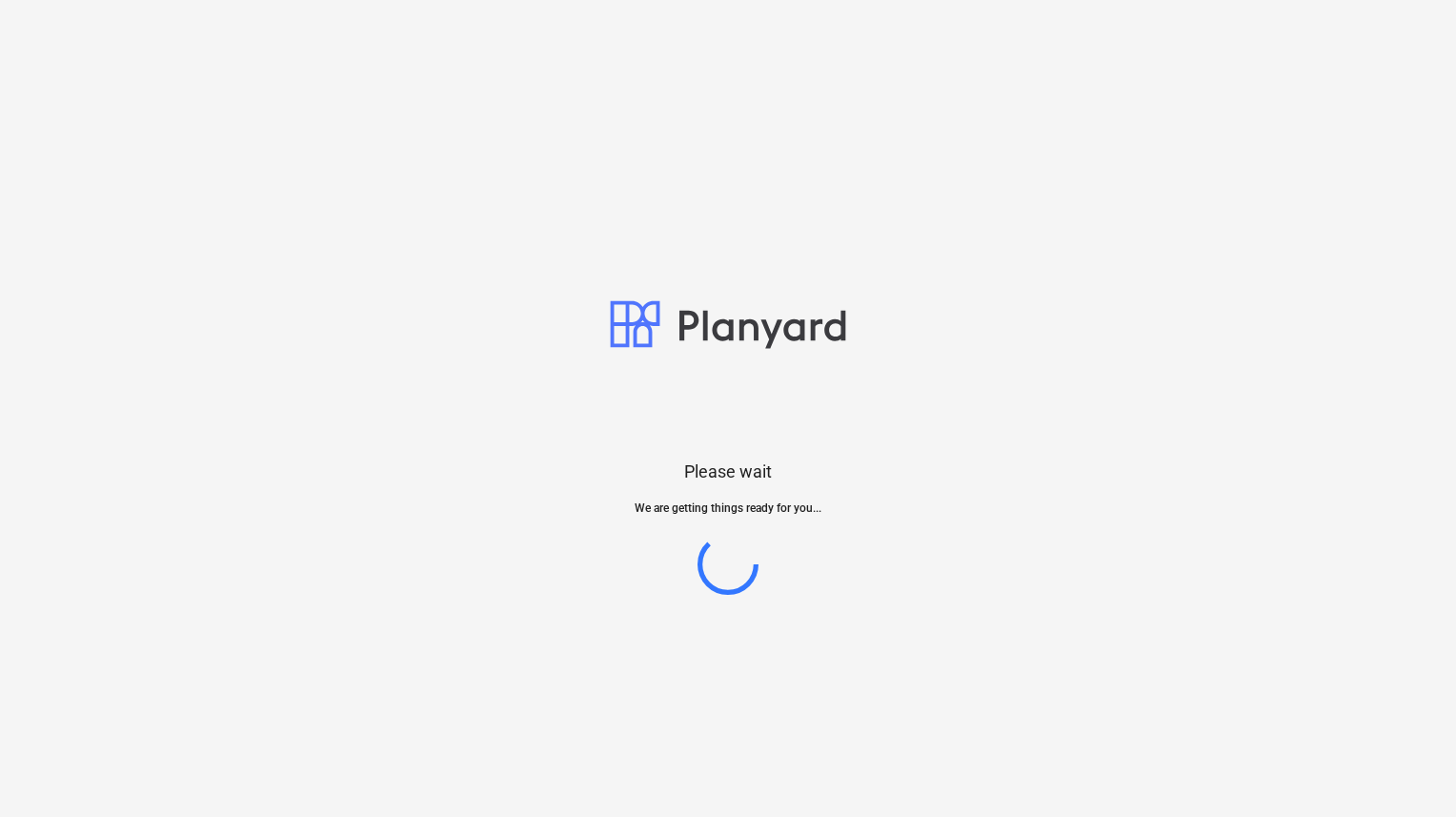 scroll, scrollTop: 0, scrollLeft: 0, axis: both 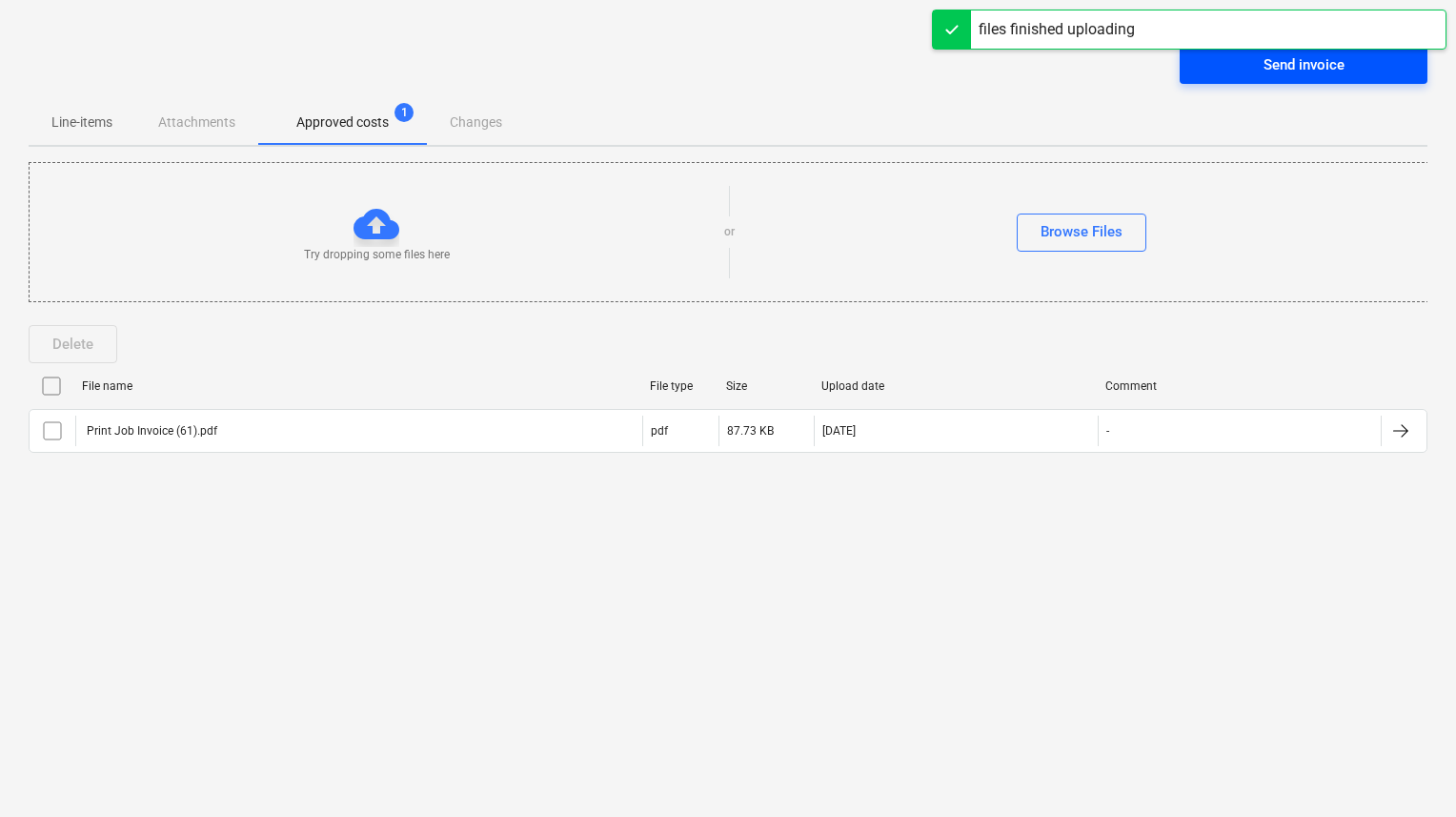click on "Send invoice" at bounding box center [1304, 65] 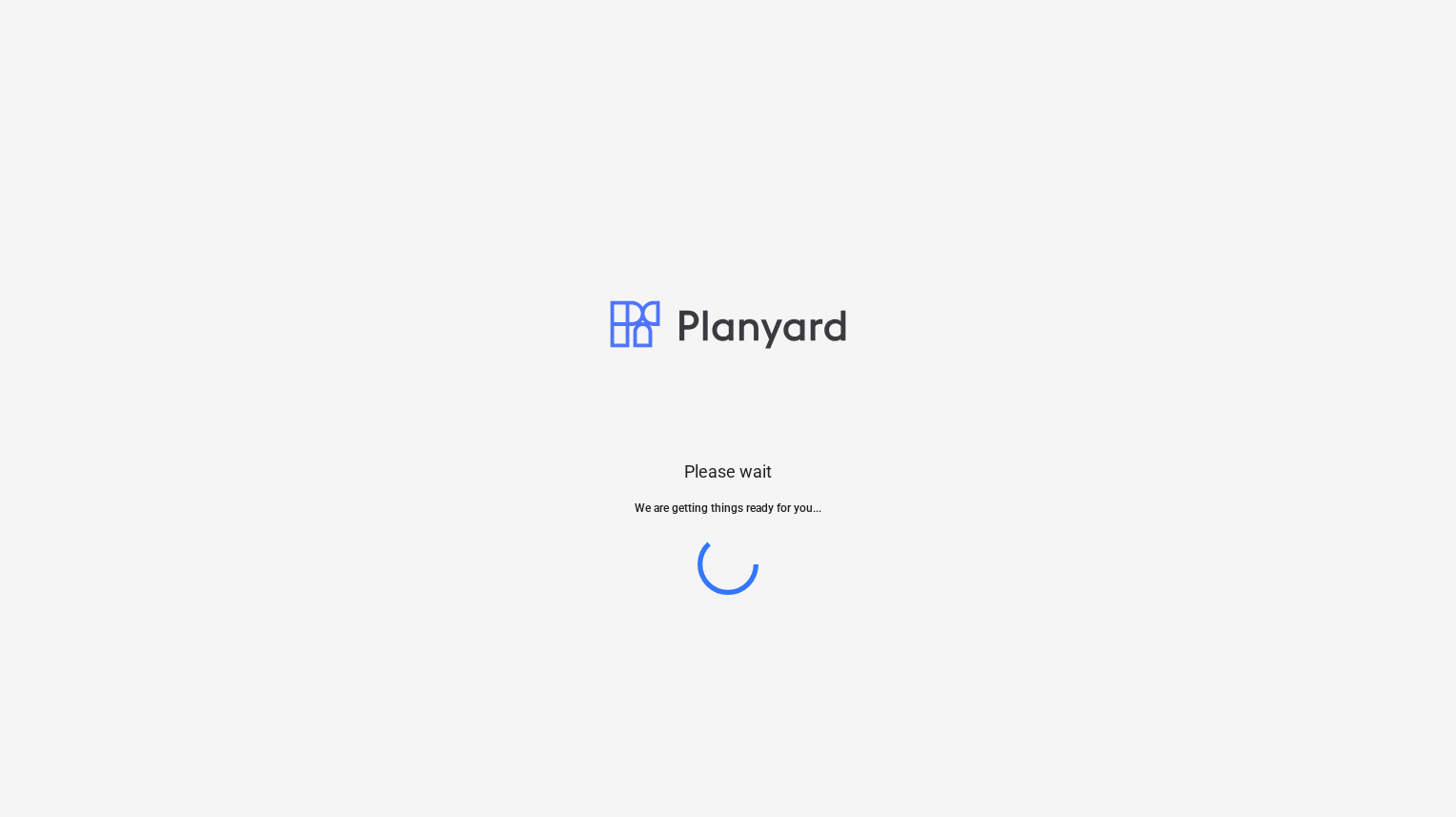 scroll, scrollTop: 0, scrollLeft: 0, axis: both 